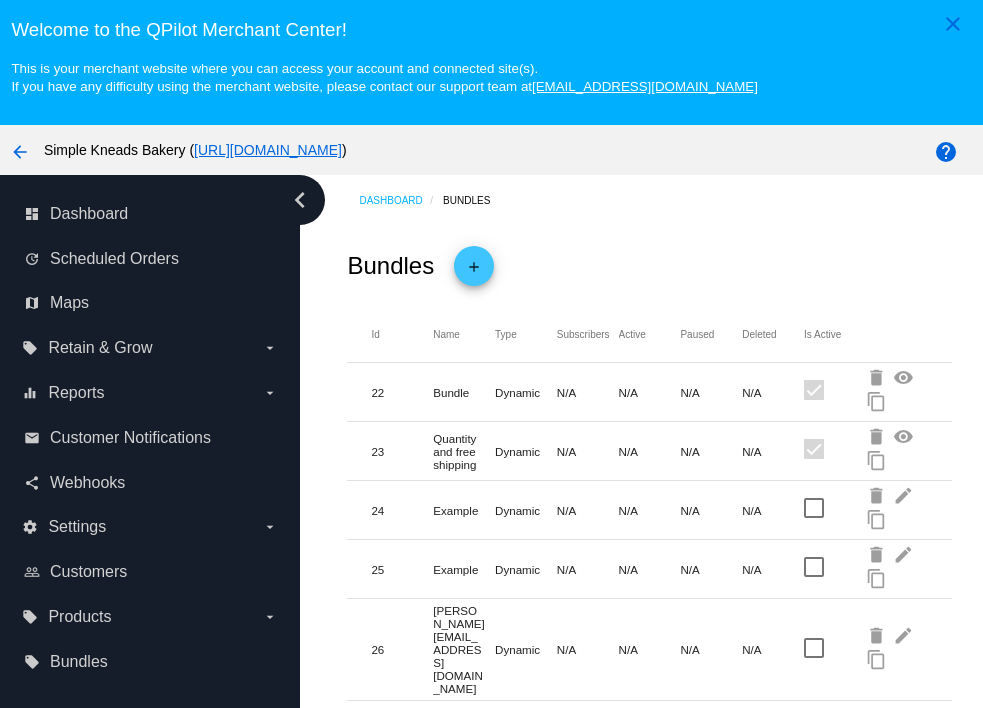 scroll, scrollTop: 0, scrollLeft: 0, axis: both 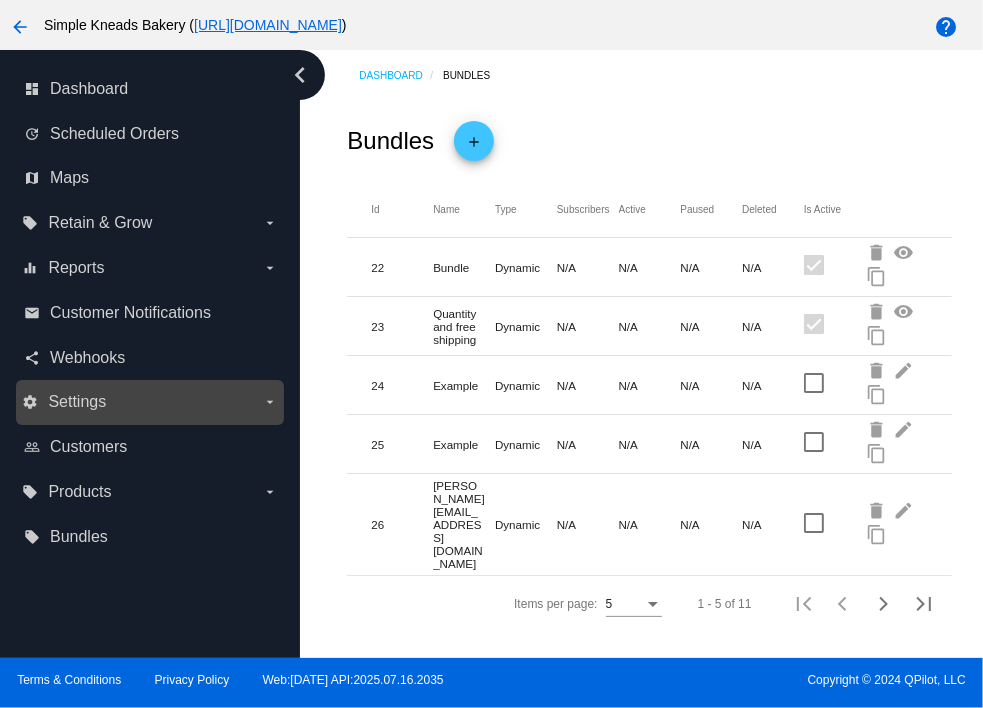 click on "settings
Settings
arrow_drop_down" at bounding box center [149, 402] 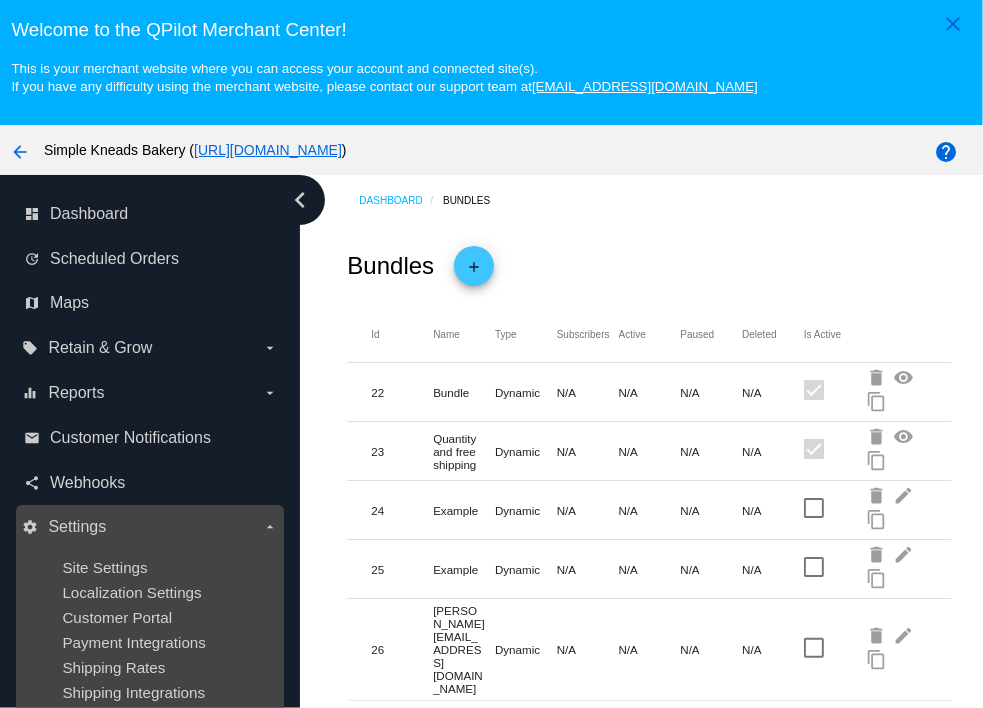 scroll, scrollTop: 224, scrollLeft: 0, axis: vertical 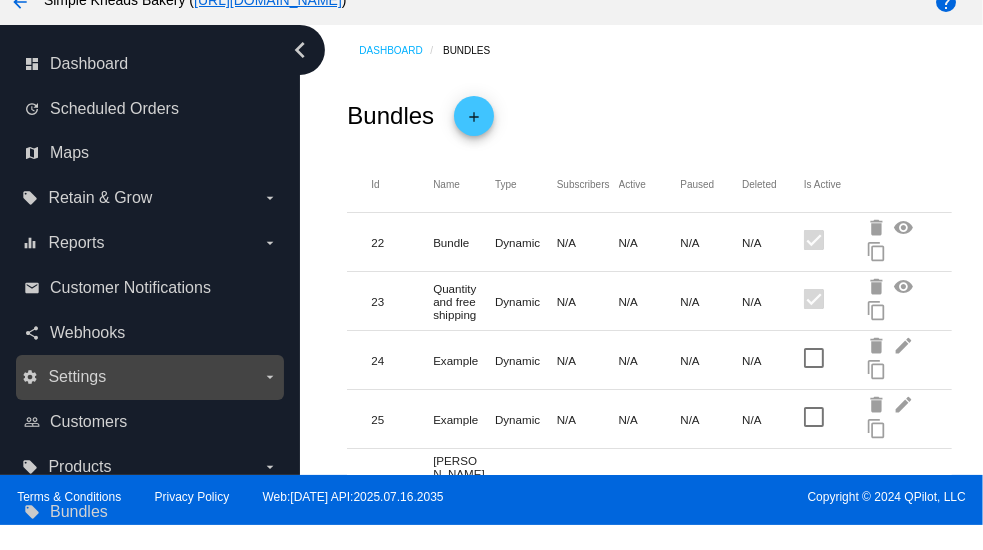 click on "settings
Settings
arrow_drop_down" at bounding box center (150, 377) 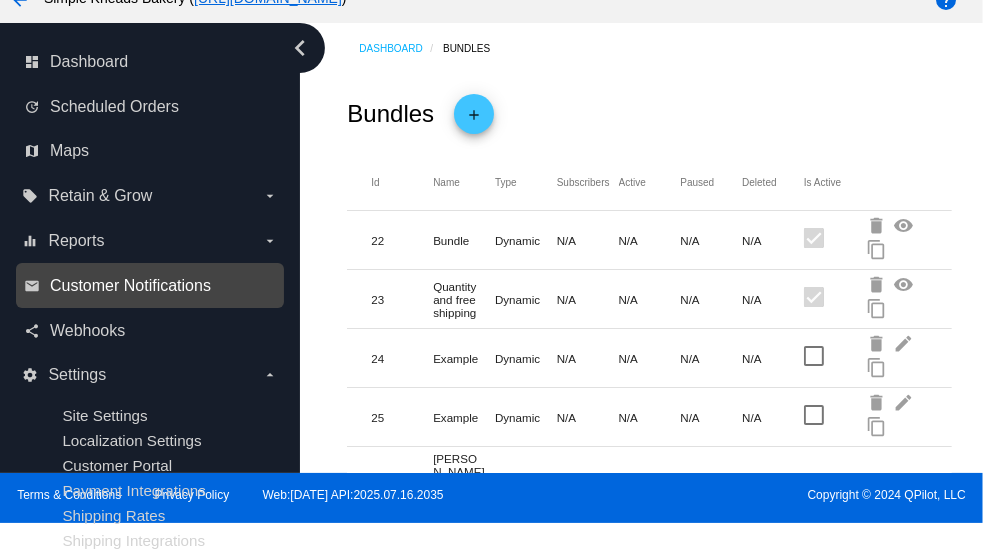 click on "Customer Notifications" at bounding box center (130, 286) 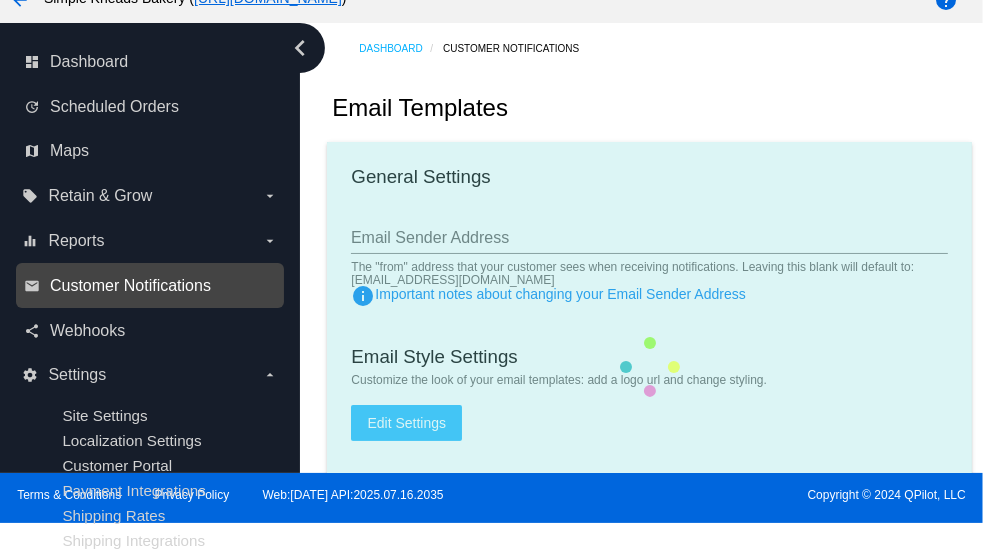 type on "[EMAIL_ADDRESS][DOMAIN_NAME]" 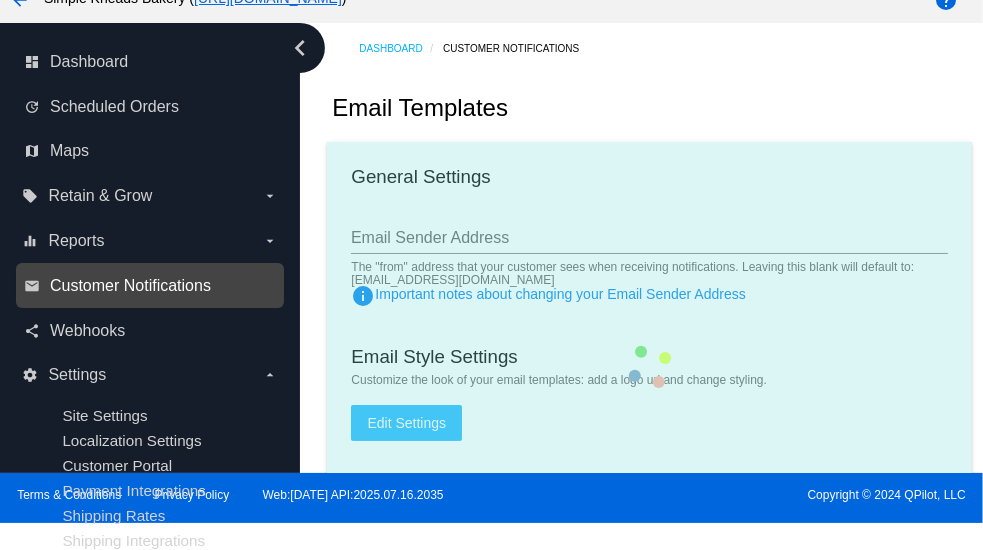 type on "1" 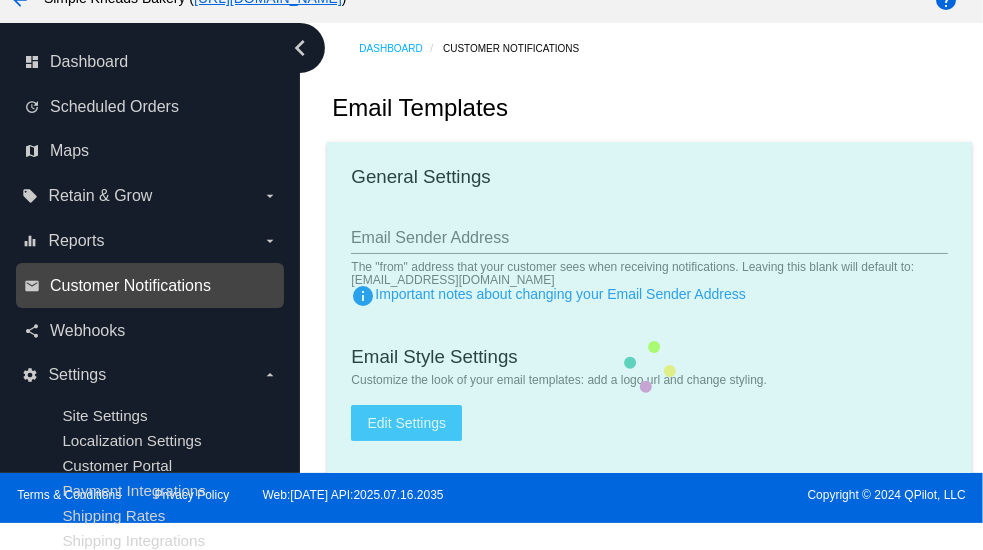checkbox on "true" 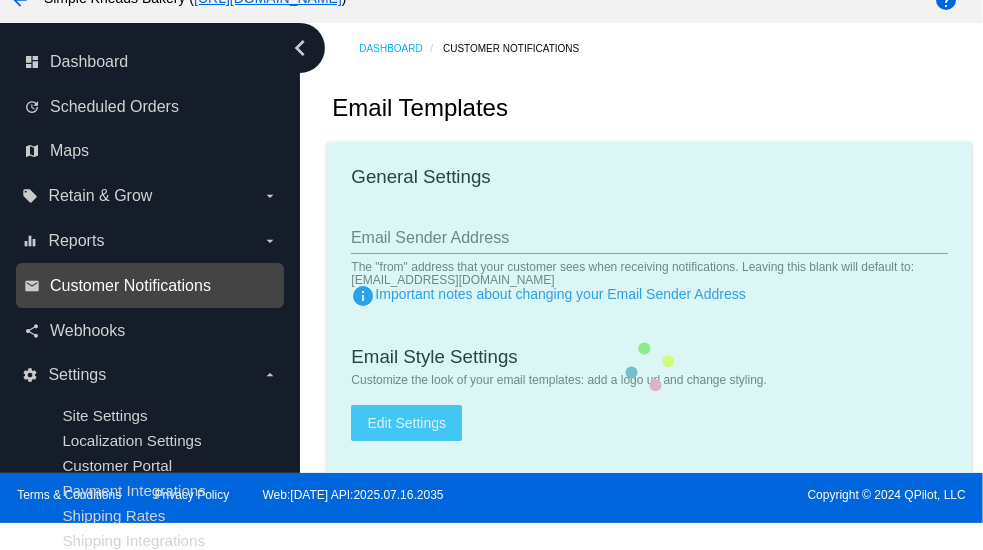 checkbox on "true" 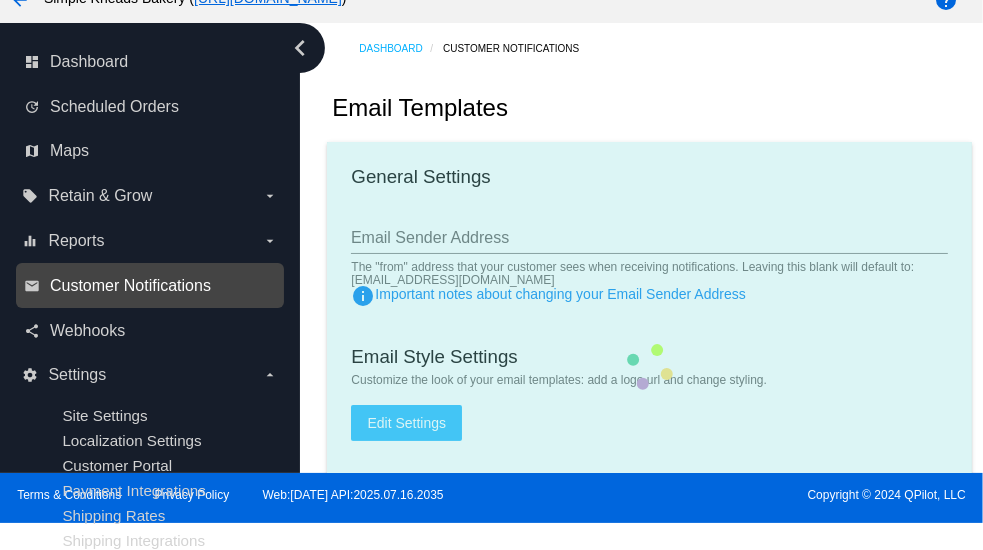 checkbox on "true" 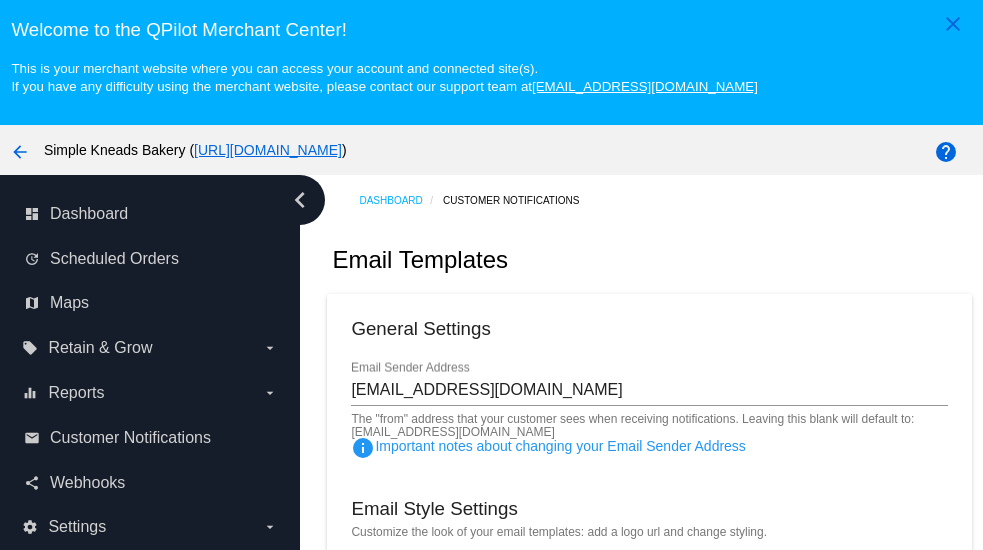 scroll, scrollTop: 0, scrollLeft: 0, axis: both 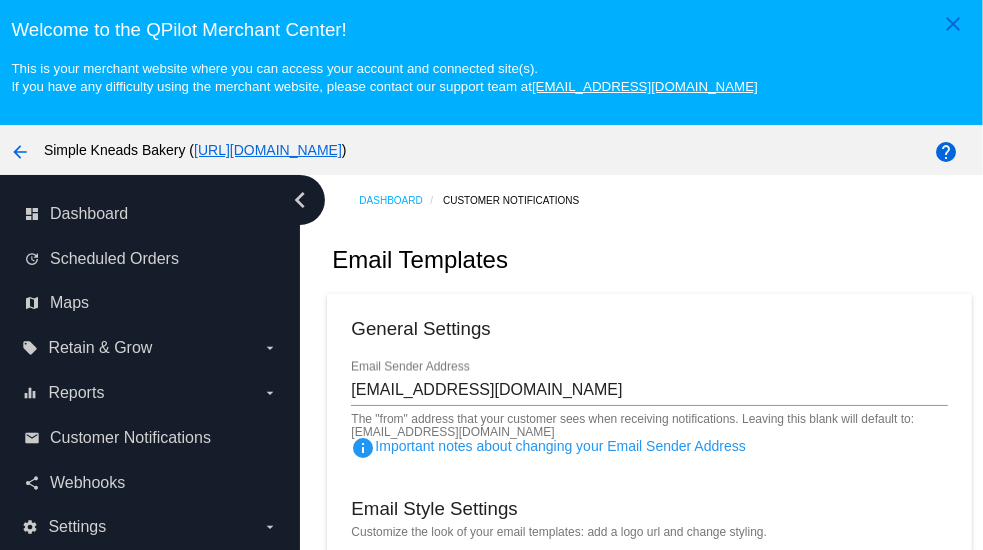 click on "arrow_back" at bounding box center [20, 150] 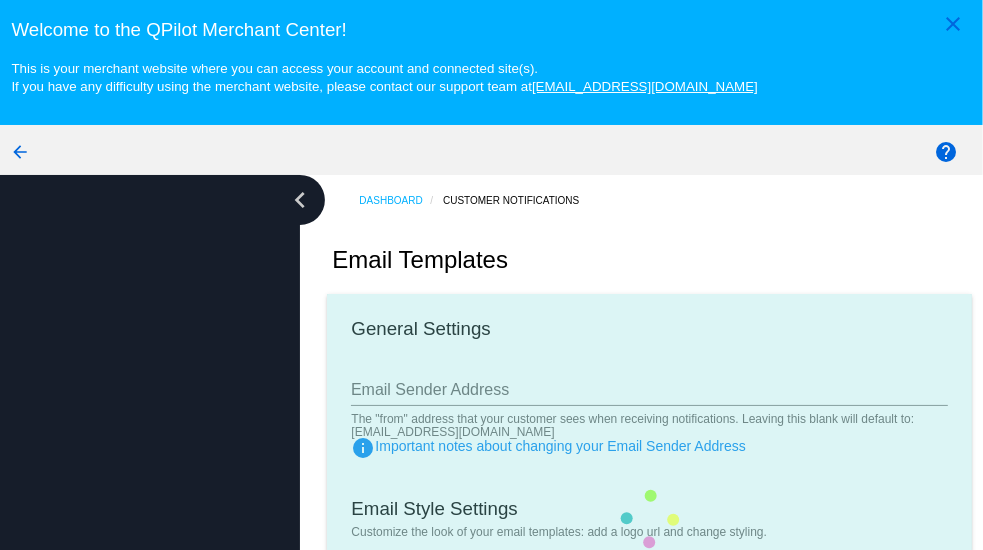 type on "[EMAIL_ADDRESS][DOMAIN_NAME]" 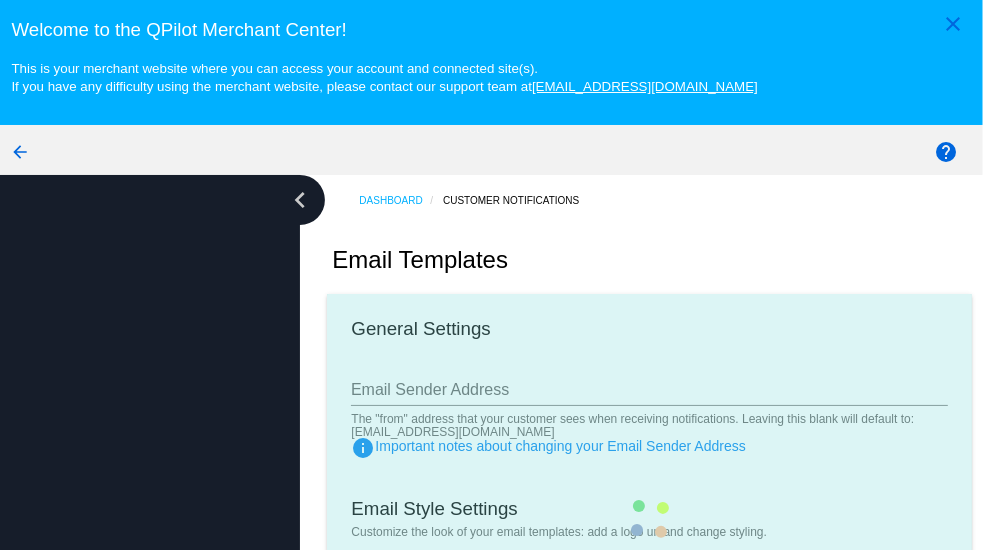 type on "1" 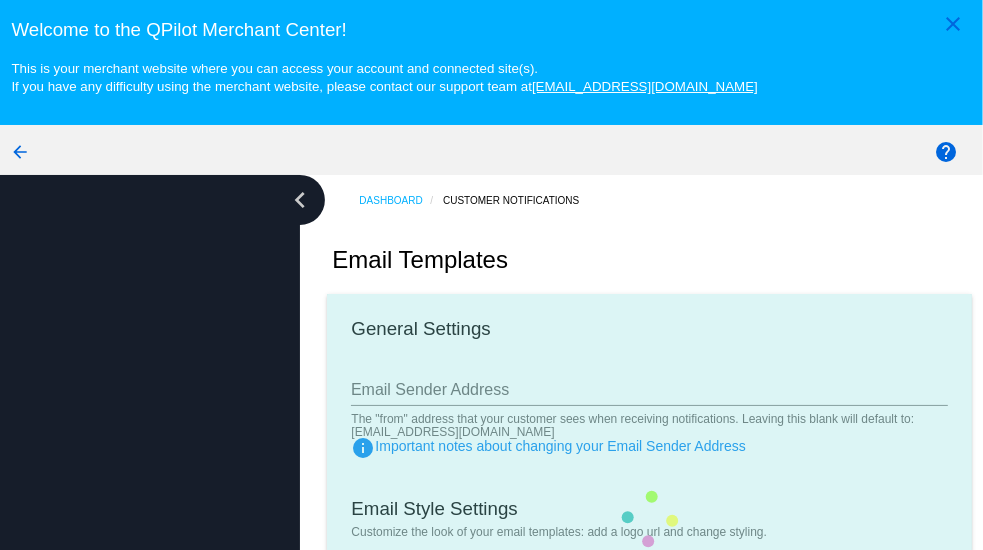 checkbox on "true" 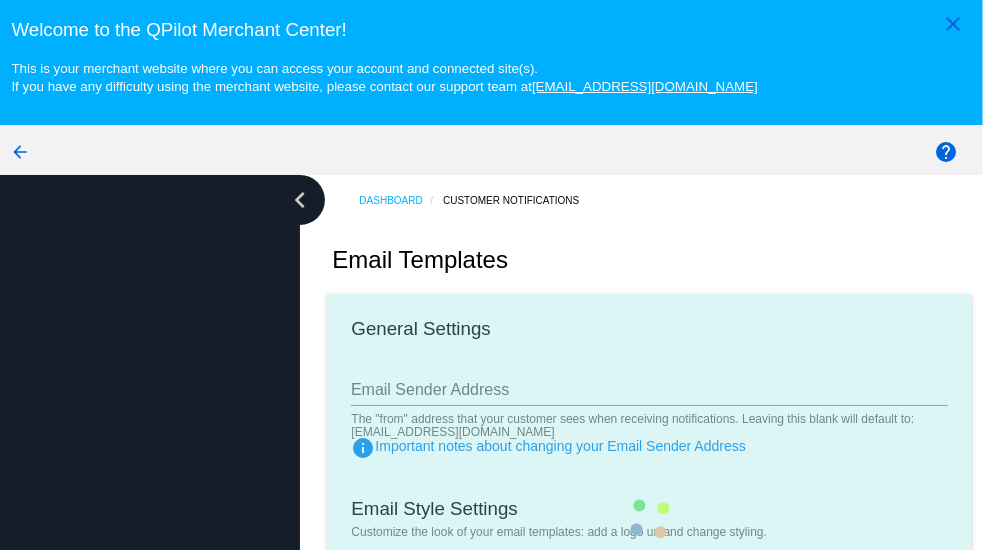 checkbox on "true" 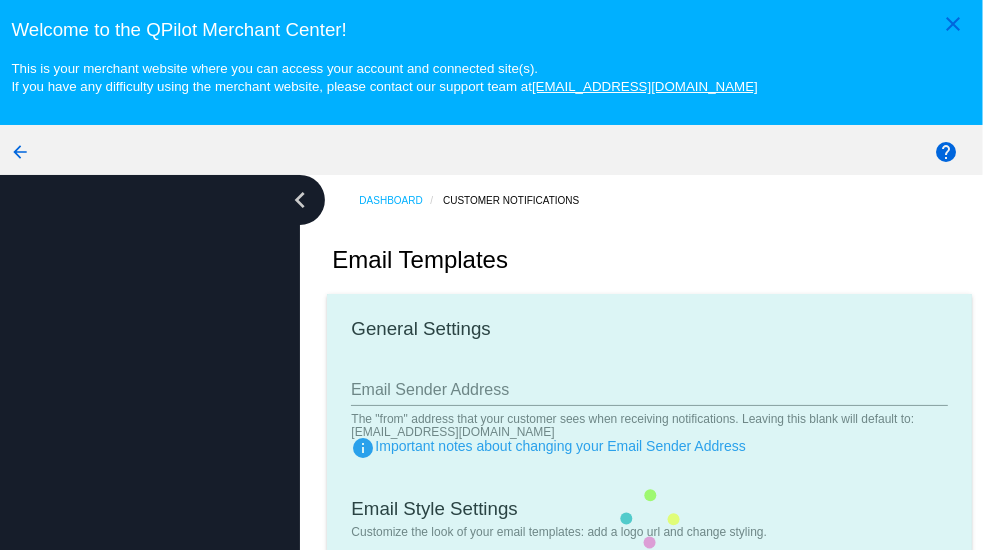 checkbox on "true" 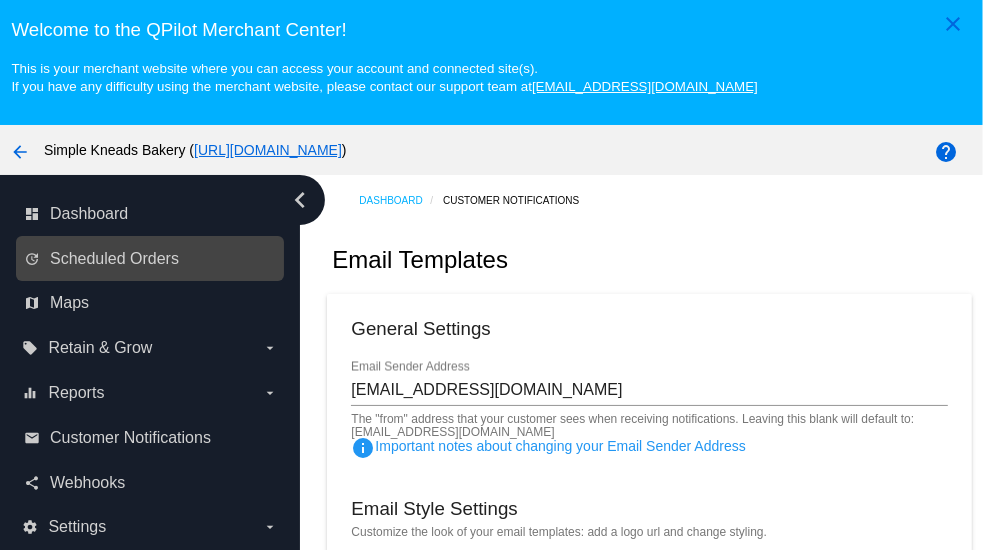click on "update
Scheduled Orders" at bounding box center [150, 258] 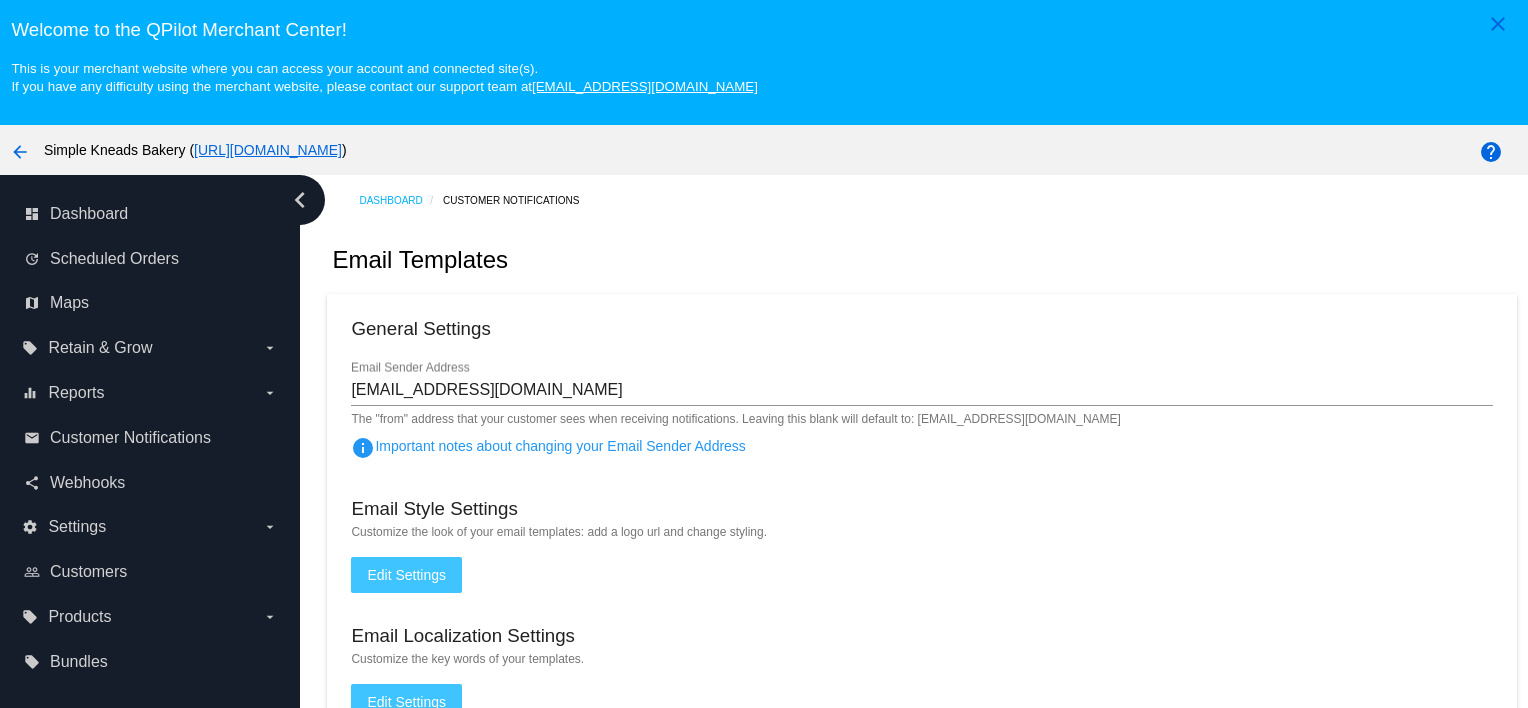 scroll, scrollTop: 128, scrollLeft: 0, axis: vertical 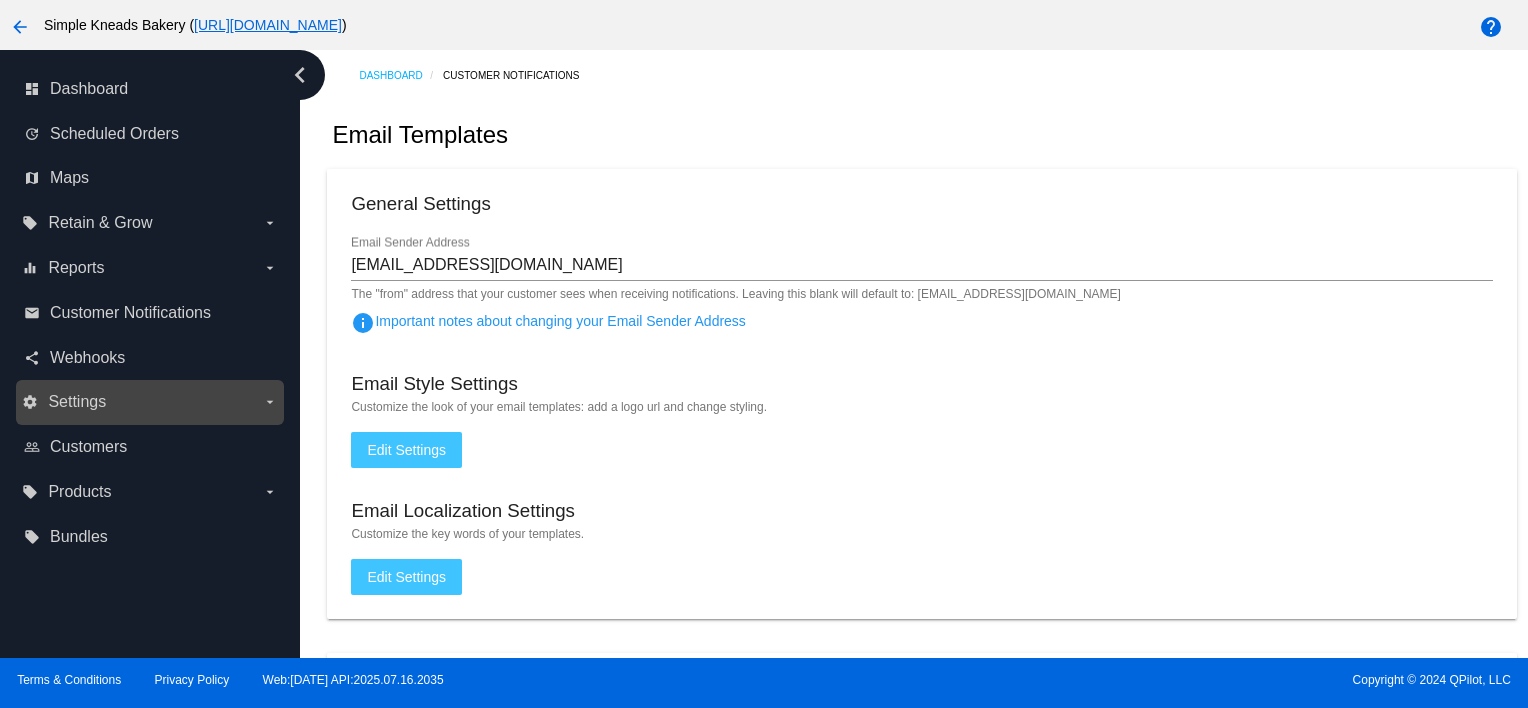 click on "Settings" at bounding box center (77, 402) 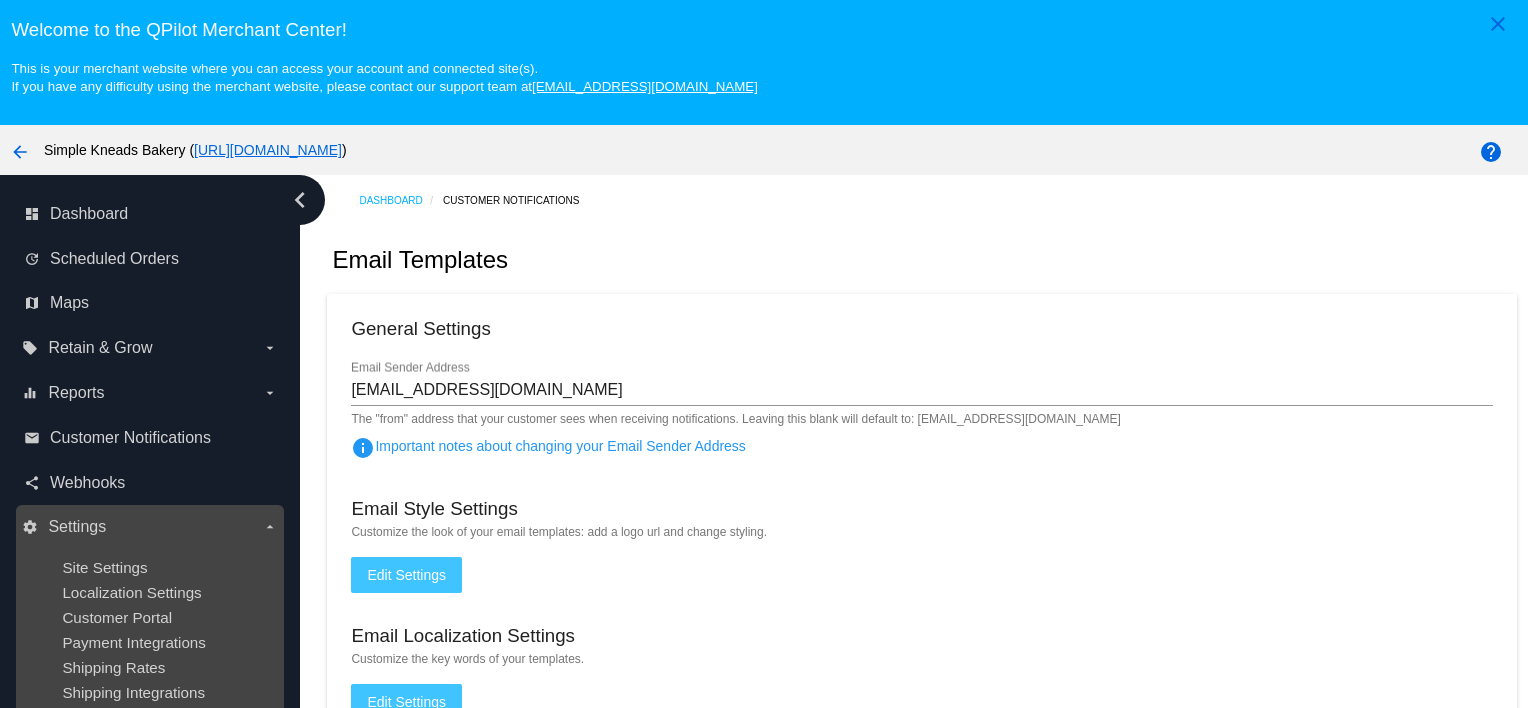 scroll, scrollTop: 224, scrollLeft: 0, axis: vertical 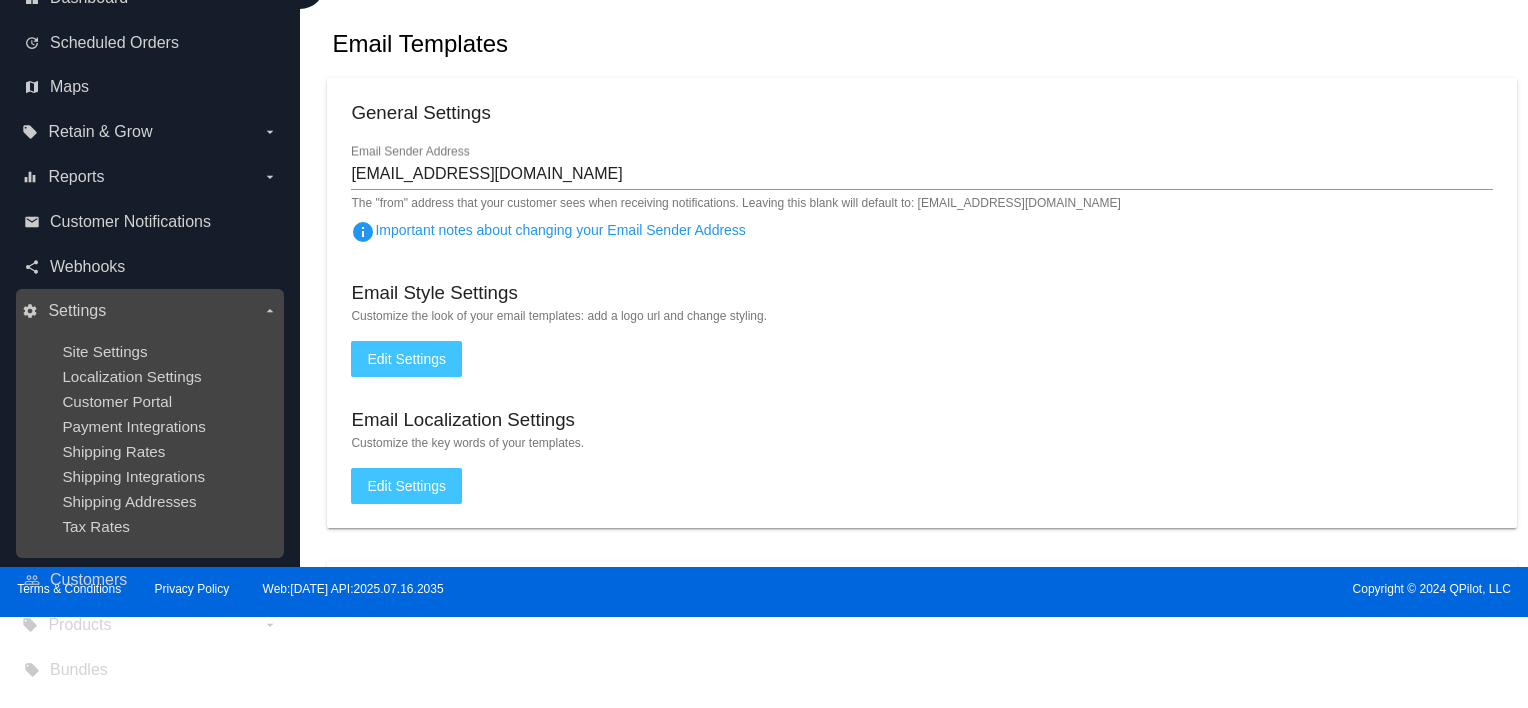 click on "settings
Settings
arrow_drop_down" at bounding box center [149, 311] 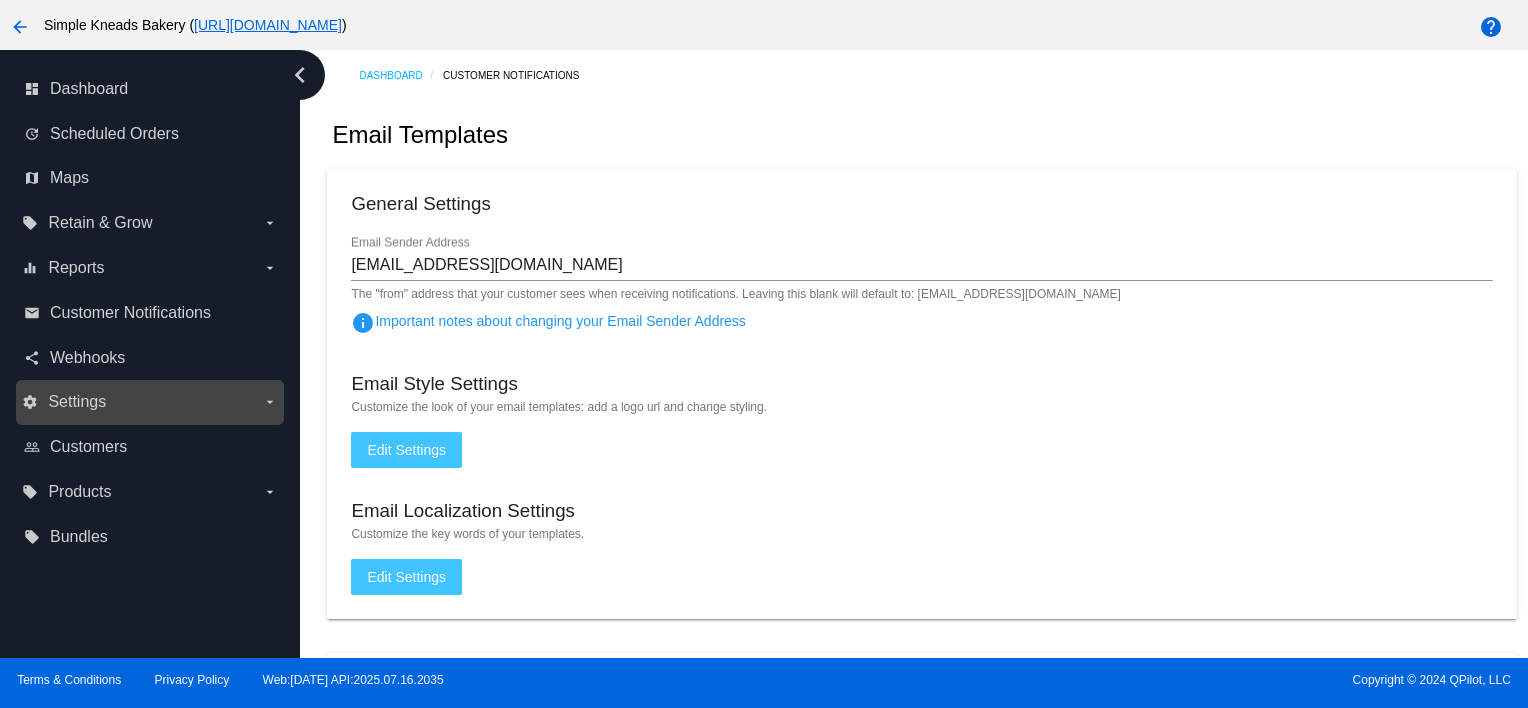 scroll, scrollTop: 128, scrollLeft: 0, axis: vertical 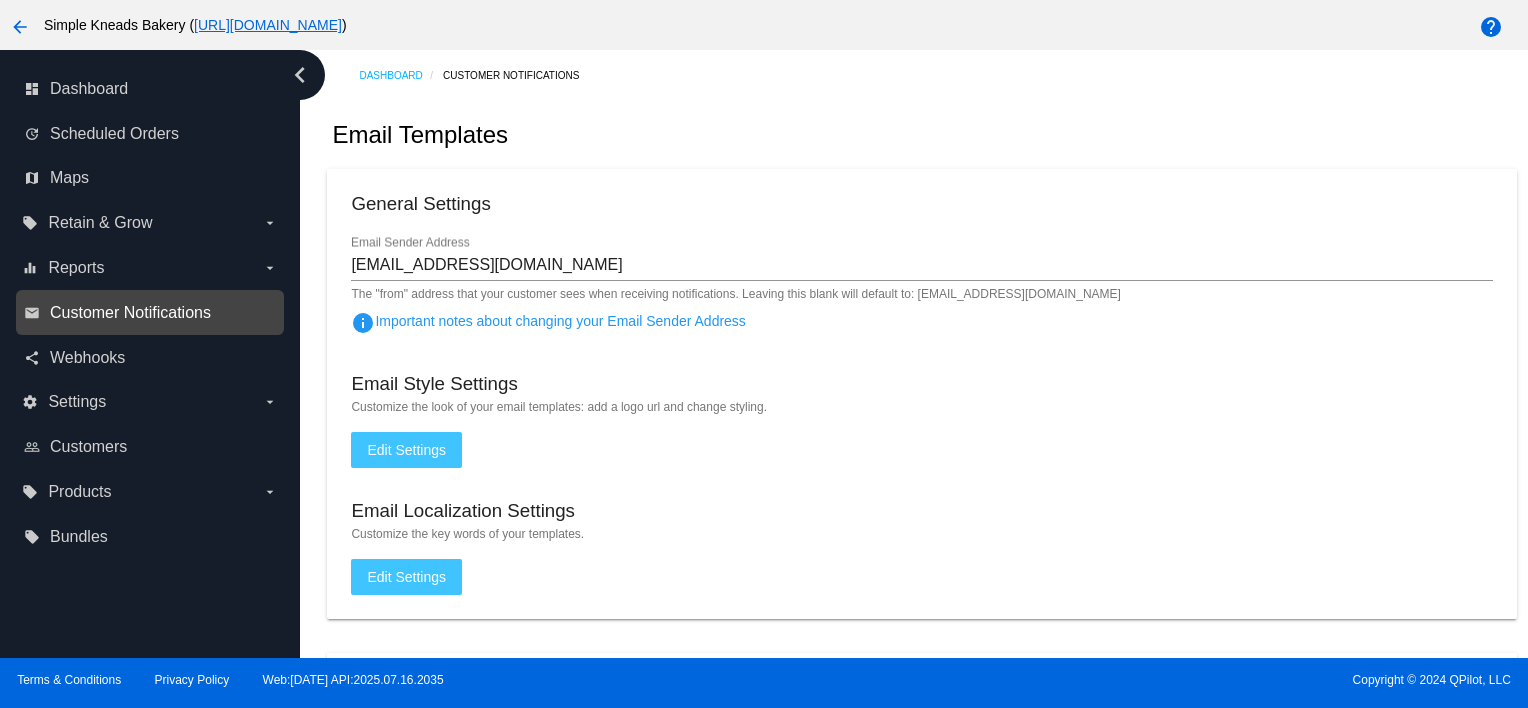click on "Customer Notifications" at bounding box center [130, 313] 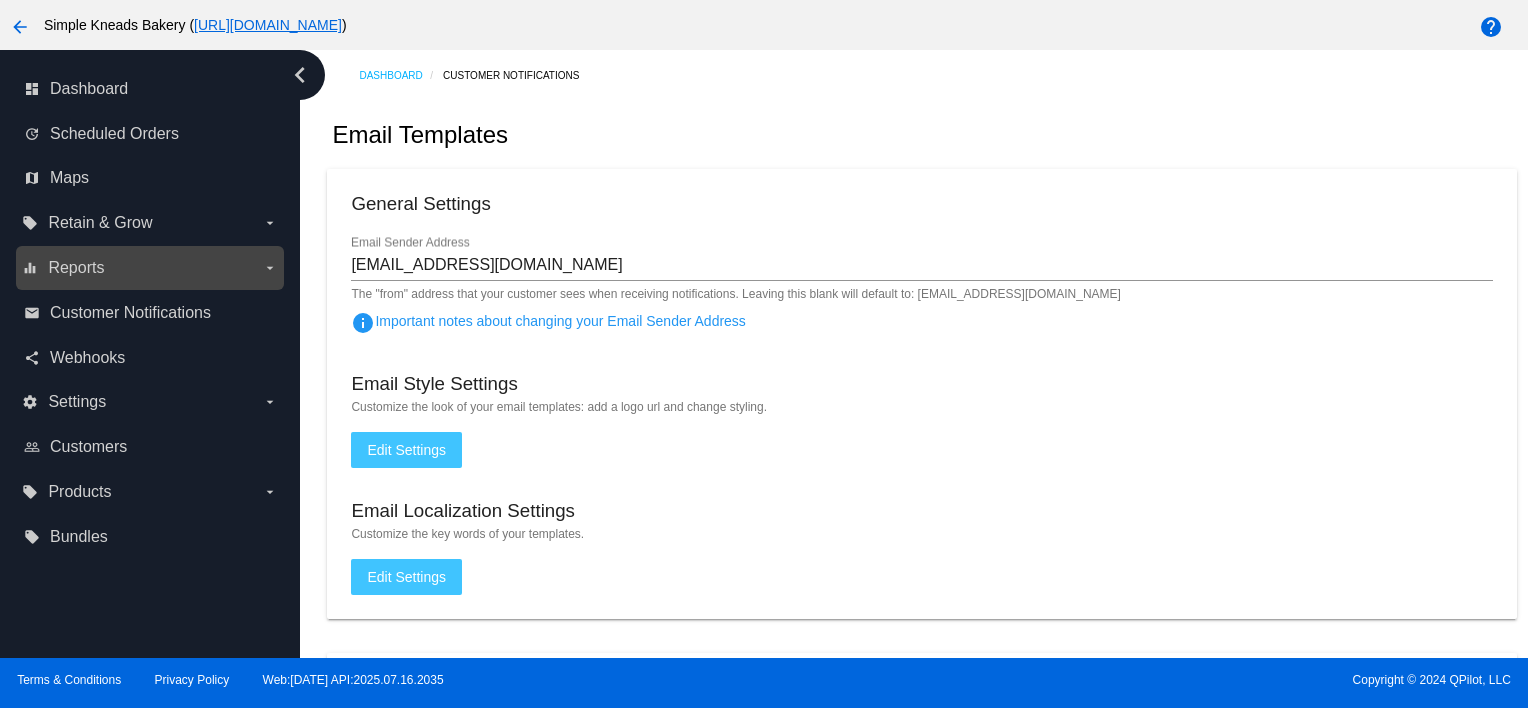click on "Reports" at bounding box center (76, 268) 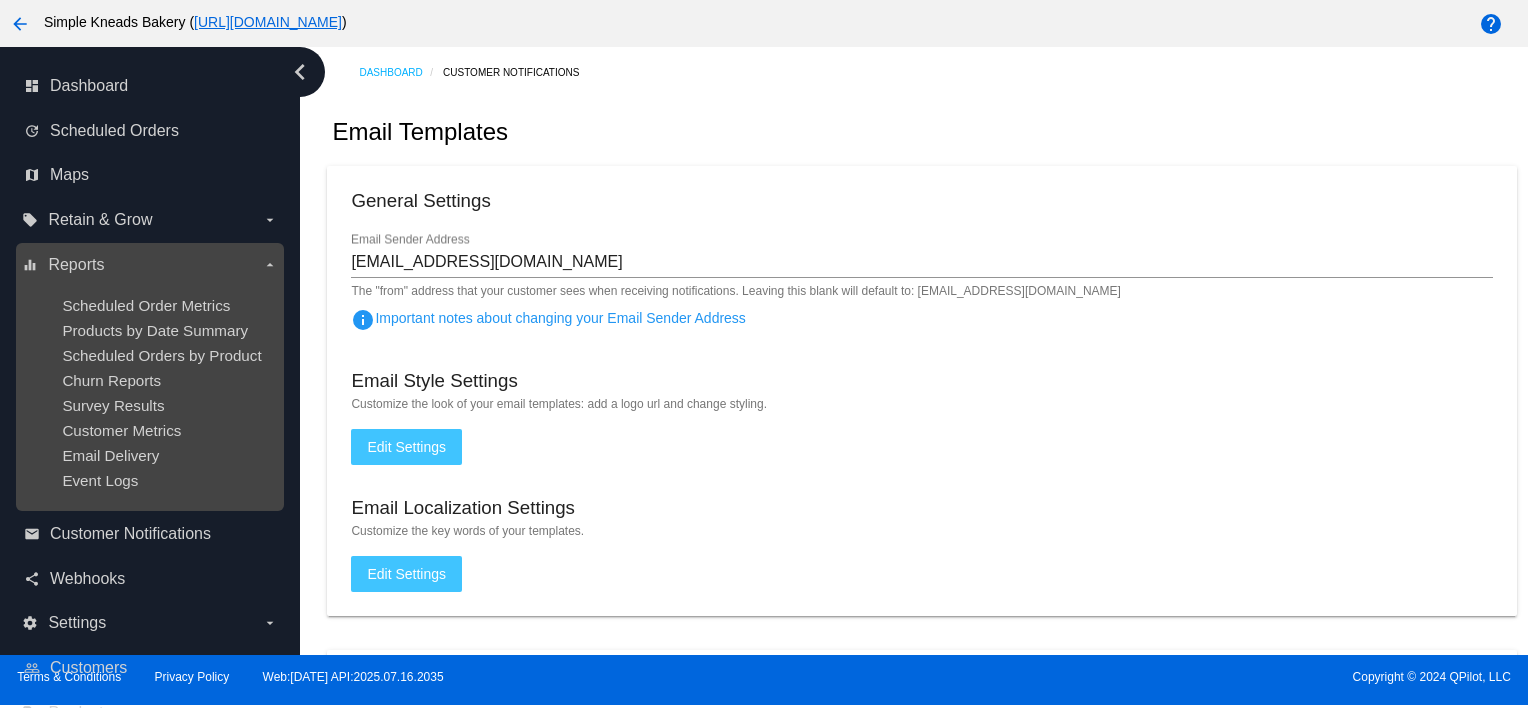scroll, scrollTop: 224, scrollLeft: 0, axis: vertical 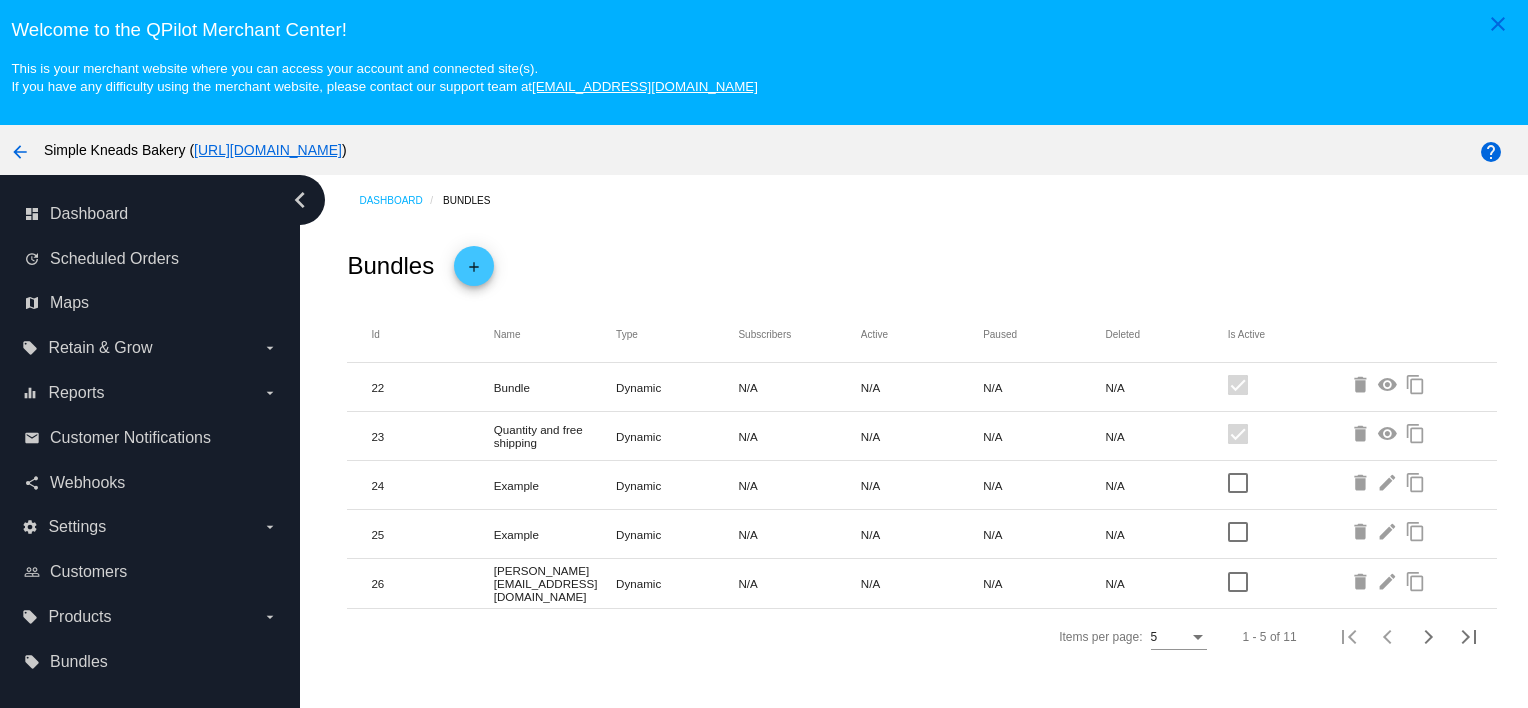 click on "Bundles
add
Id
Name
Type
Subscribers   Active   Paused   Deleted   Is Active     22   Bundle   Dynamic   N/A   N/A   N/A   N/A
delete
visibility
content_copy
23   Quantity and free shipping   Dynamic   N/A   N/A   N/A   N/A
delete
visibility
content_copy
24   Example   Dynamic   N/A   N/A   N/A   N/A
delete
edit
content_copy
25   Example   Dynamic   N/A   N/A   N/A   N/A
delete
edit
content_copy
26   t.leclaire@simplekneads.com   Dynamic   N/A   N/A   N/A   N/A
delete
edit
content_copy
Items per page: 5 1 - 5 of 11" 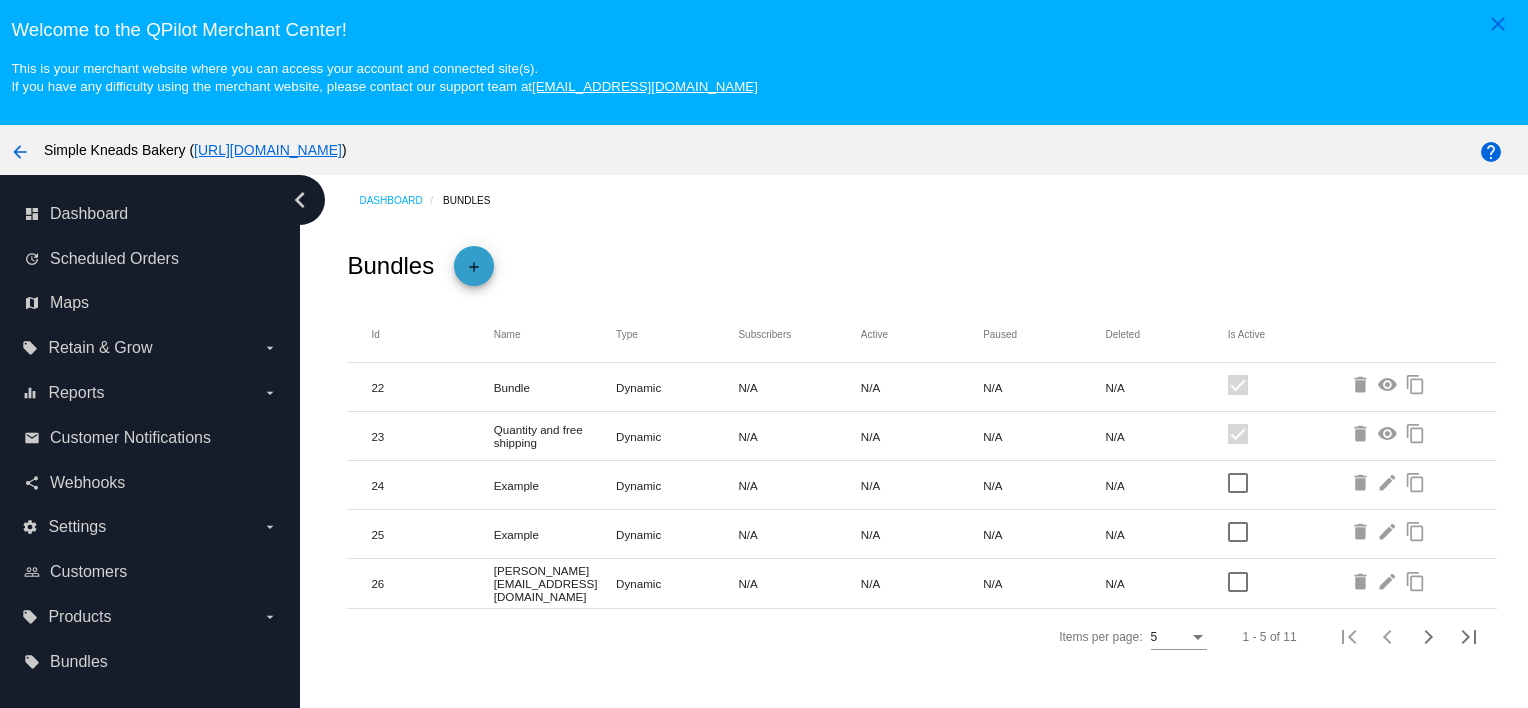 click on "add" 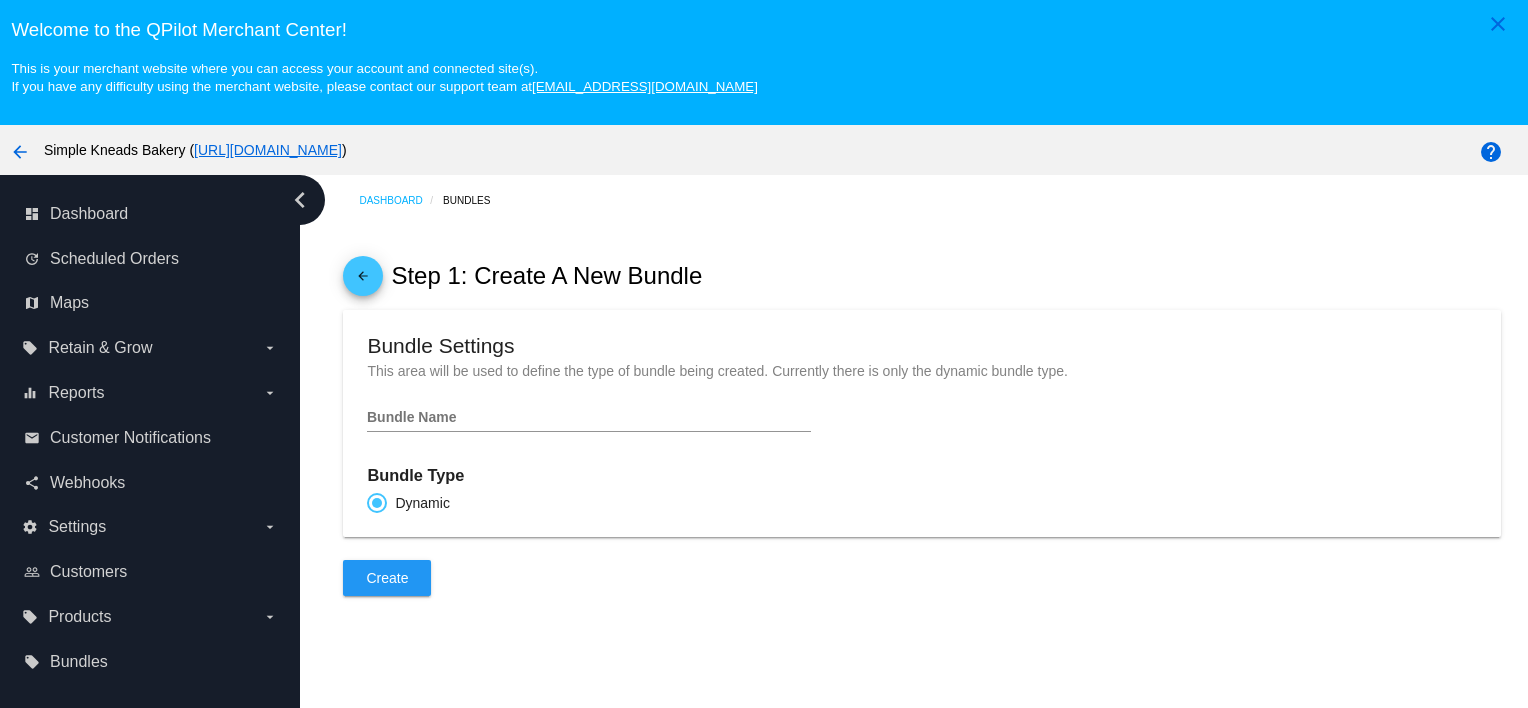click on "arrow_back
Simple Kneads Bakery ( https://a0fd91-57.myshopify.com )" at bounding box center (636, 150) 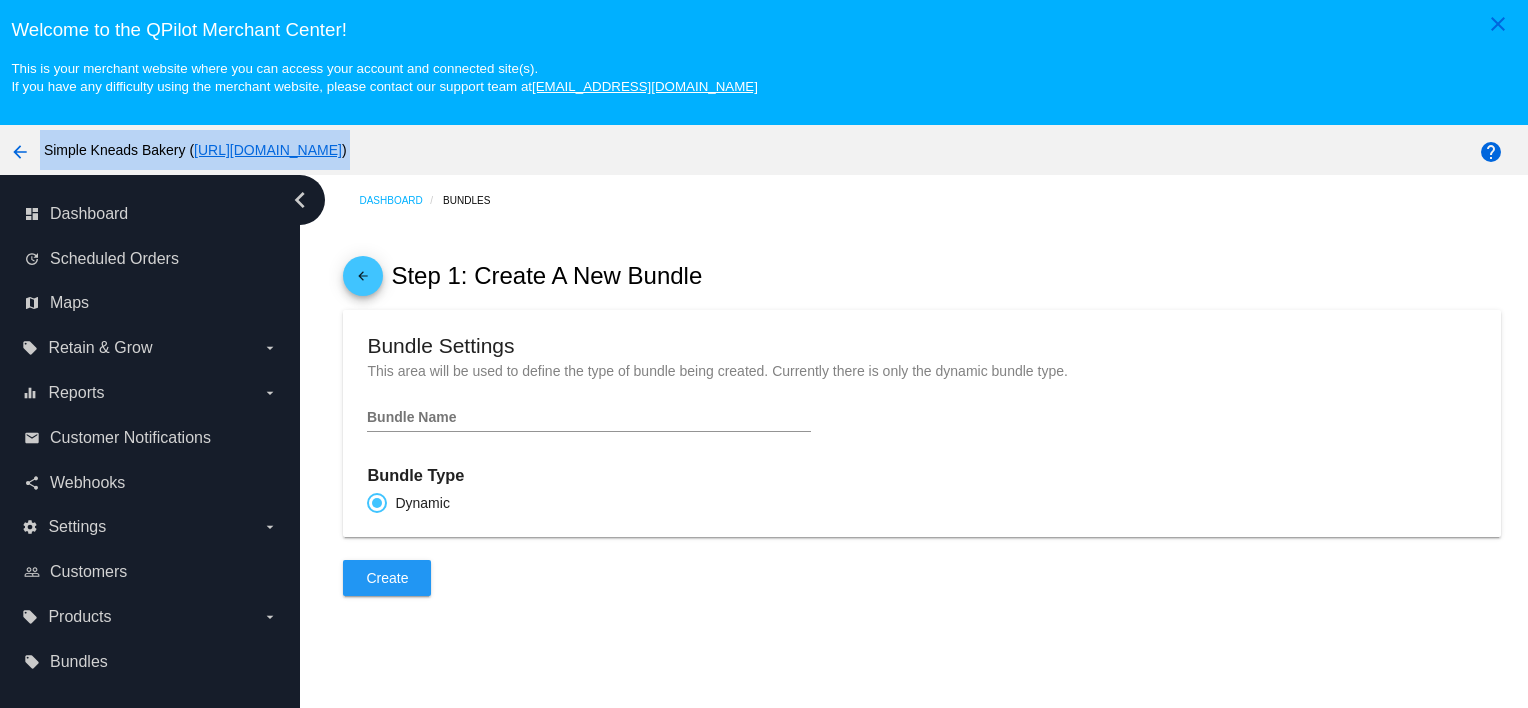 click on "arrow_back
Simple Kneads Bakery ( https://a0fd91-57.myshopify.com )" at bounding box center (636, 150) 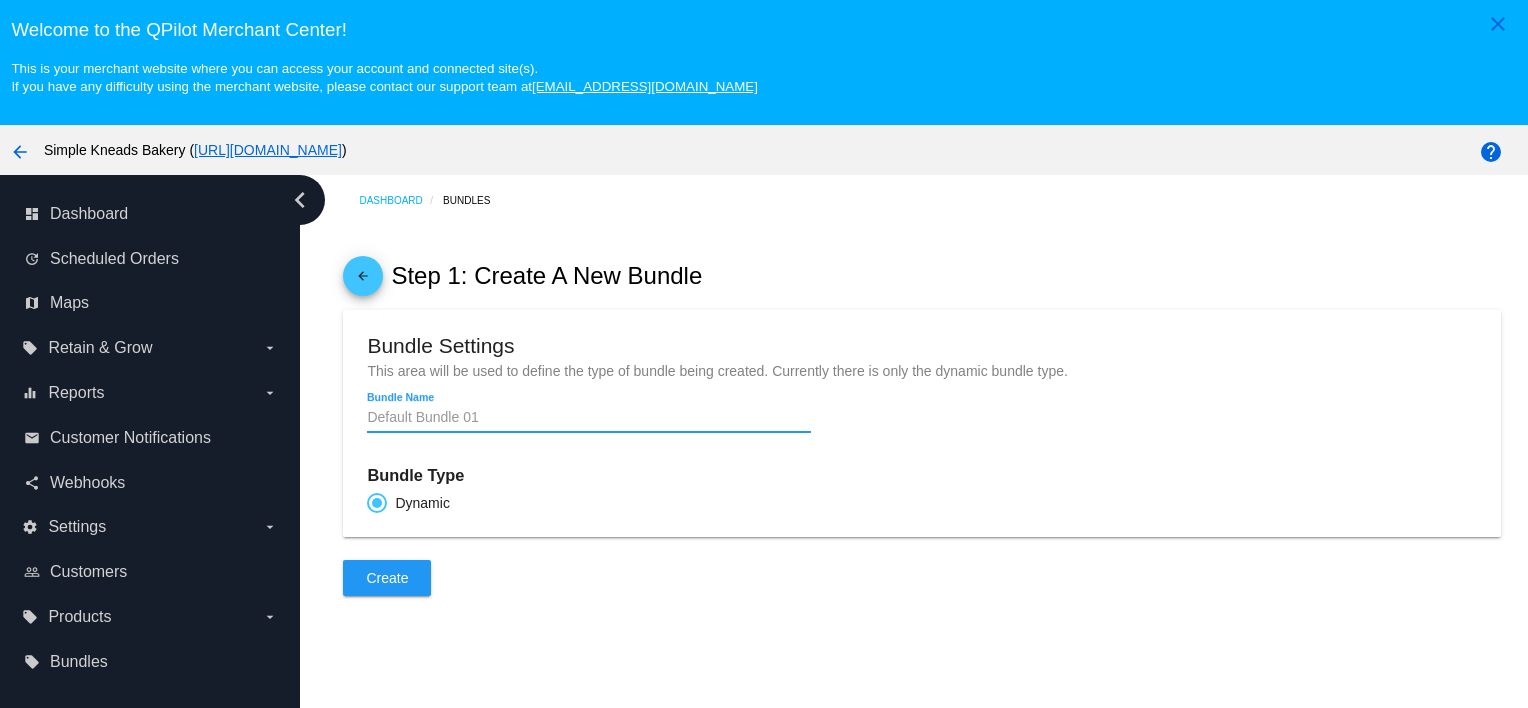click on "Bundle Name" at bounding box center (589, 418) 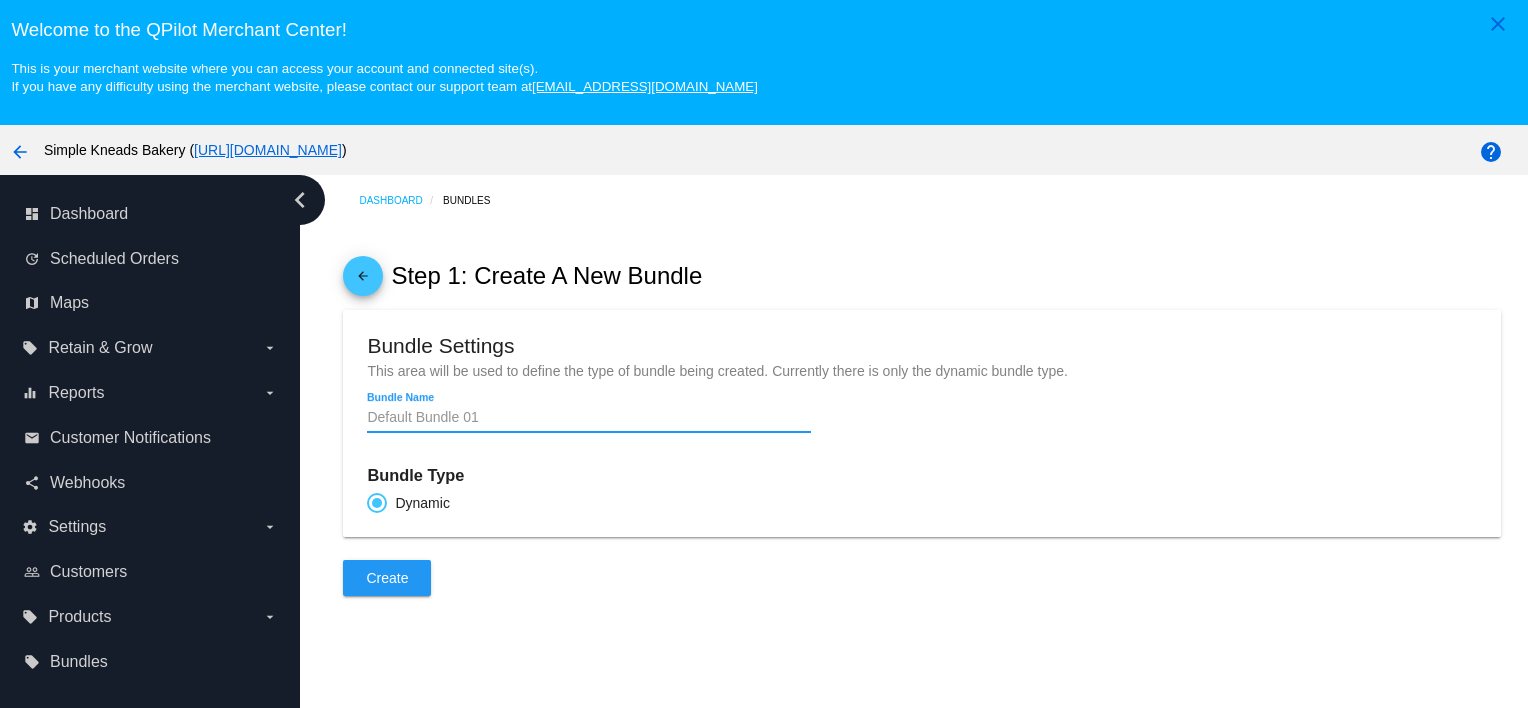 click on "Bundle Name" at bounding box center [589, 418] 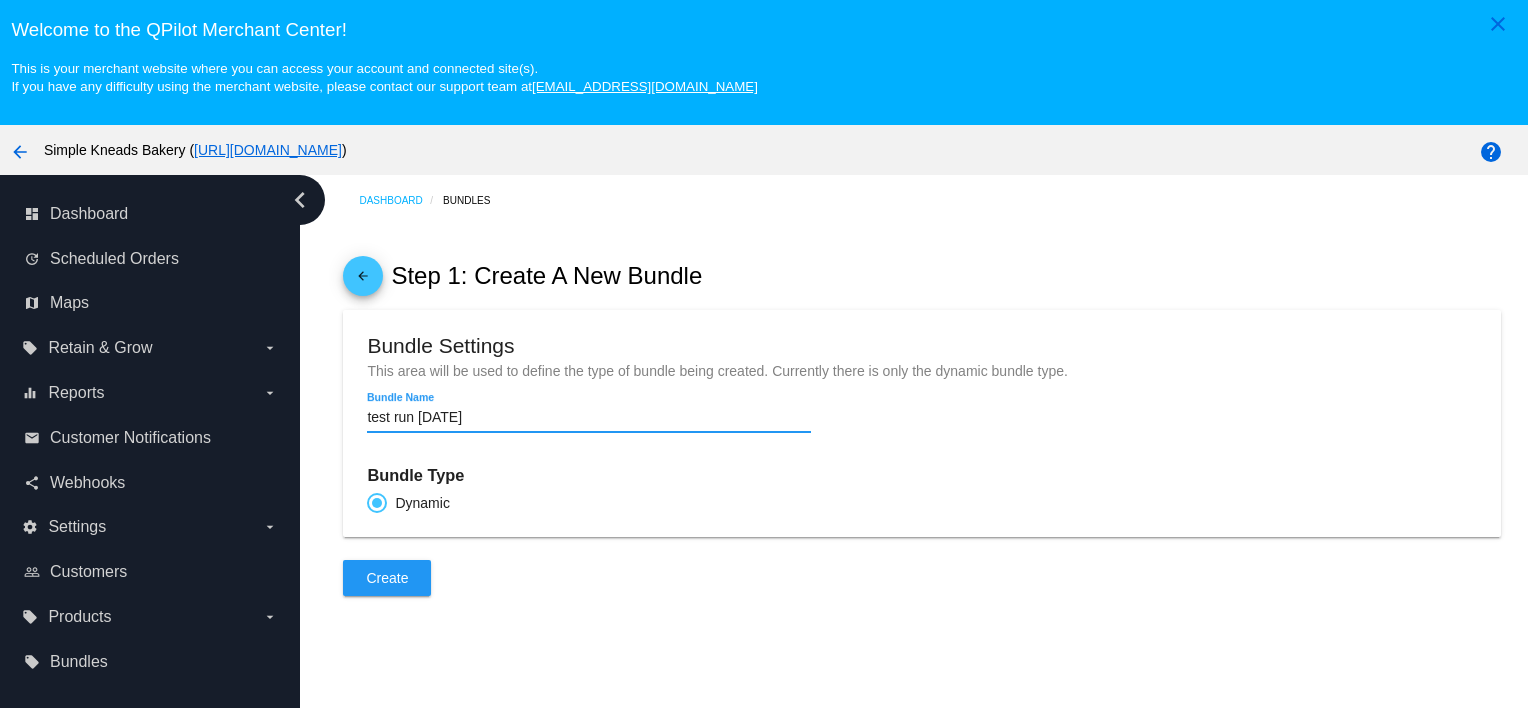 type on "test run 7/23/2025" 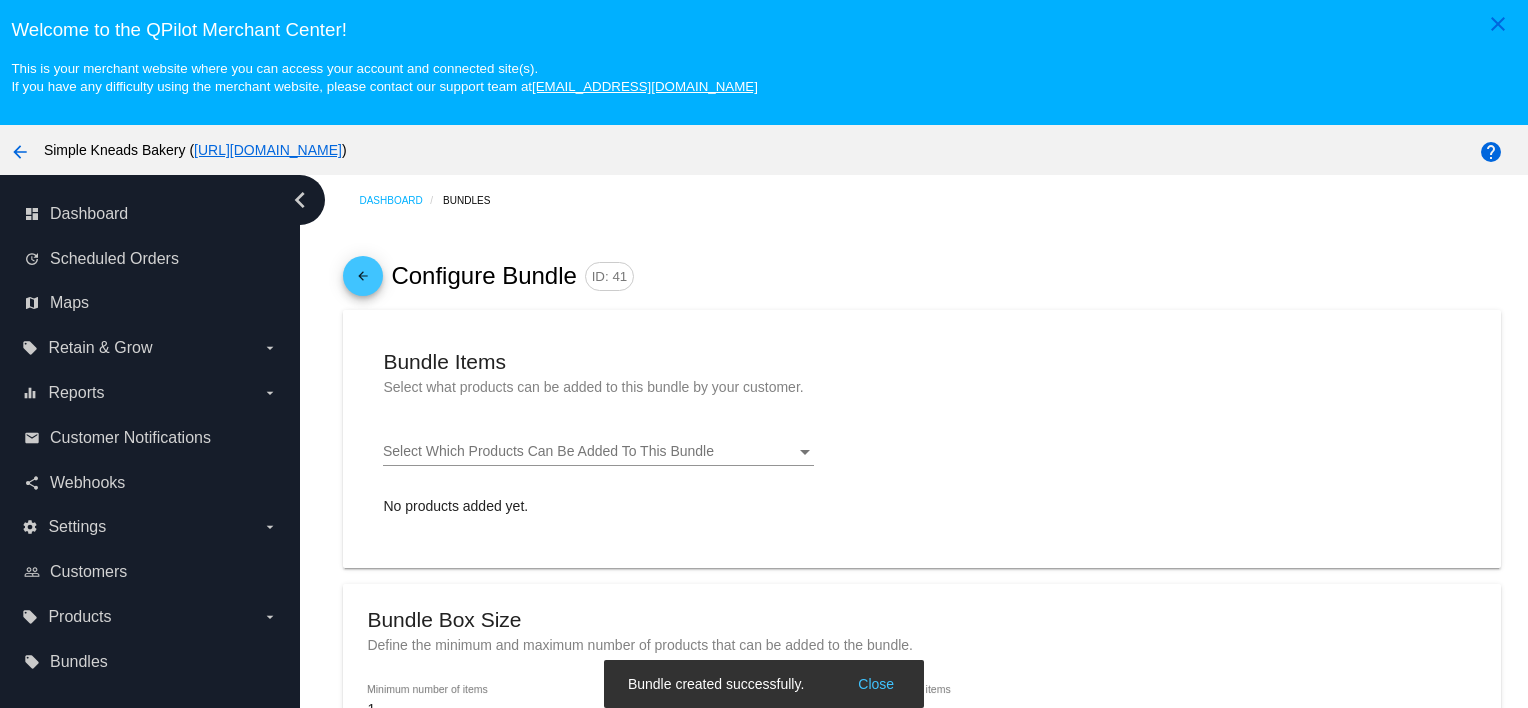 click on "Select Which Products Can Be Added To This Bundle" at bounding box center (548, 451) 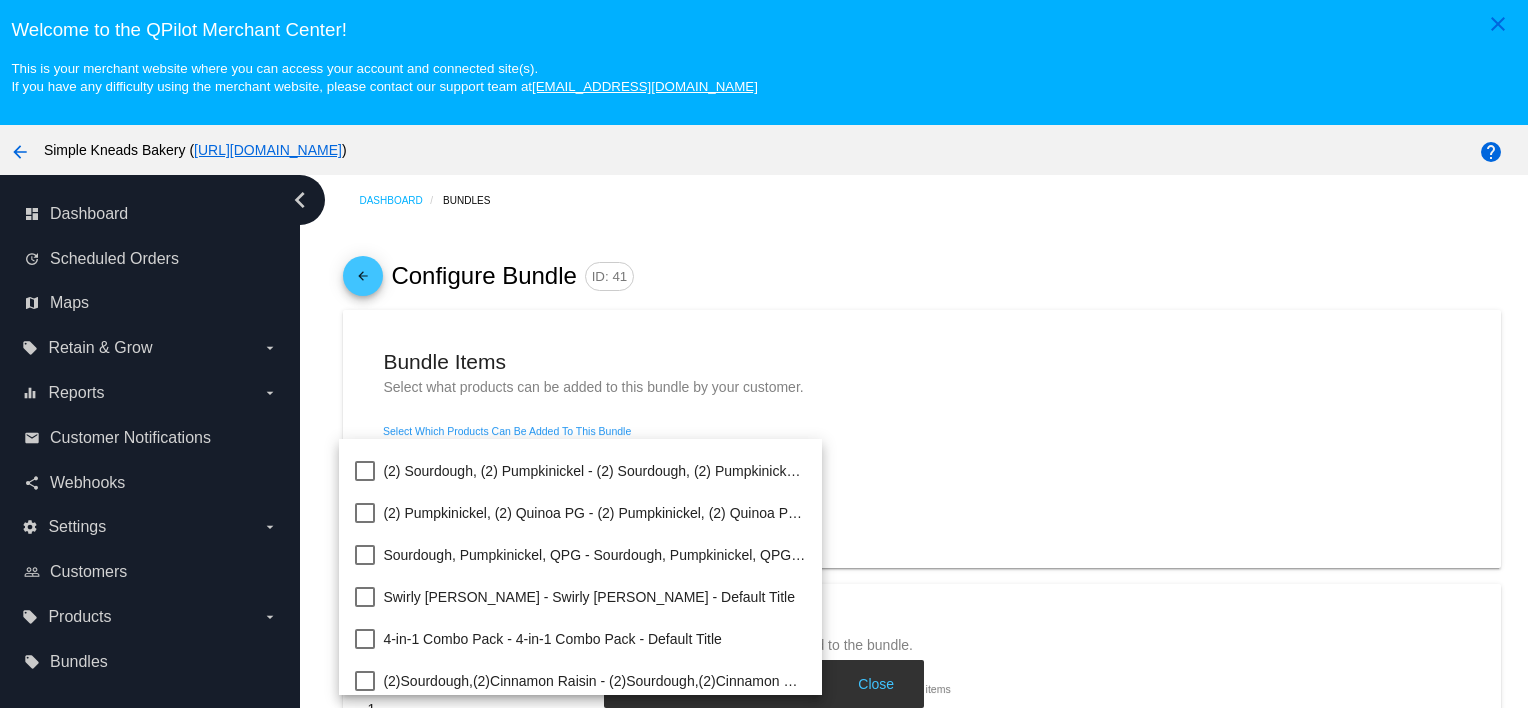 scroll, scrollTop: 332, scrollLeft: 0, axis: vertical 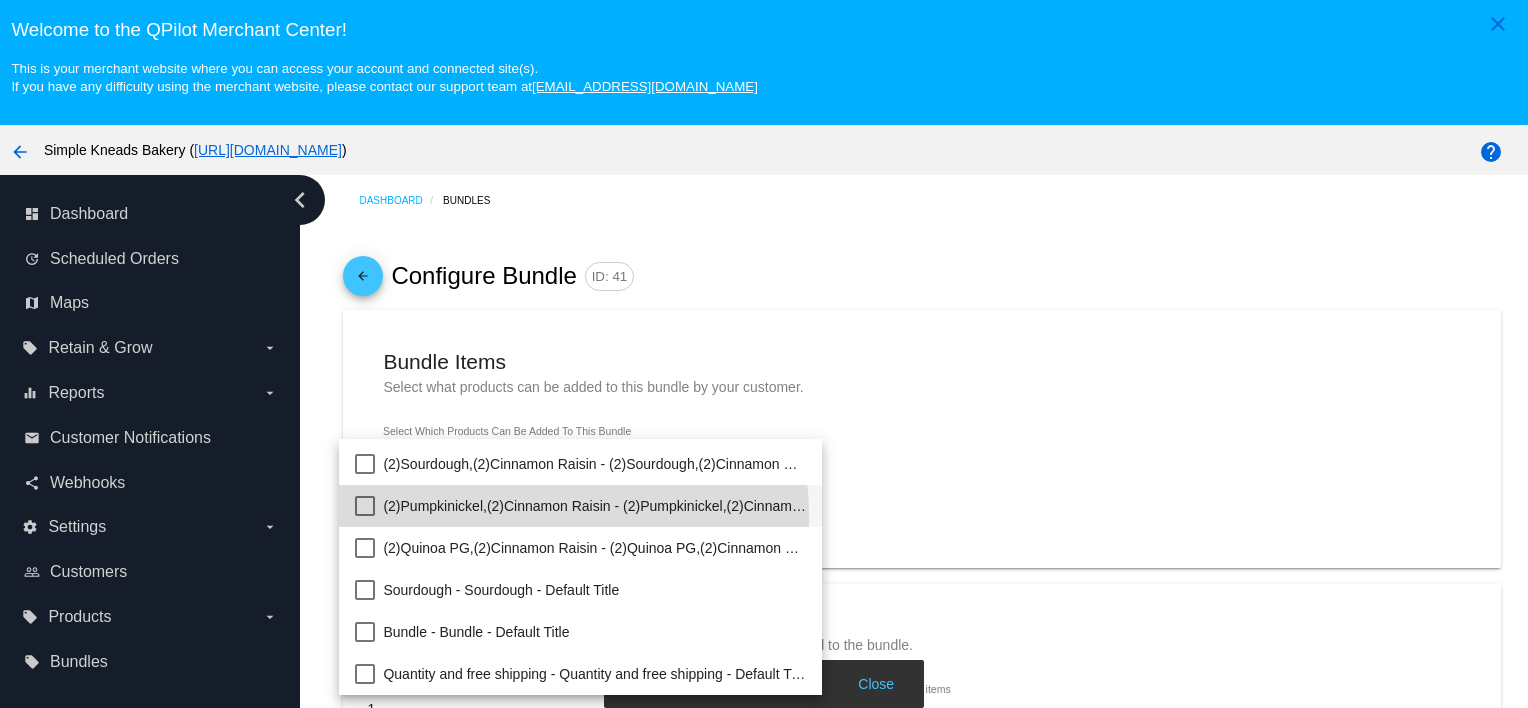 click on "(2)Pumpkinickel,(2)Cinnamon Raisin - (2)Pumpkinickel,(2)Cinnamon Raisin - Default Title" at bounding box center (594, 506) 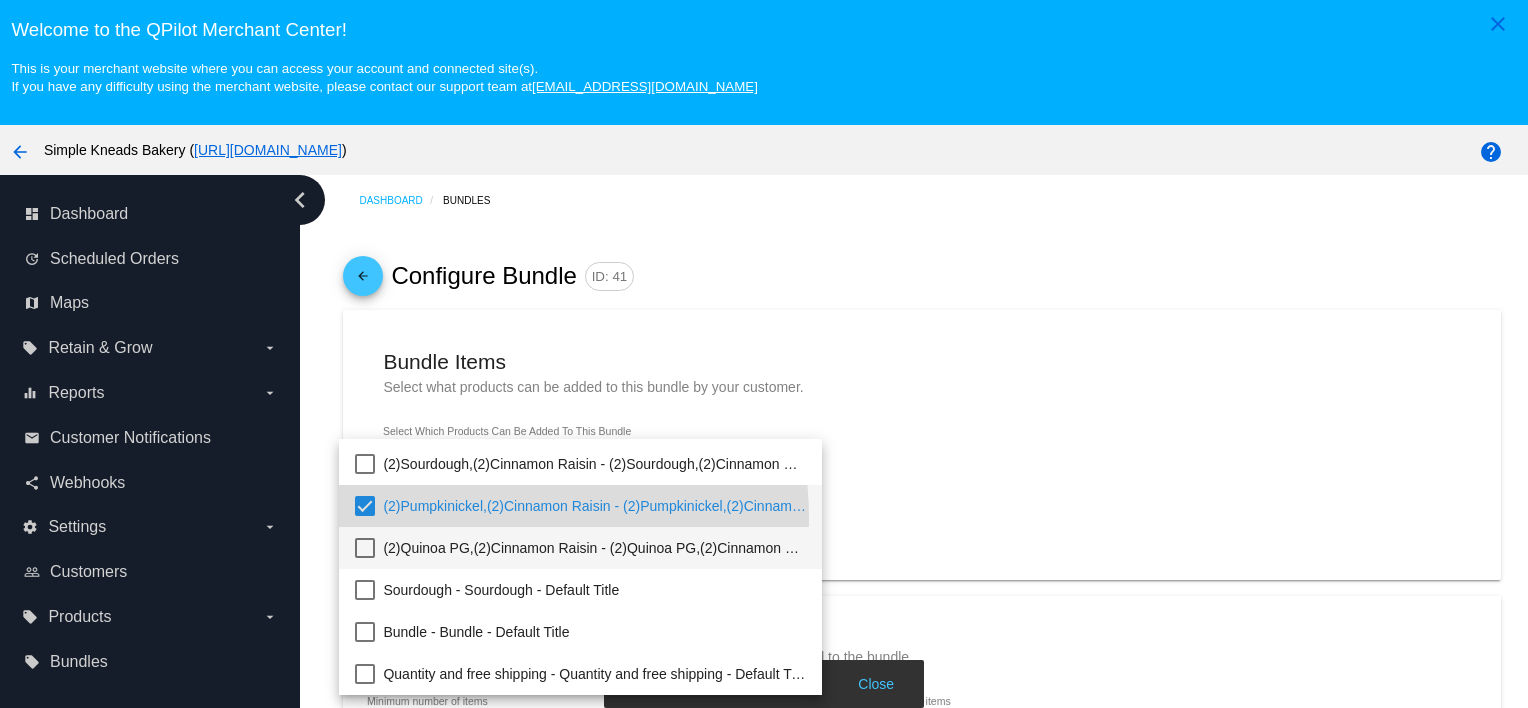 click on "(2)Quinoa PG,(2)Cinnamon Raisin - (2)Quinoa PG,(2)Cinnamon Raisin - Default Title" at bounding box center (594, 548) 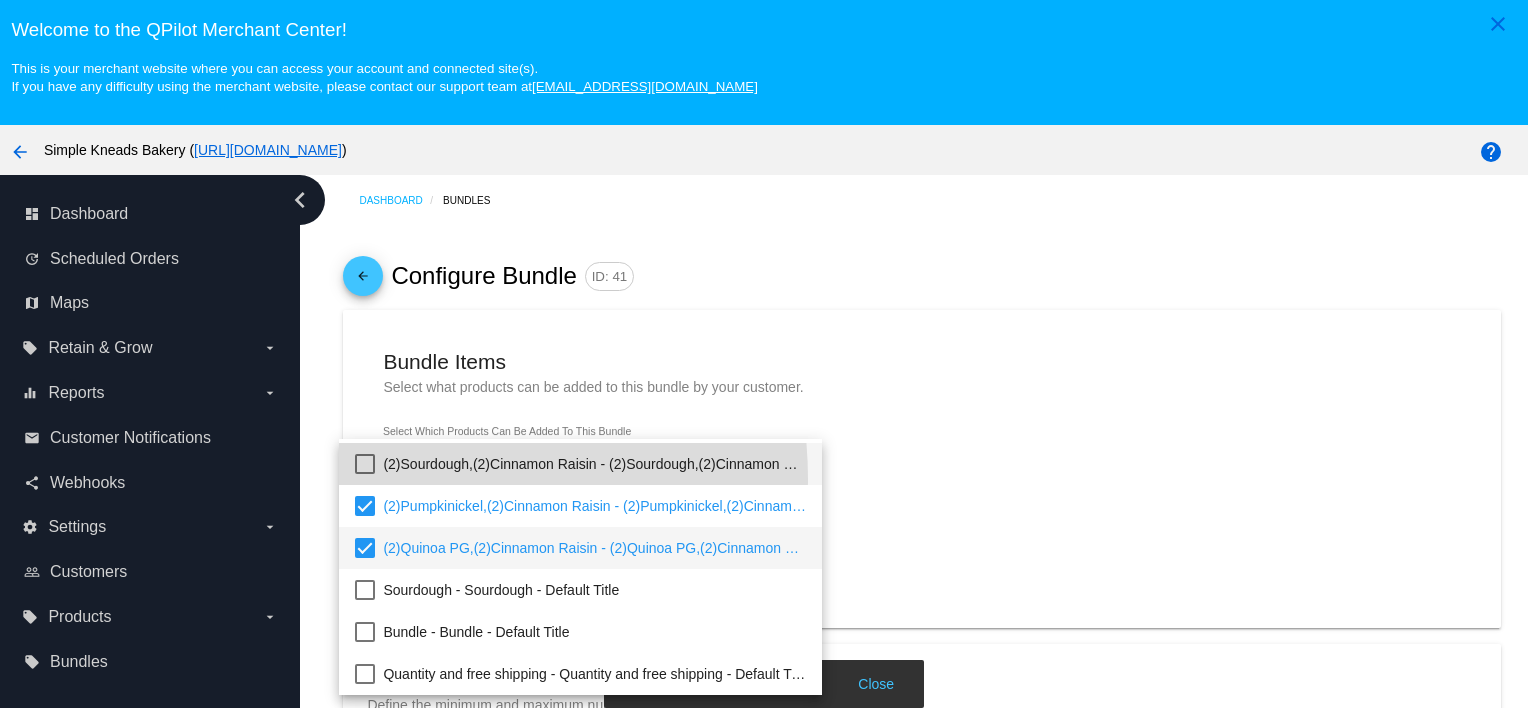 click on "(2)Sourdough,(2)Cinnamon Raisin - (2)Sourdough,(2)Cinnamon Raisin - Default Title" at bounding box center [594, 464] 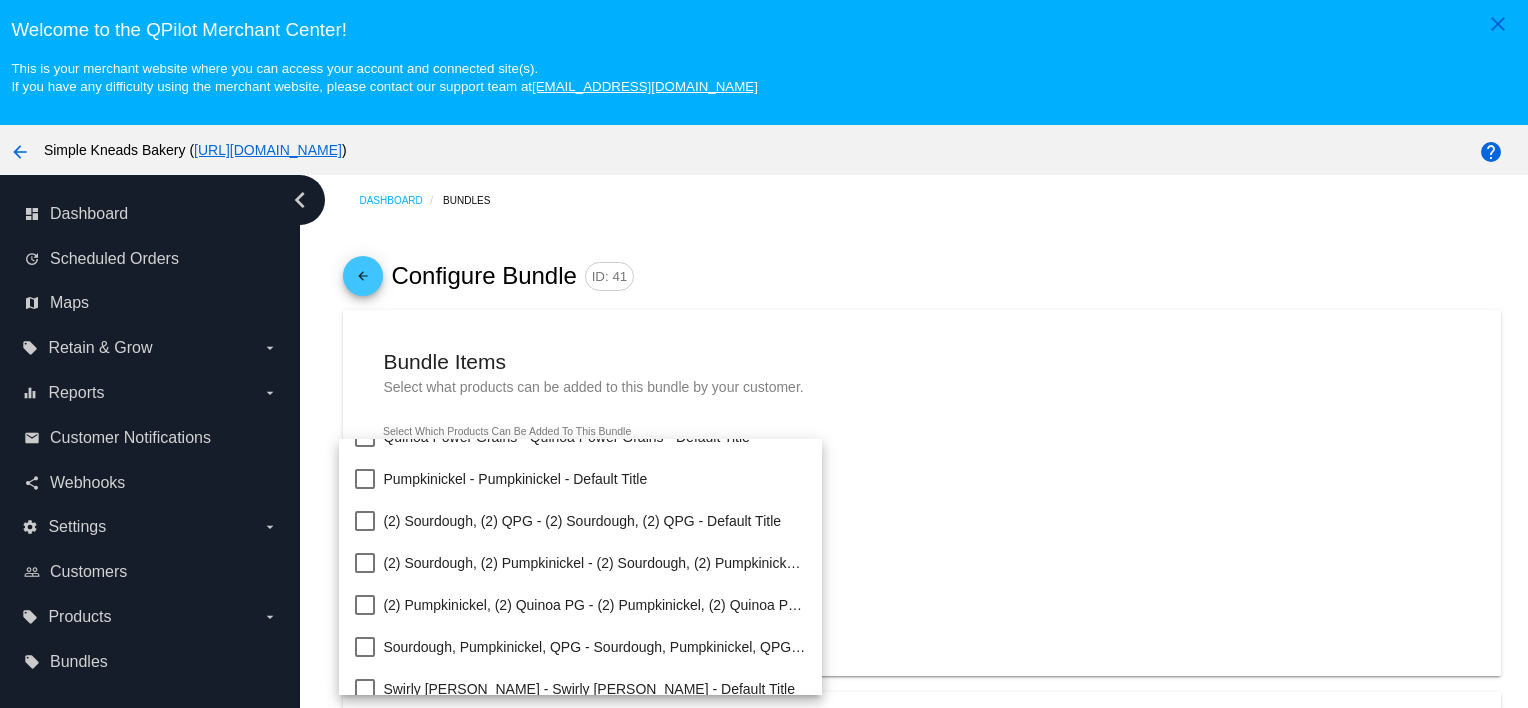 scroll, scrollTop: 20, scrollLeft: 0, axis: vertical 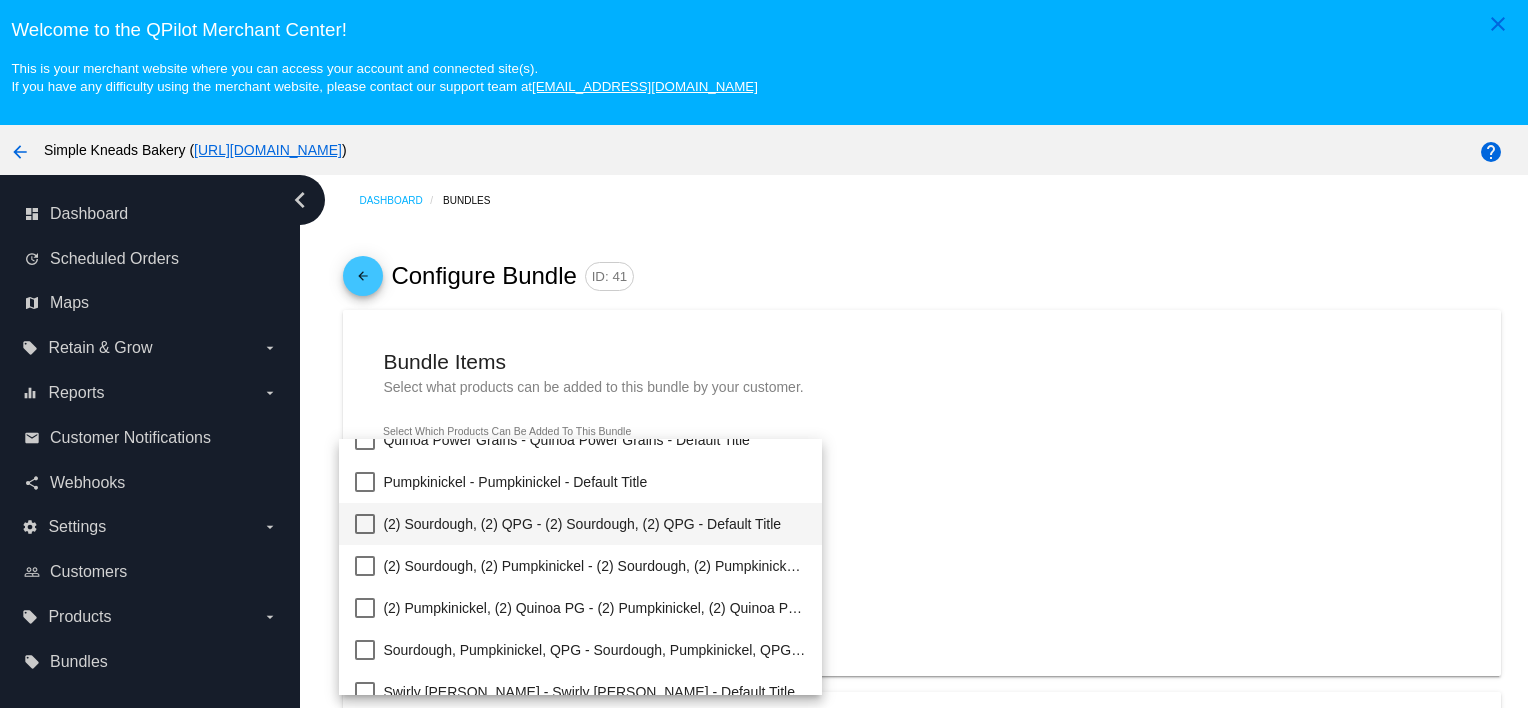 click on "(2) Sourdough, (2) QPG - (2) Sourdough, (2) QPG - Default Title" at bounding box center (594, 524) 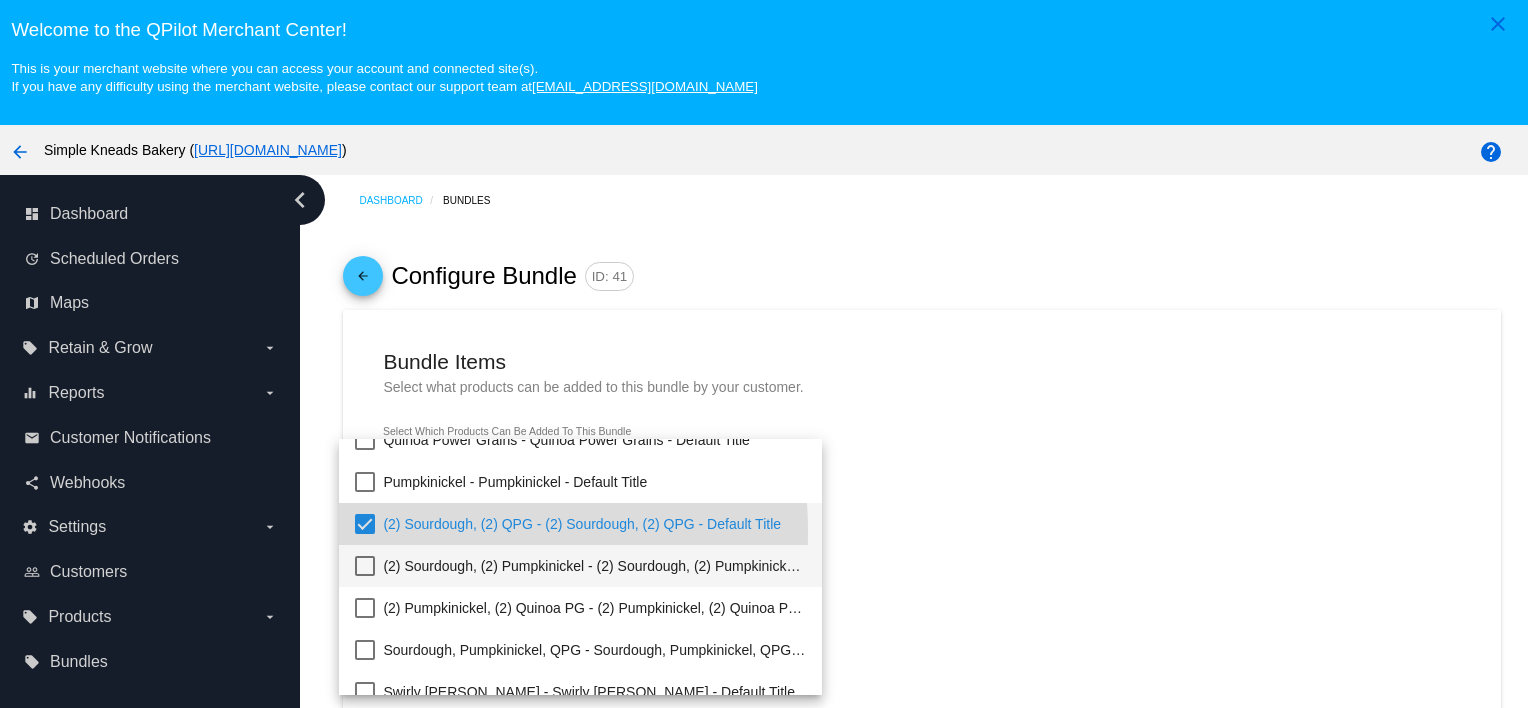 click on "(2) Sourdough, (2) Pumpkinickel - (2) Sourdough, (2) Pumpkinickel - Default Title" at bounding box center (594, 566) 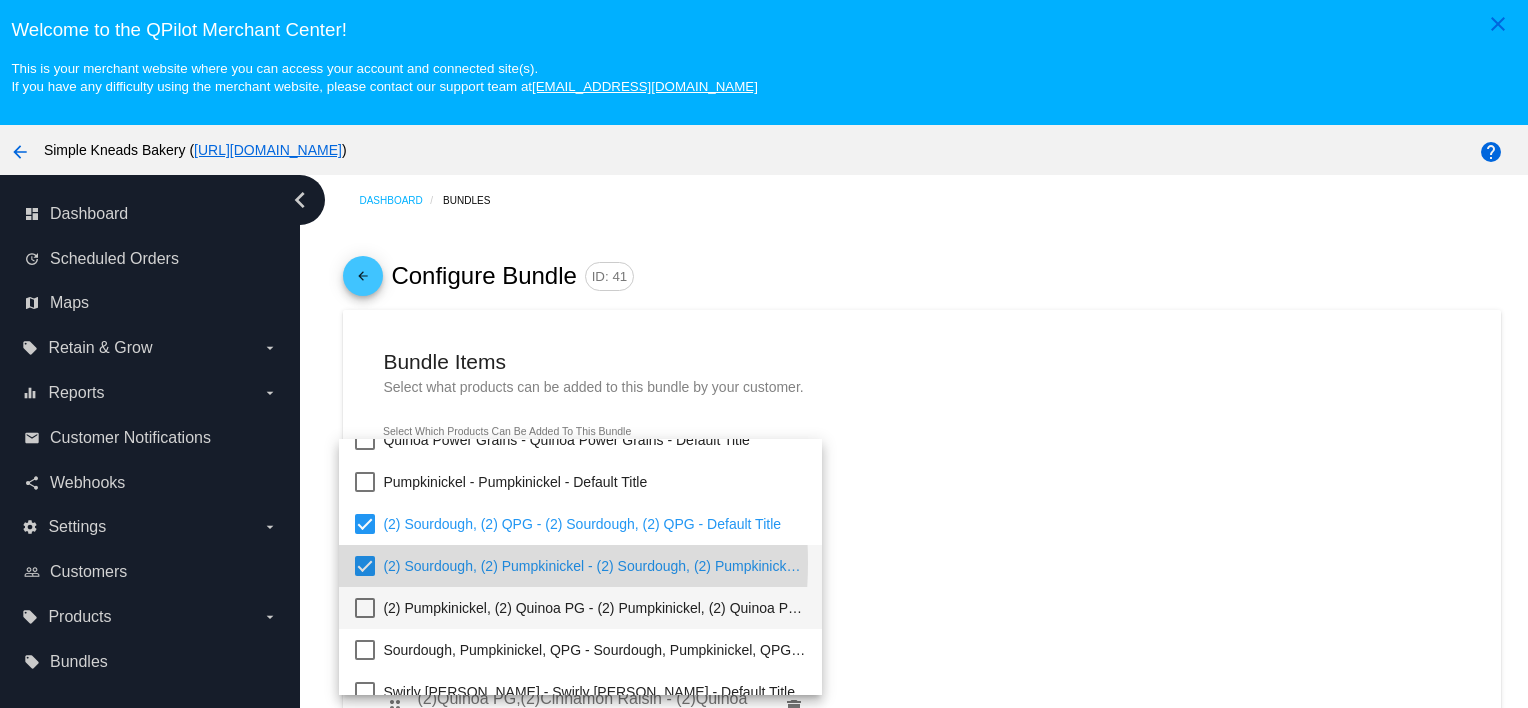 click on "(2) Pumpkinickel, (2) Quinoa PG - (2) Pumpkinickel, (2) Quinoa PG - Default Title" at bounding box center [594, 608] 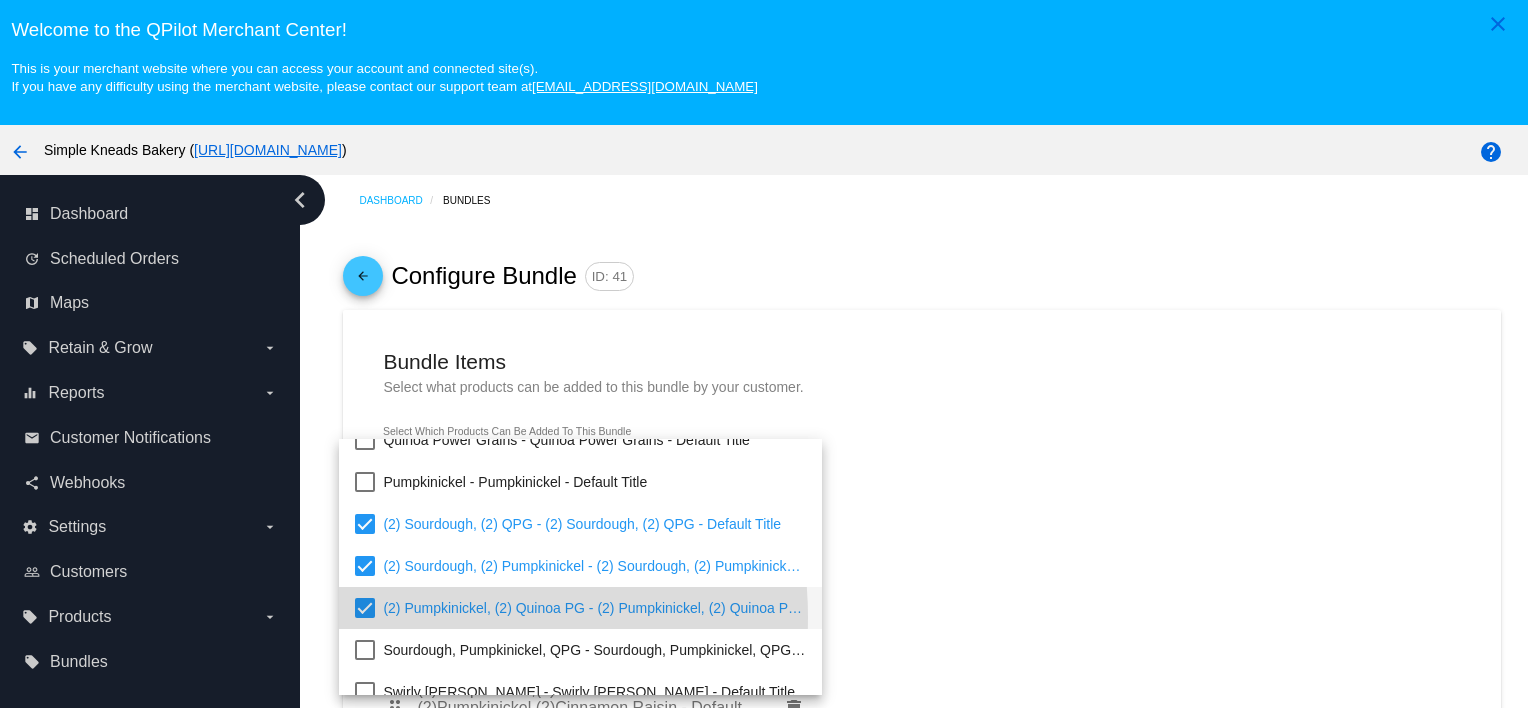 scroll, scrollTop: 0, scrollLeft: 0, axis: both 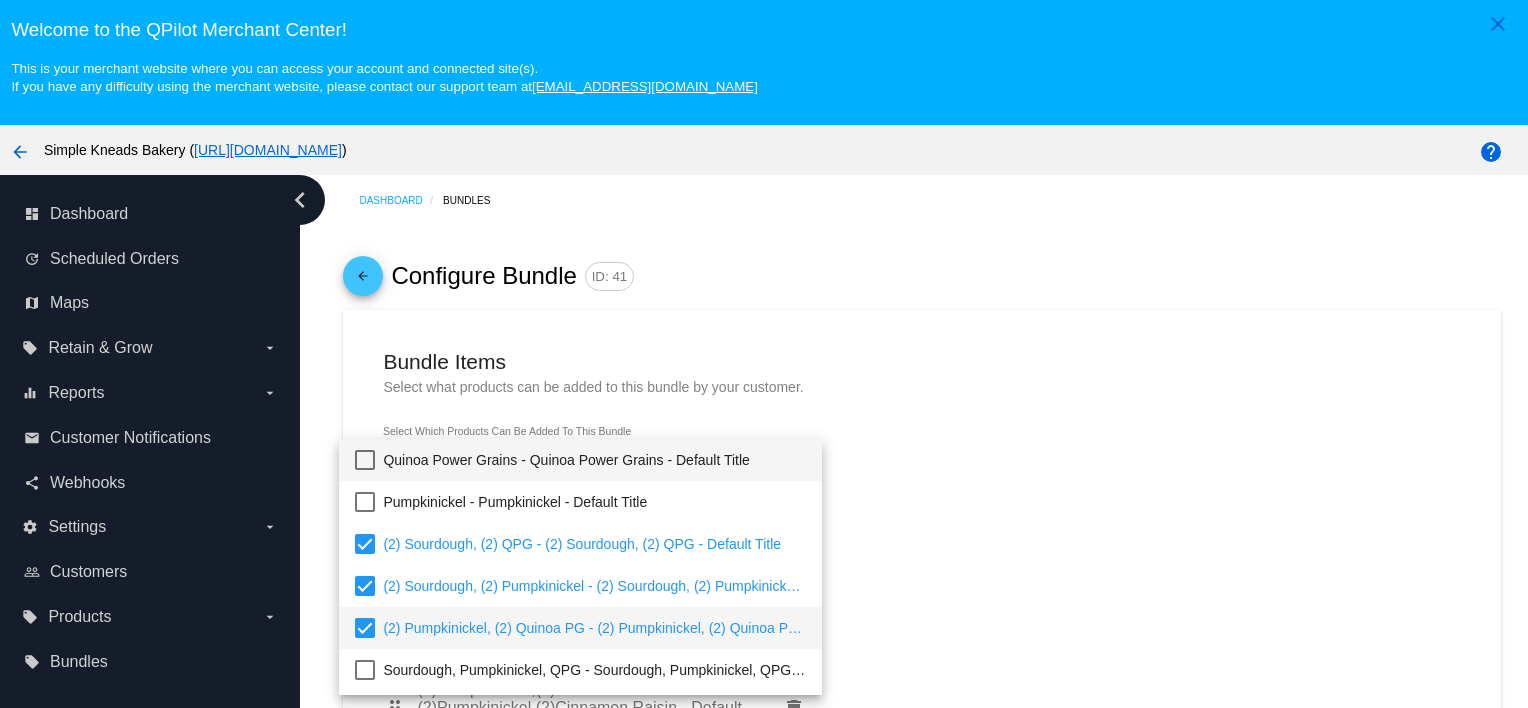 click on "Quinoa Power Grains - Quinoa Power Grains - Default Title" at bounding box center [594, 460] 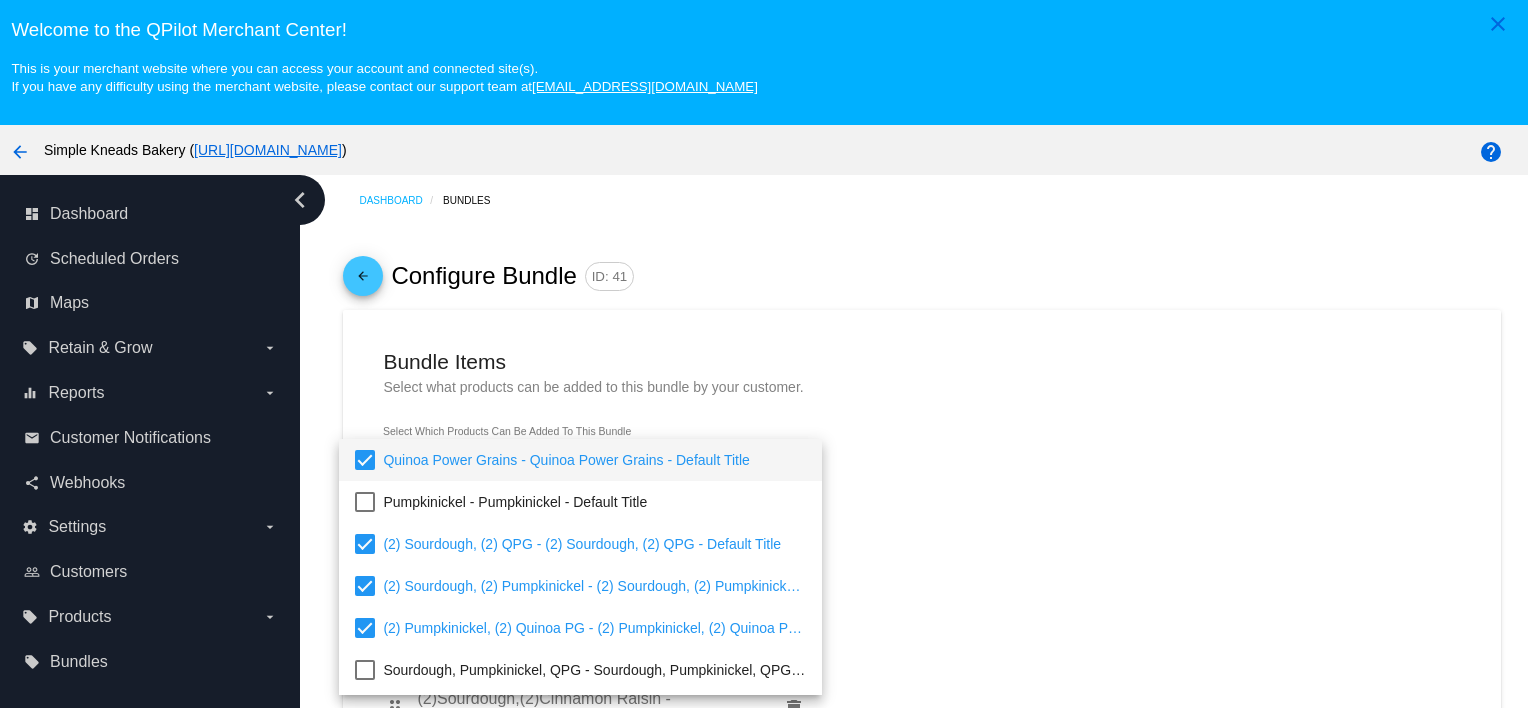 click at bounding box center [764, 354] 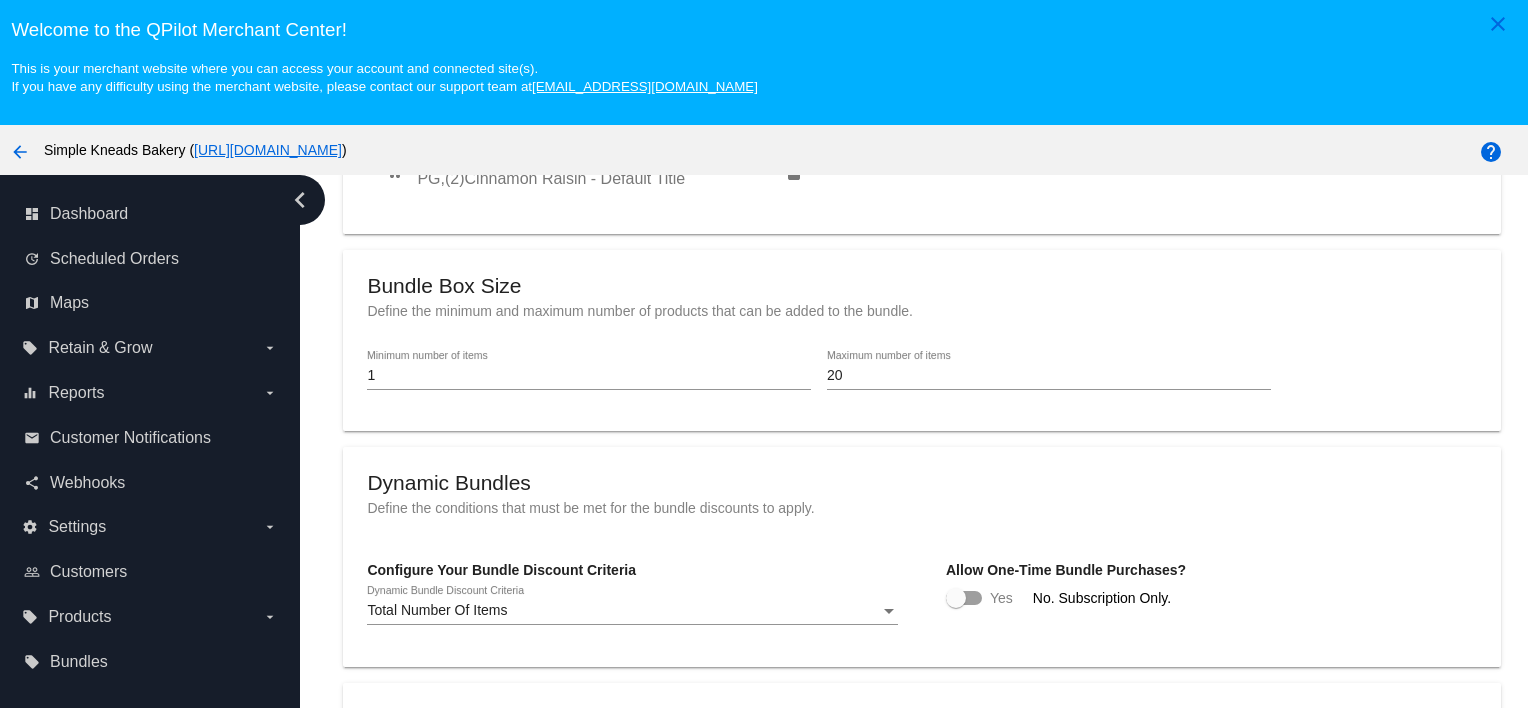 scroll, scrollTop: 702, scrollLeft: 0, axis: vertical 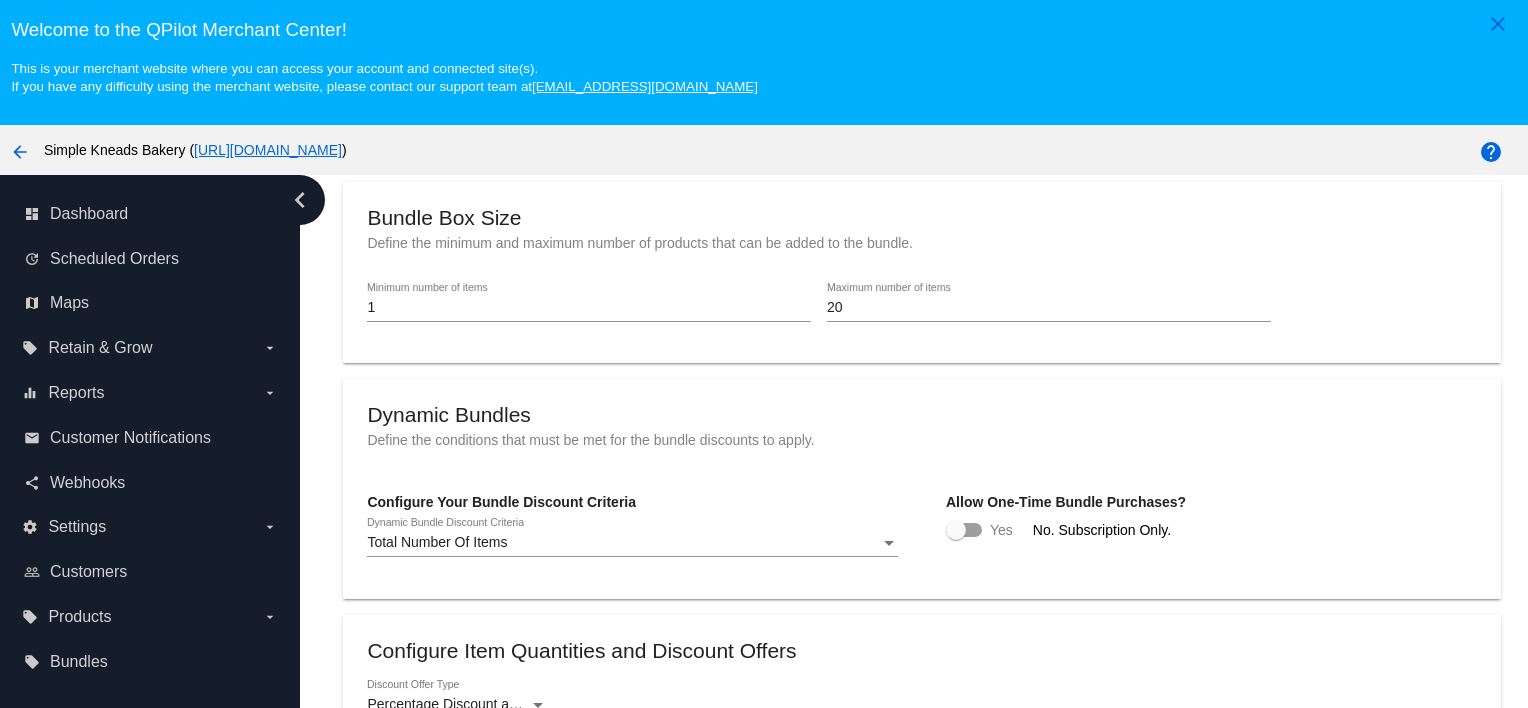 click at bounding box center [964, 530] 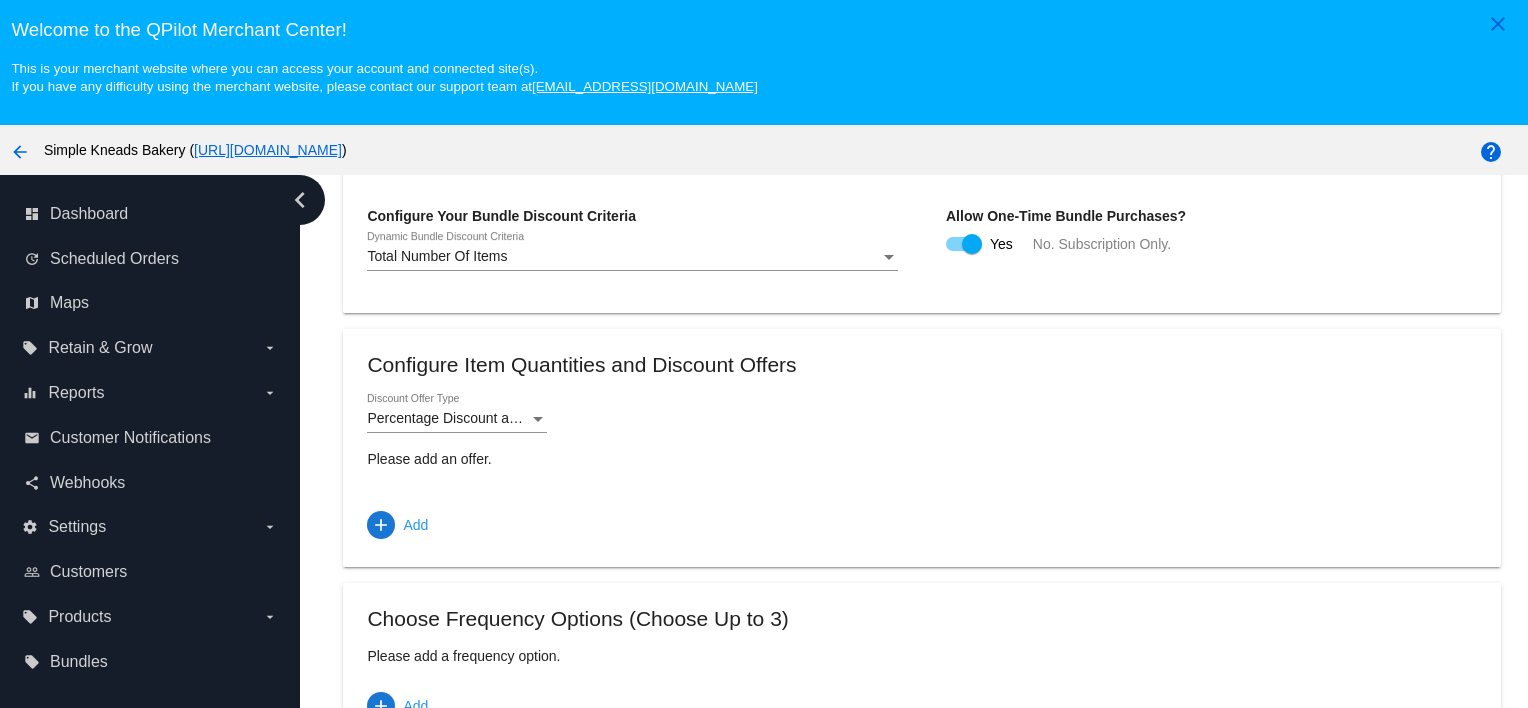 scroll, scrollTop: 1015, scrollLeft: 0, axis: vertical 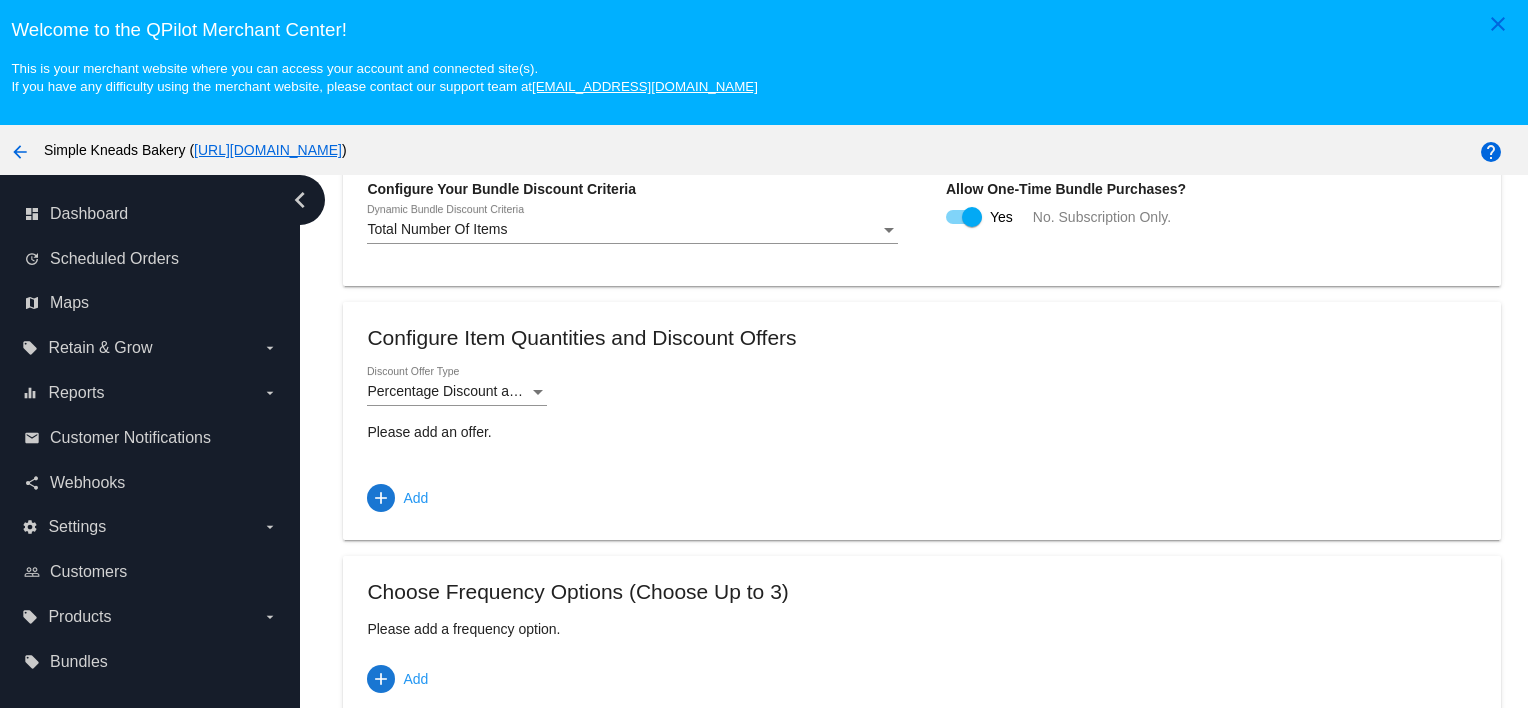 click on "Percentage Discount and Free Shipping" at bounding box center (491, 391) 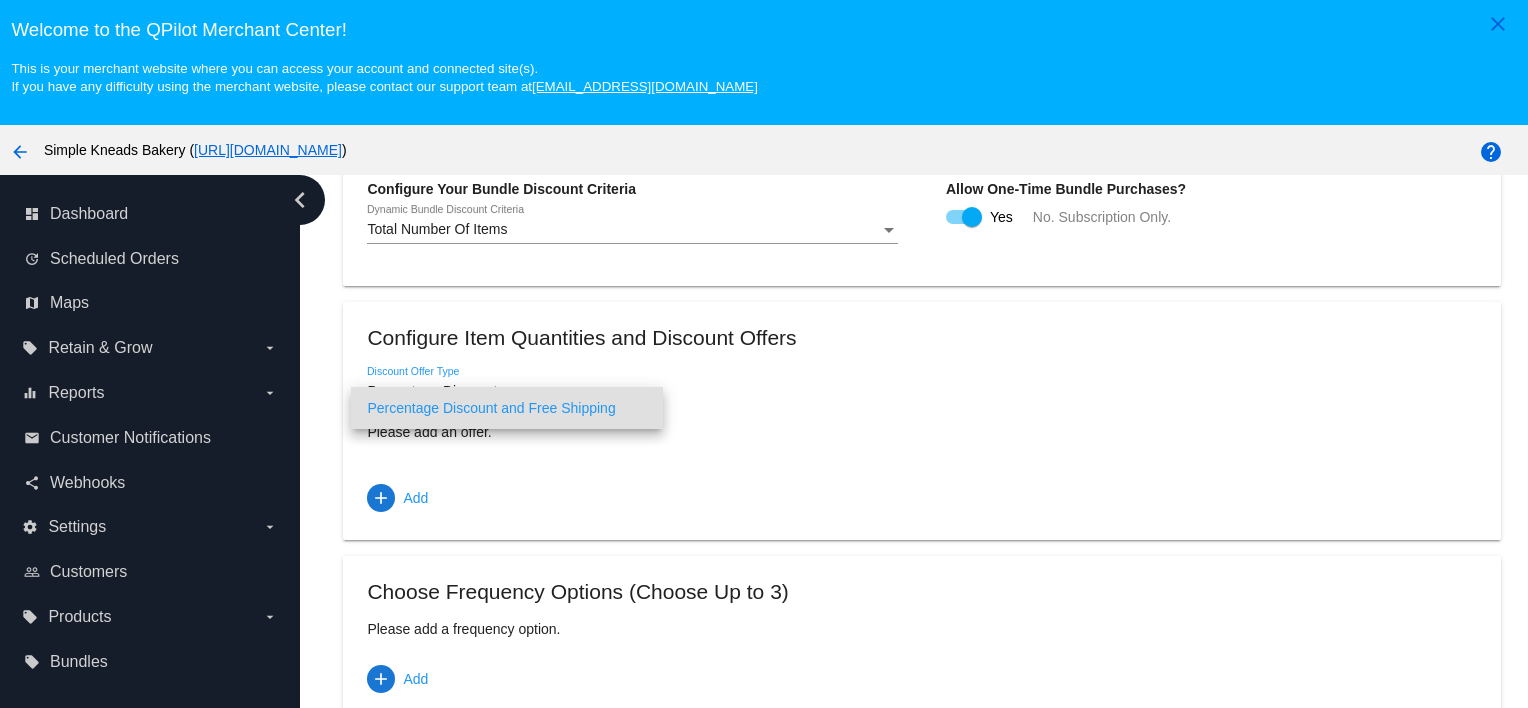 click at bounding box center [764, 354] 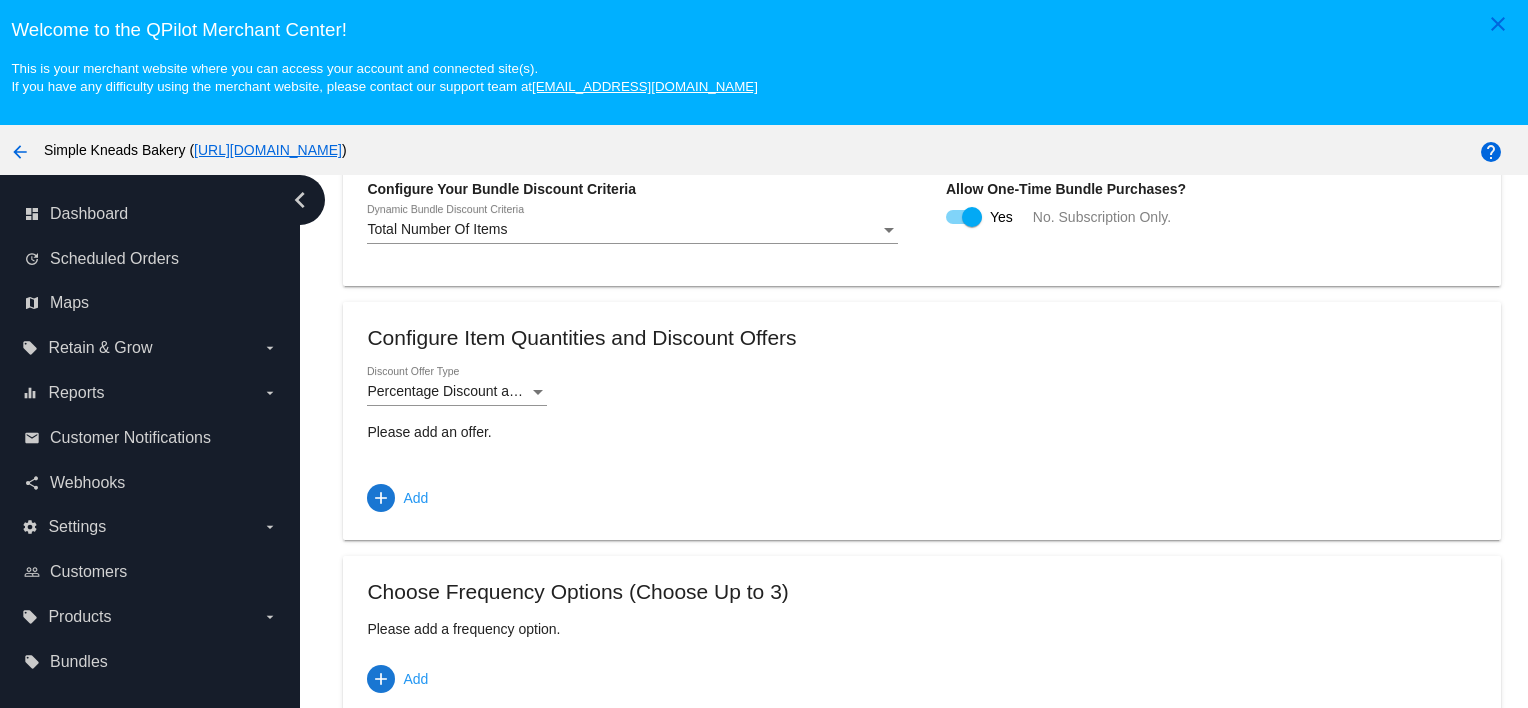 click on "add
Add" 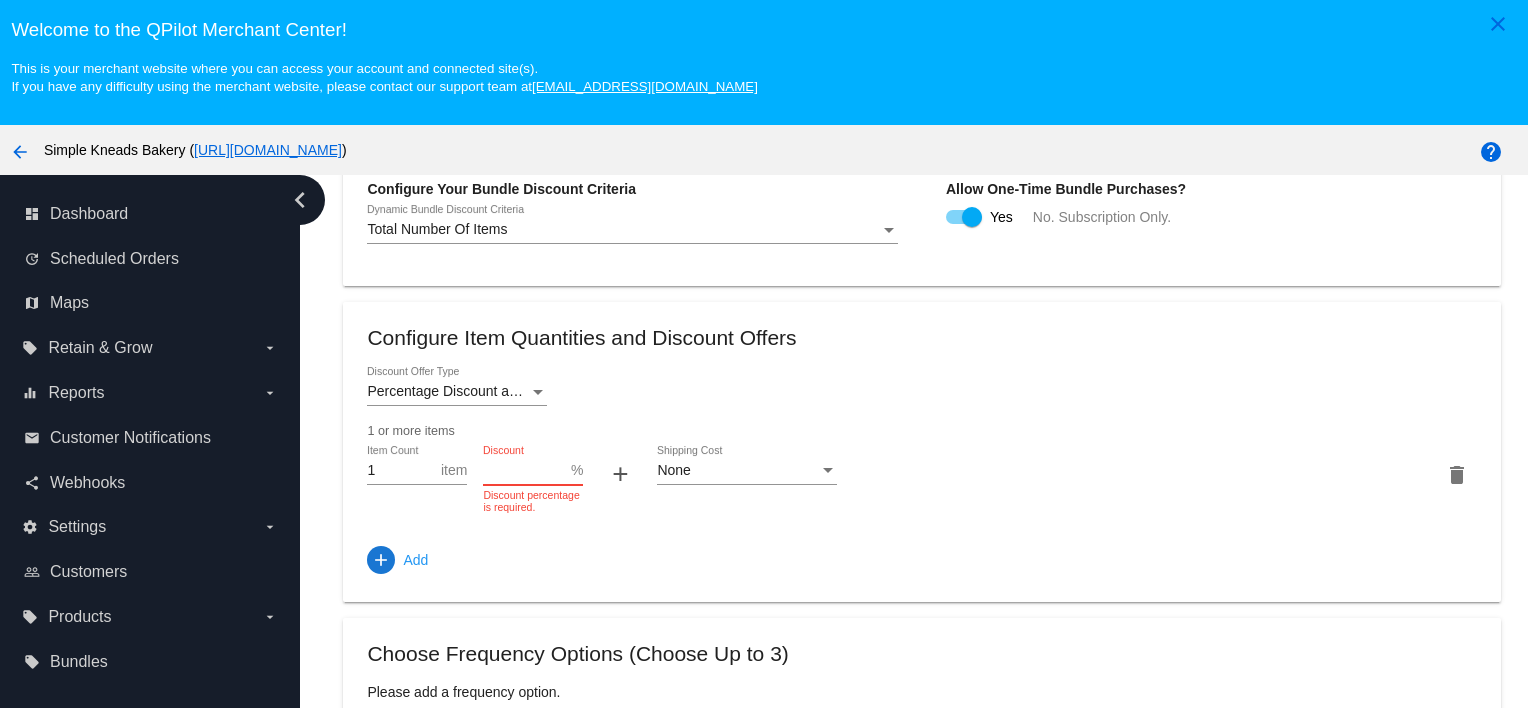 click on "Discount" at bounding box center [527, 471] 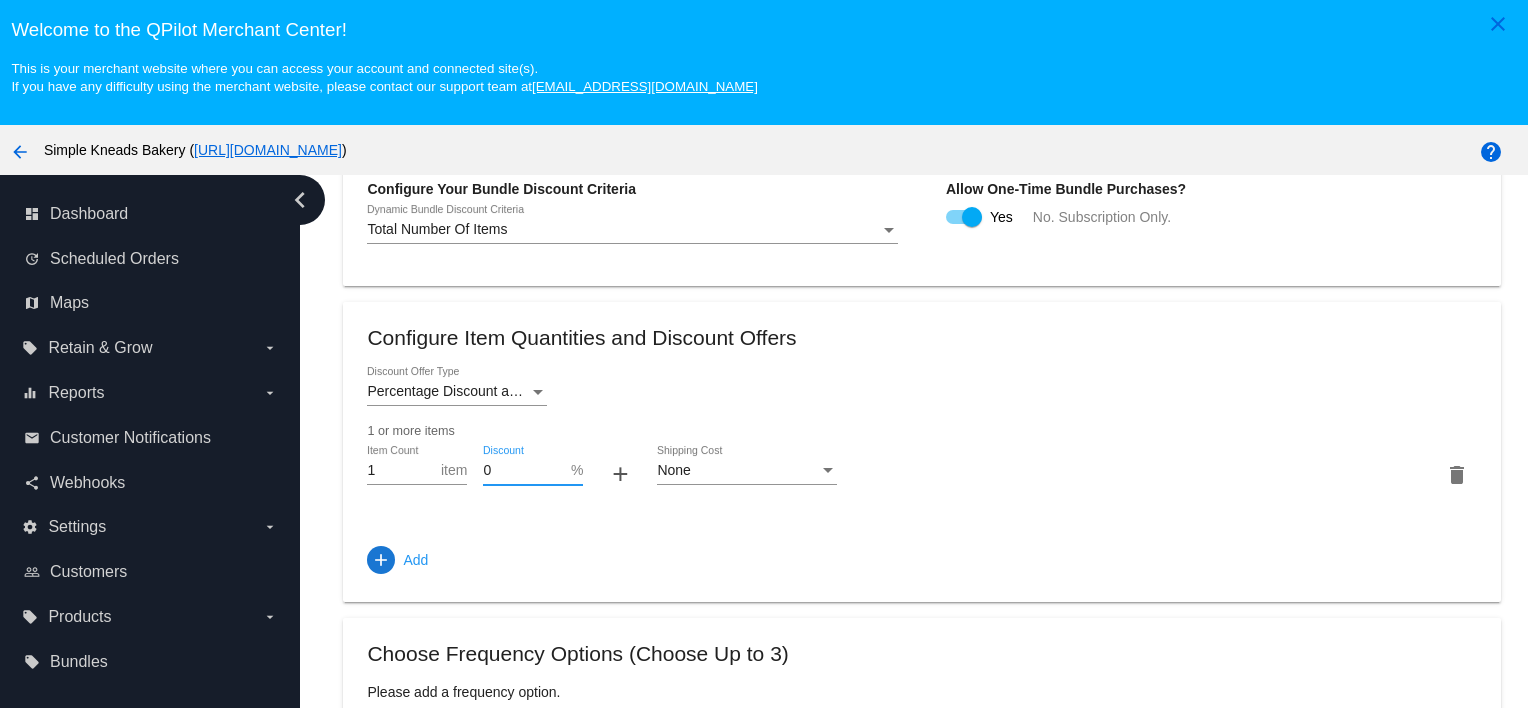 type on "0" 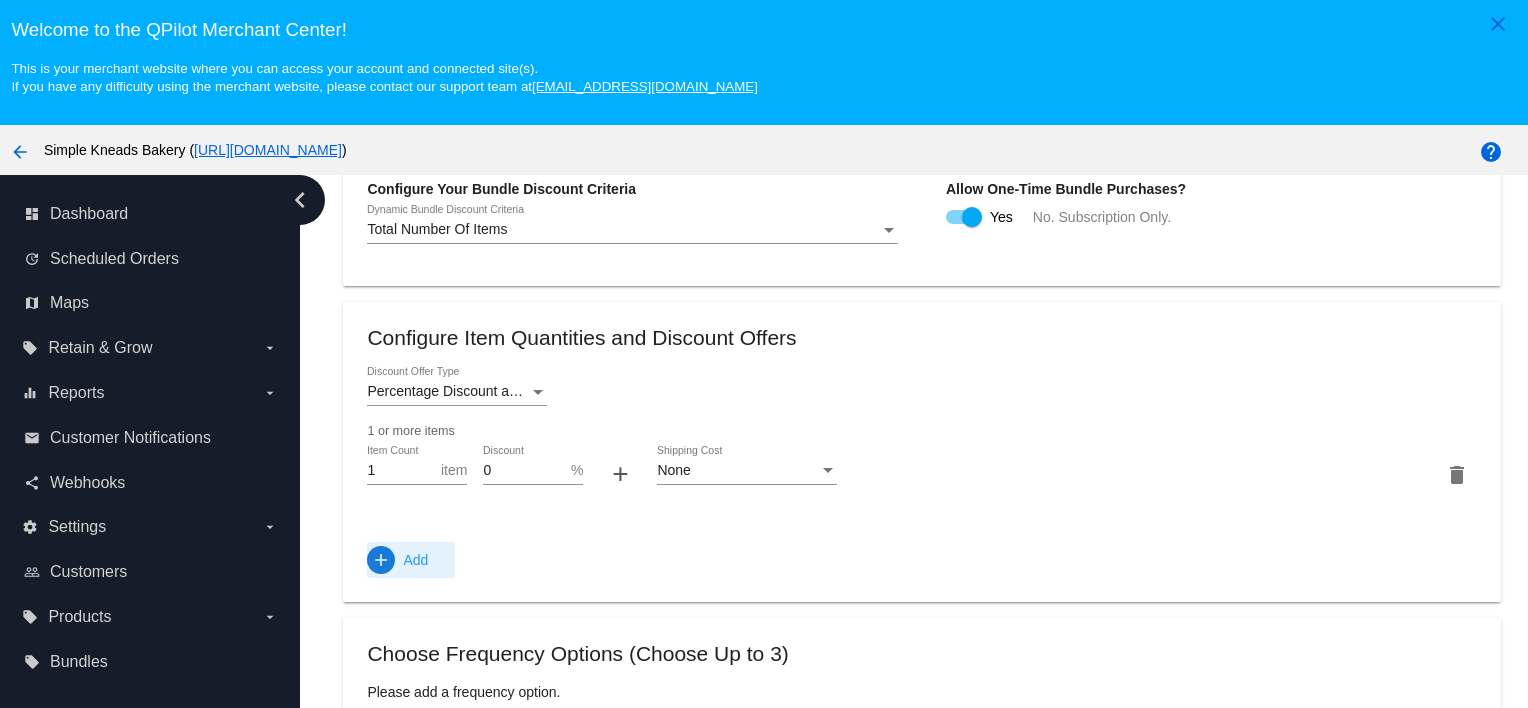 click on "add
Add" 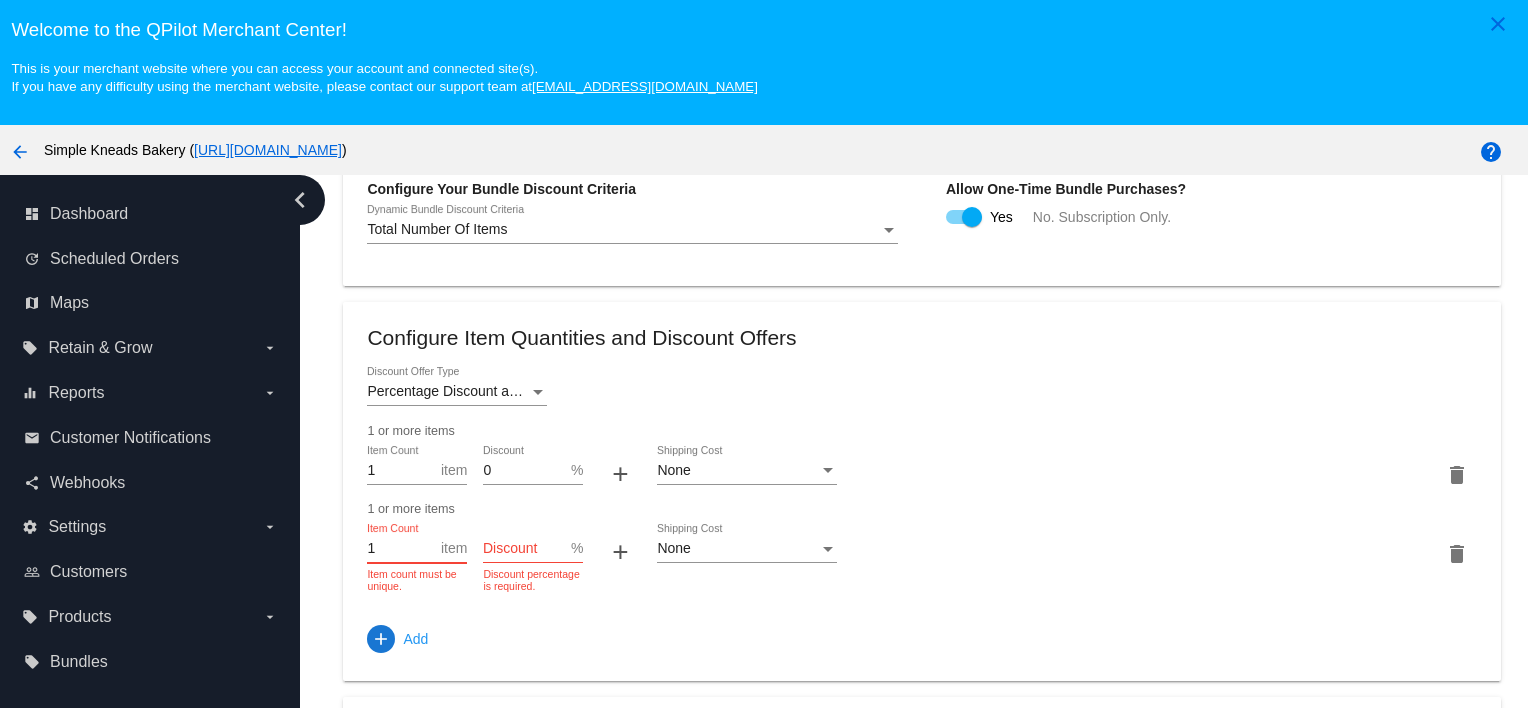 drag, startPoint x: 395, startPoint y: 564, endPoint x: 341, endPoint y: 568, distance: 54.147945 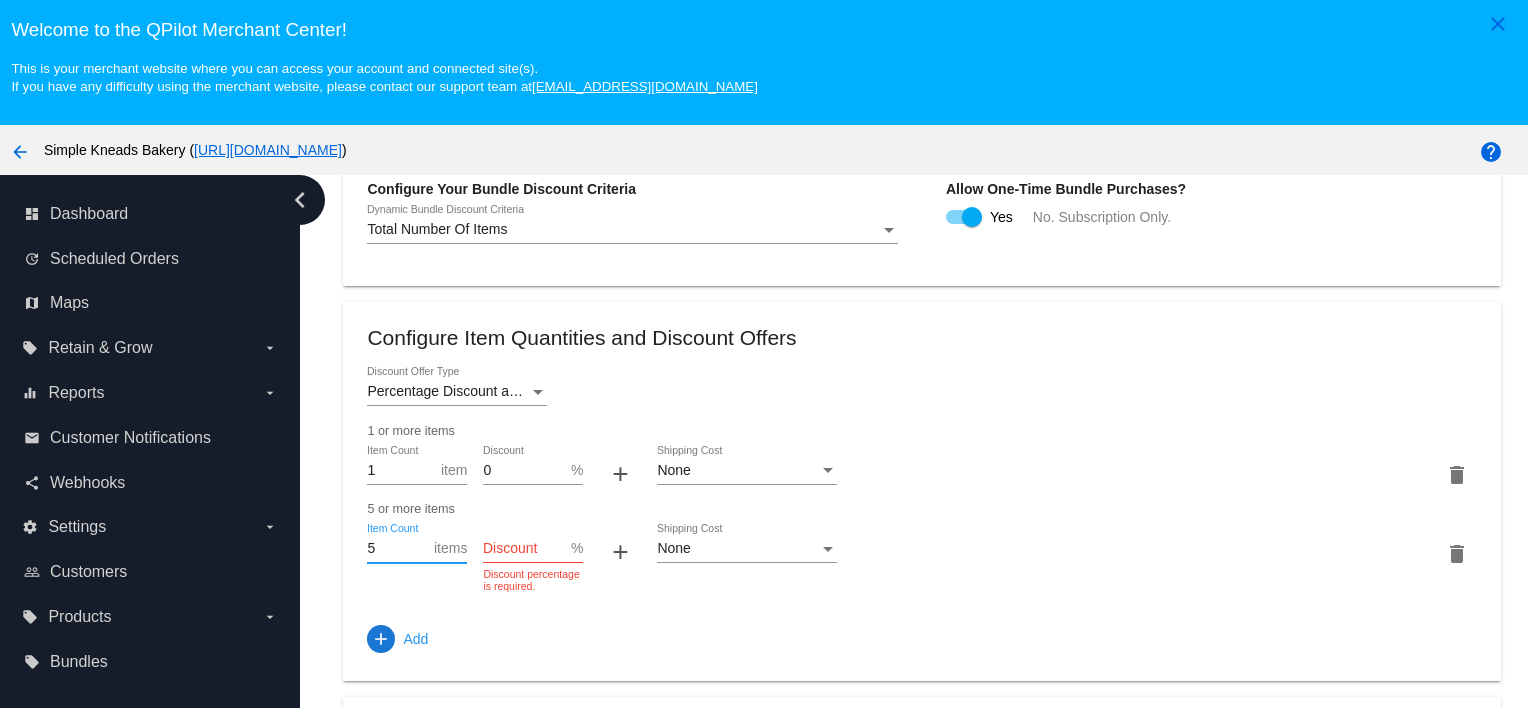 type on "5" 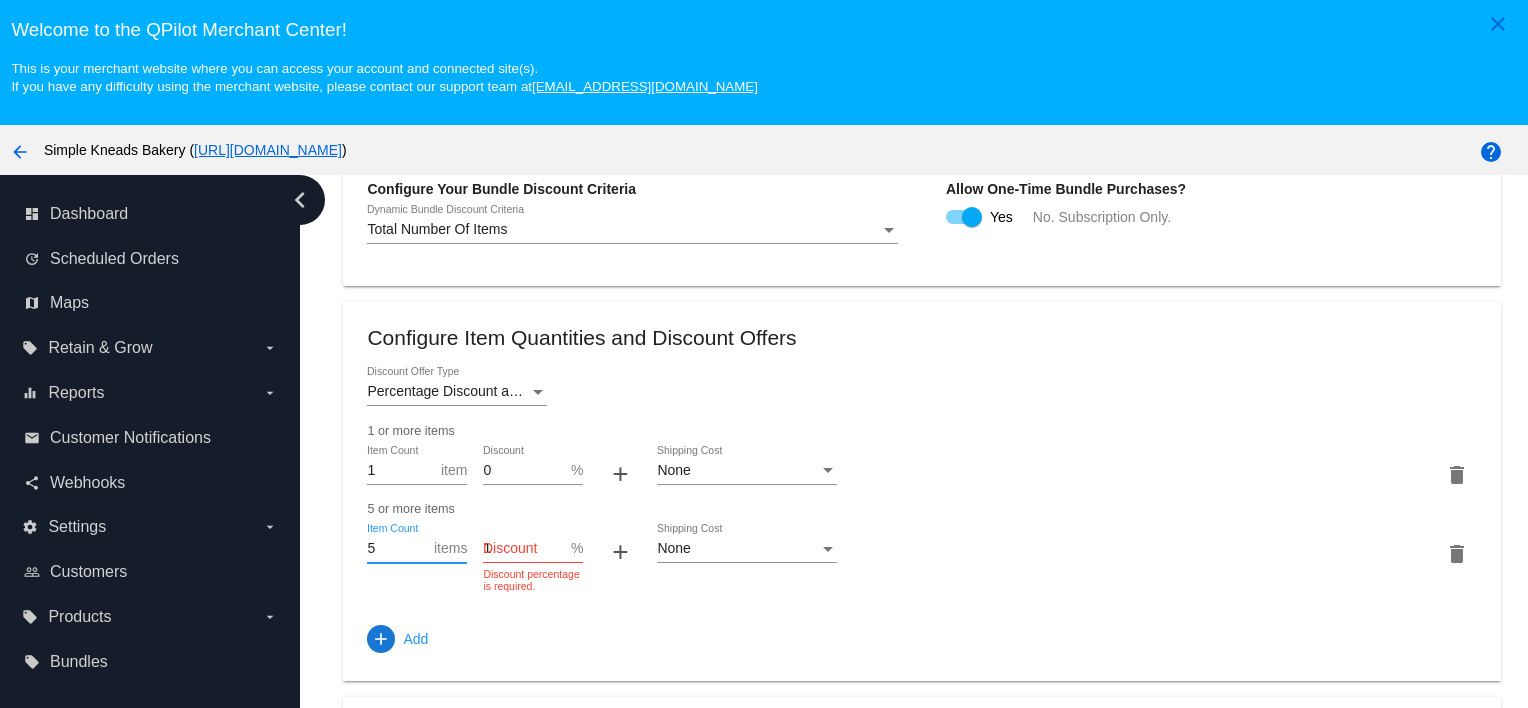 type on "1" 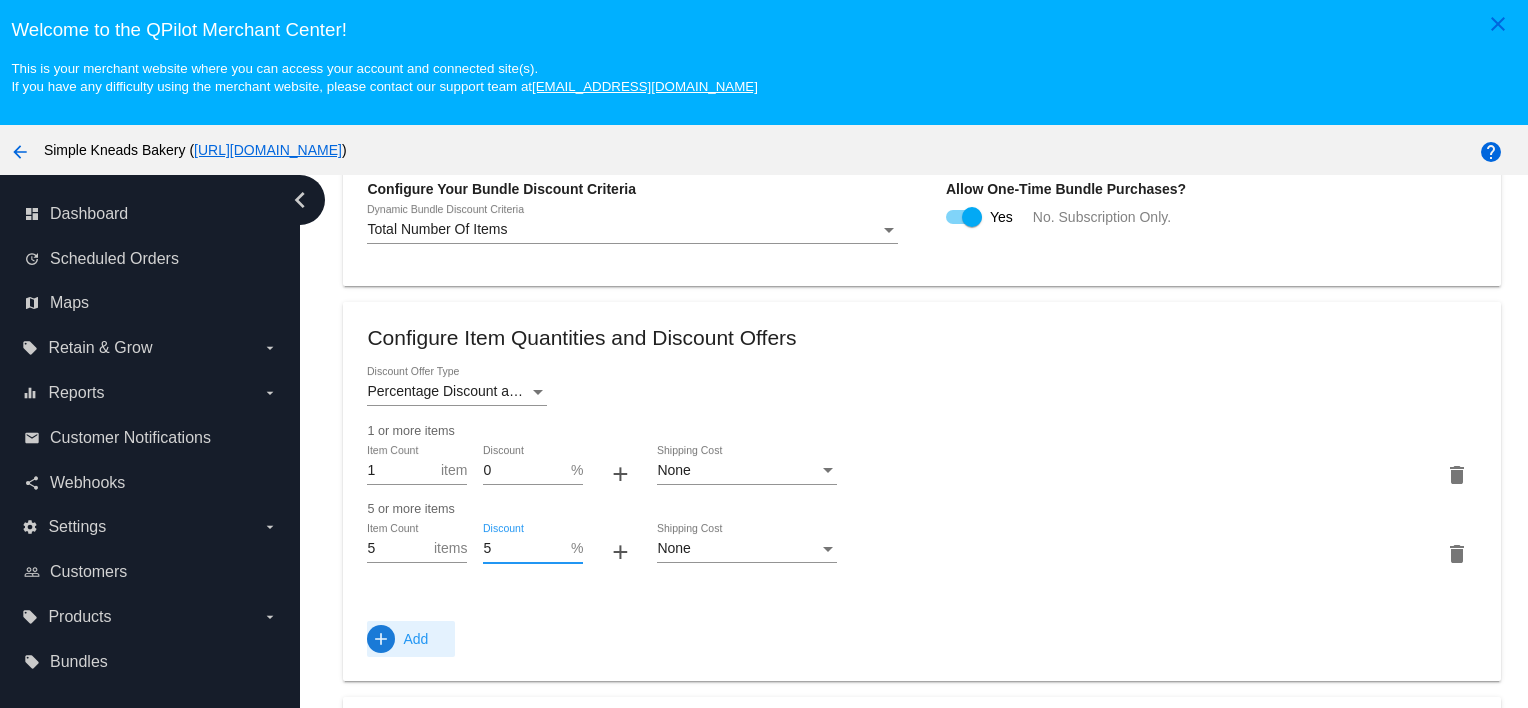 type on "5" 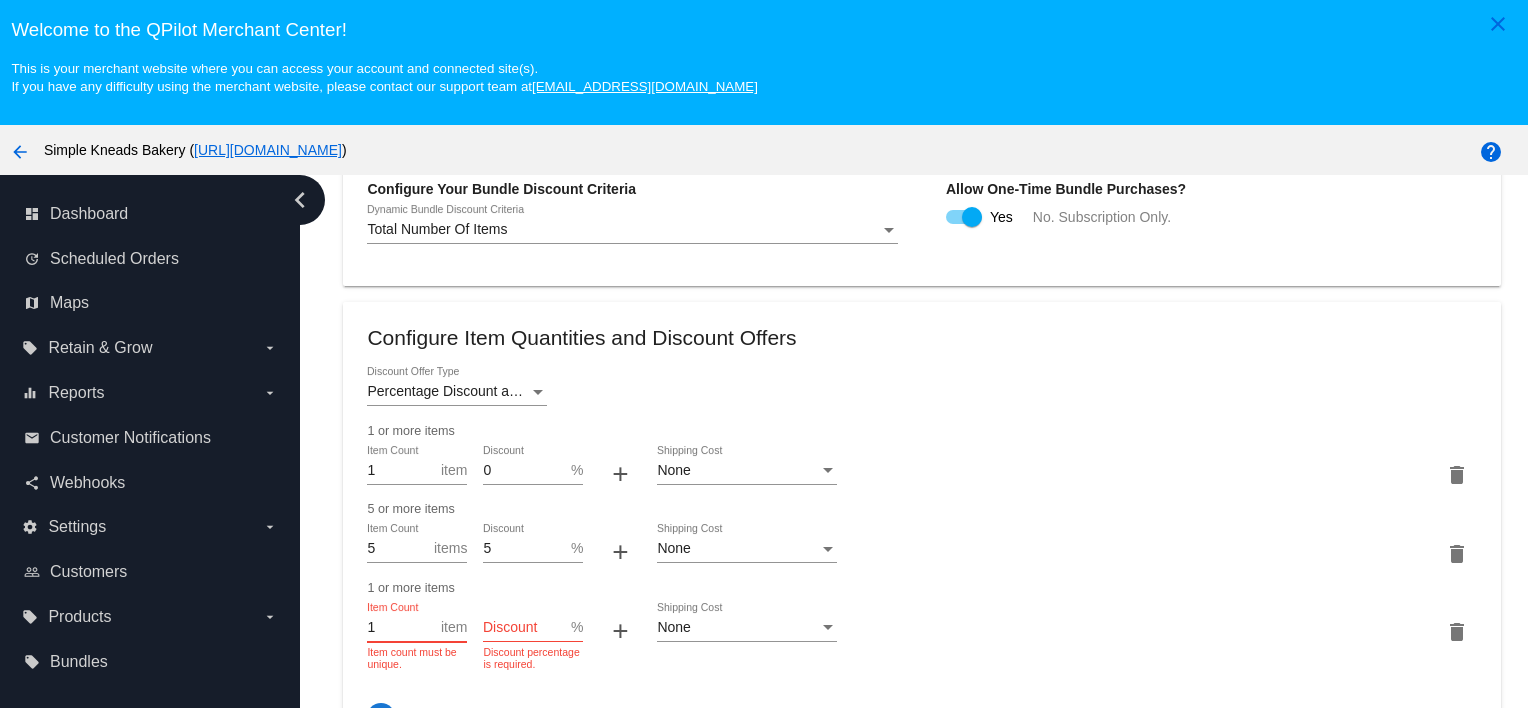 drag, startPoint x: 400, startPoint y: 646, endPoint x: 357, endPoint y: 646, distance: 43 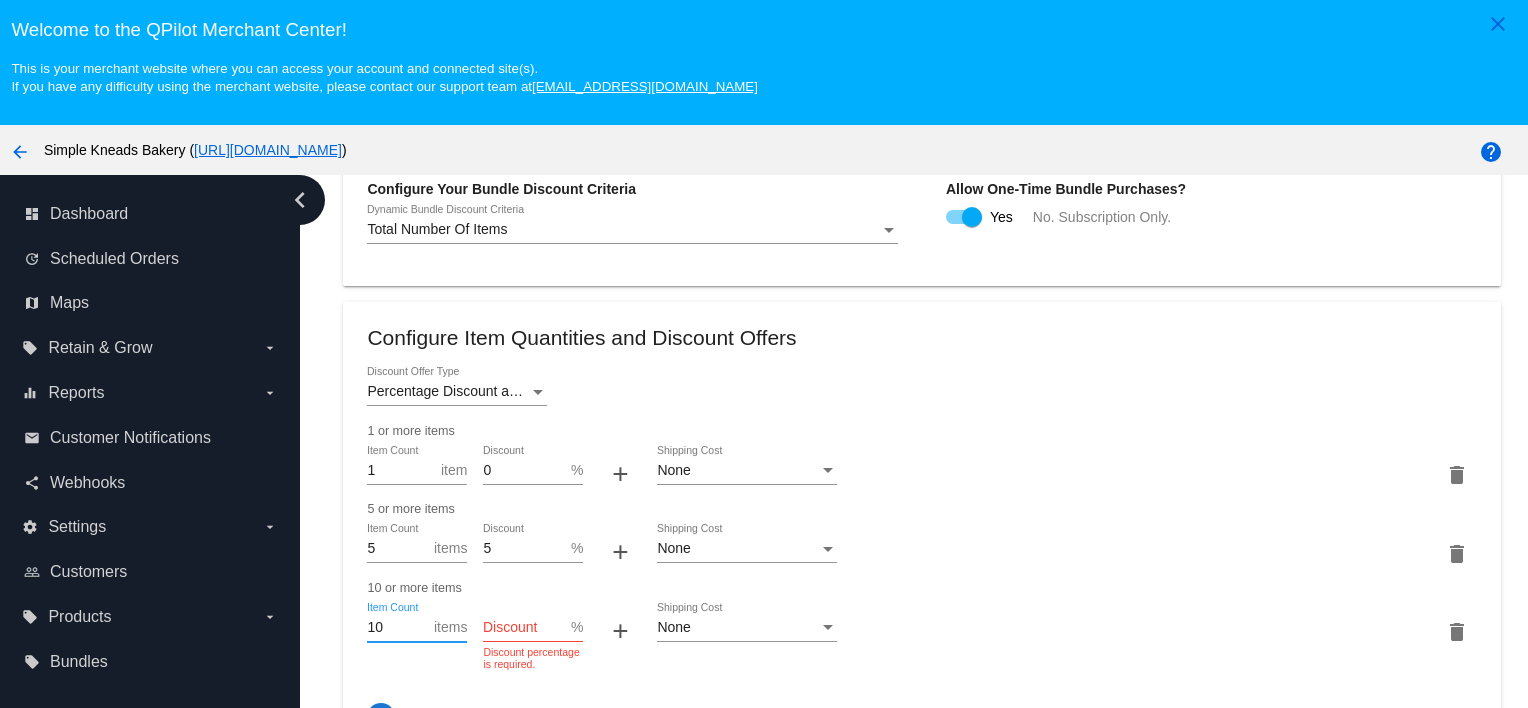 type on "10" 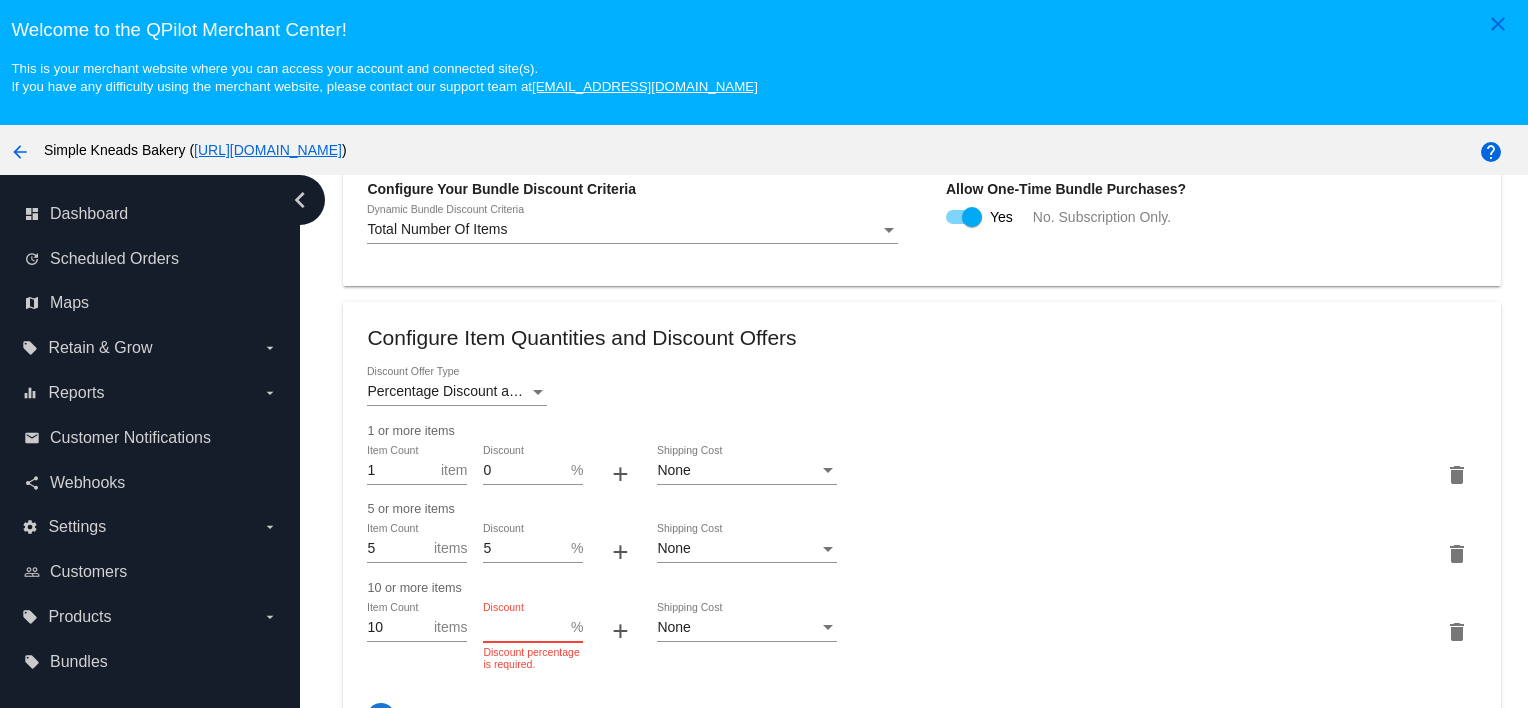 click on "Discount" at bounding box center (527, 628) 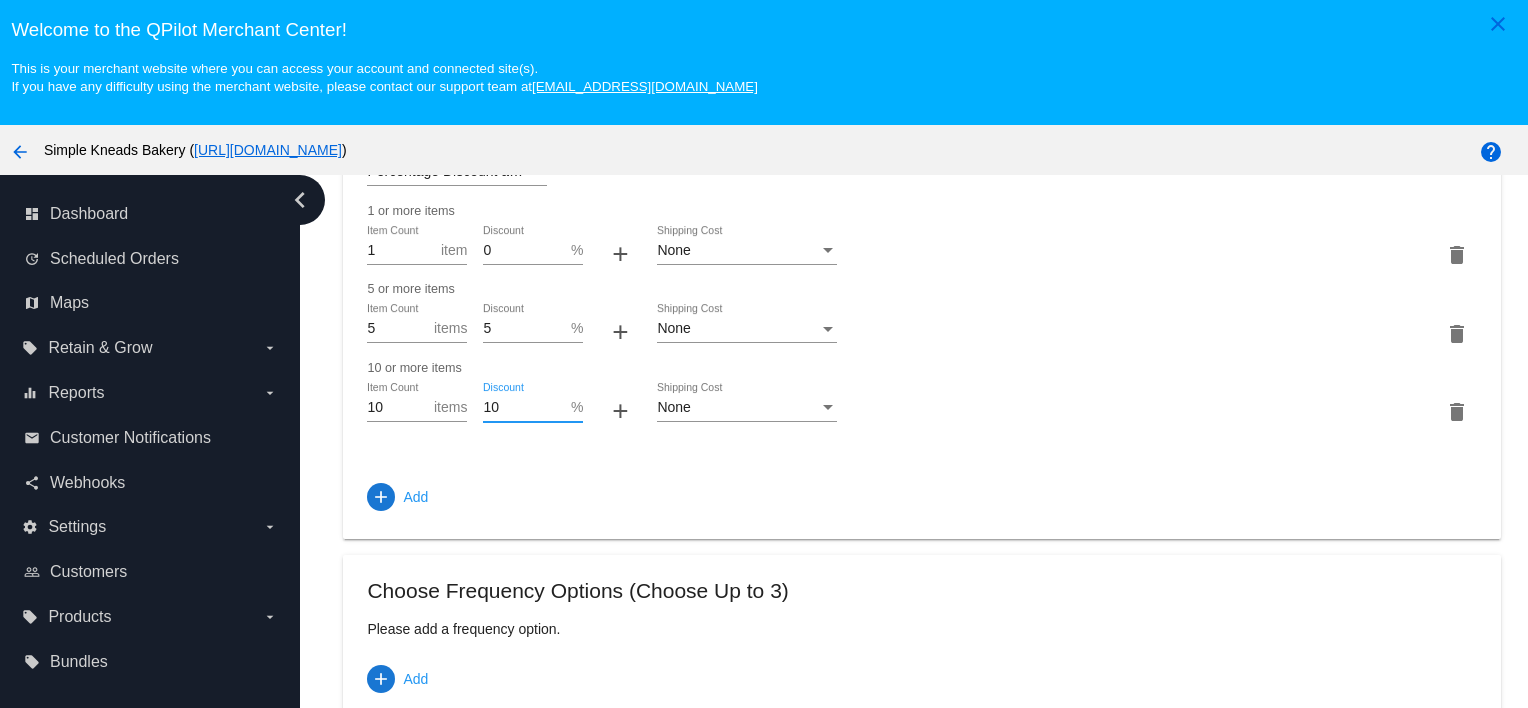 scroll, scrollTop: 1280, scrollLeft: 0, axis: vertical 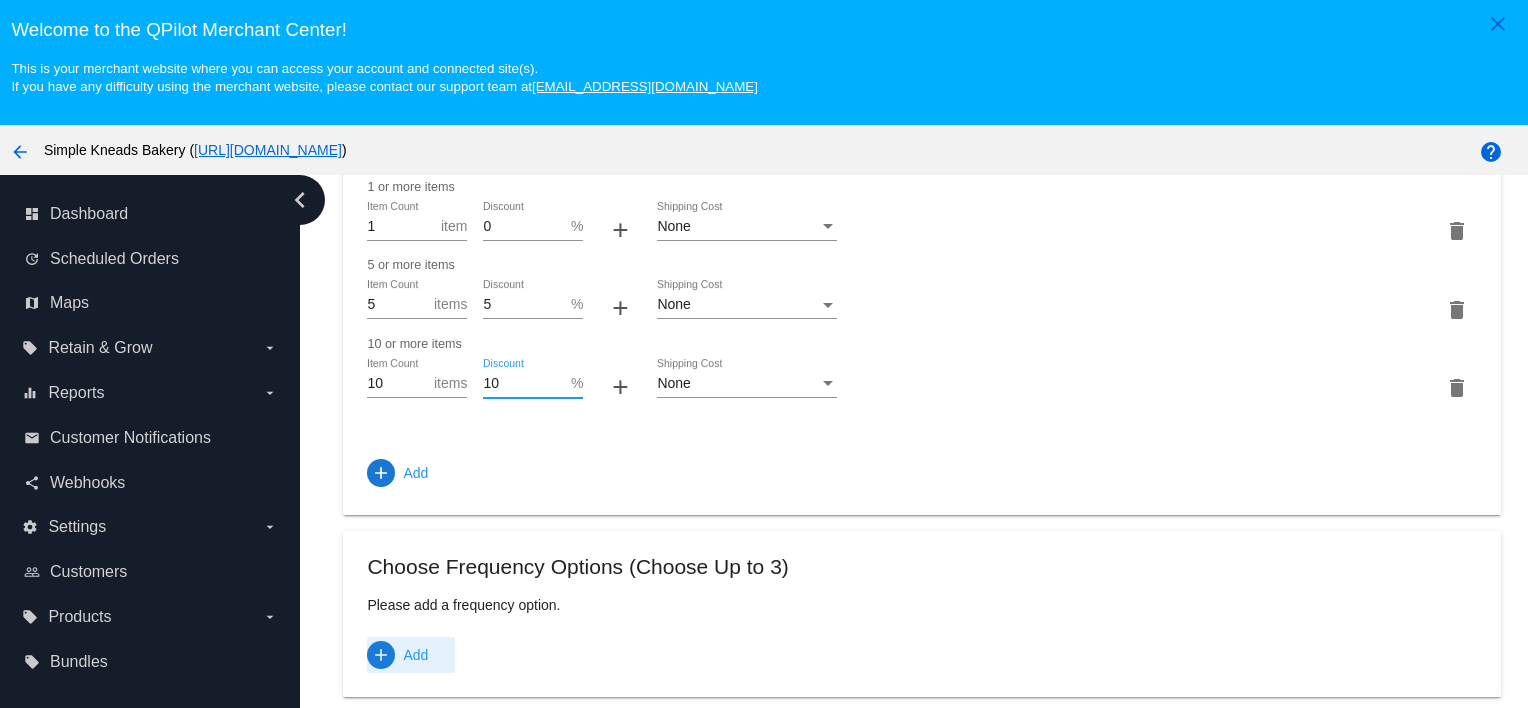 type on "10" 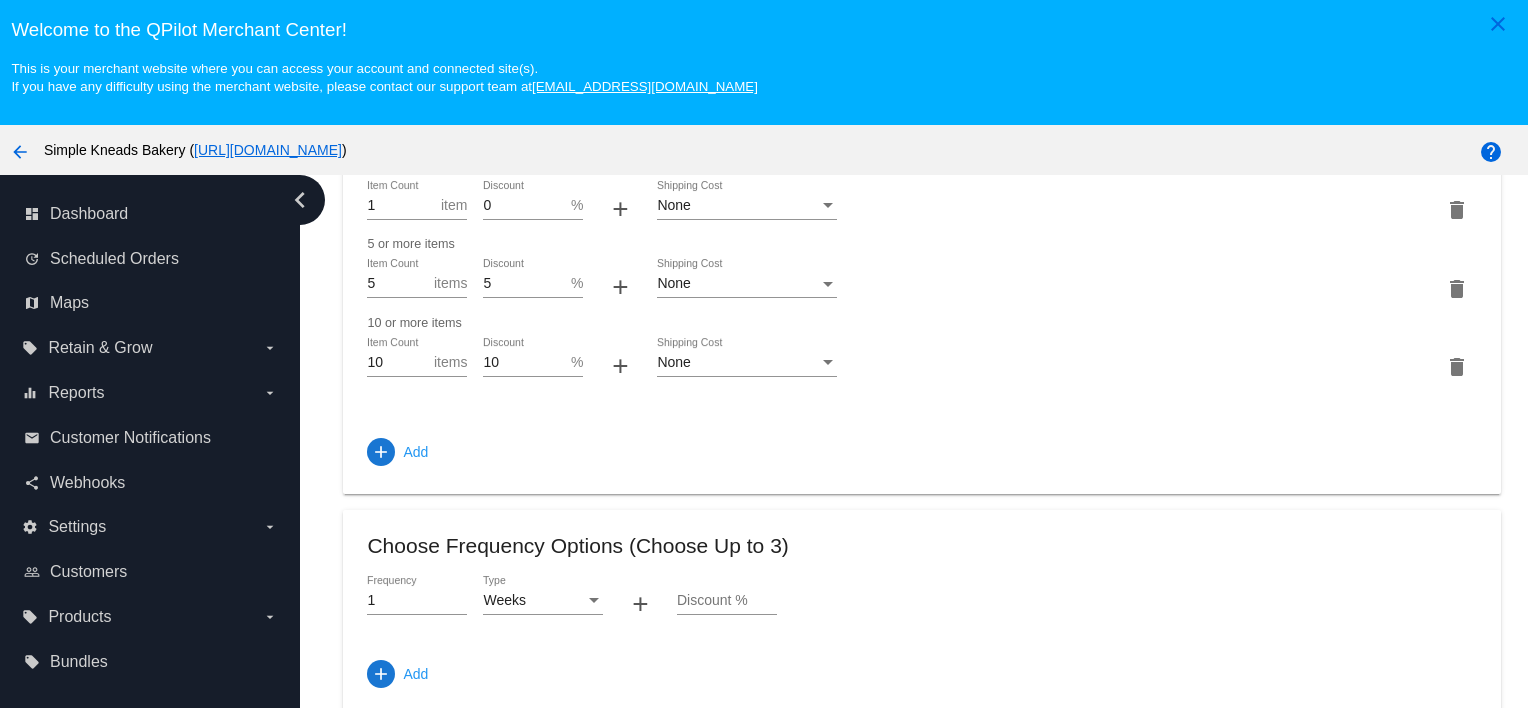 scroll, scrollTop: 1320, scrollLeft: 0, axis: vertical 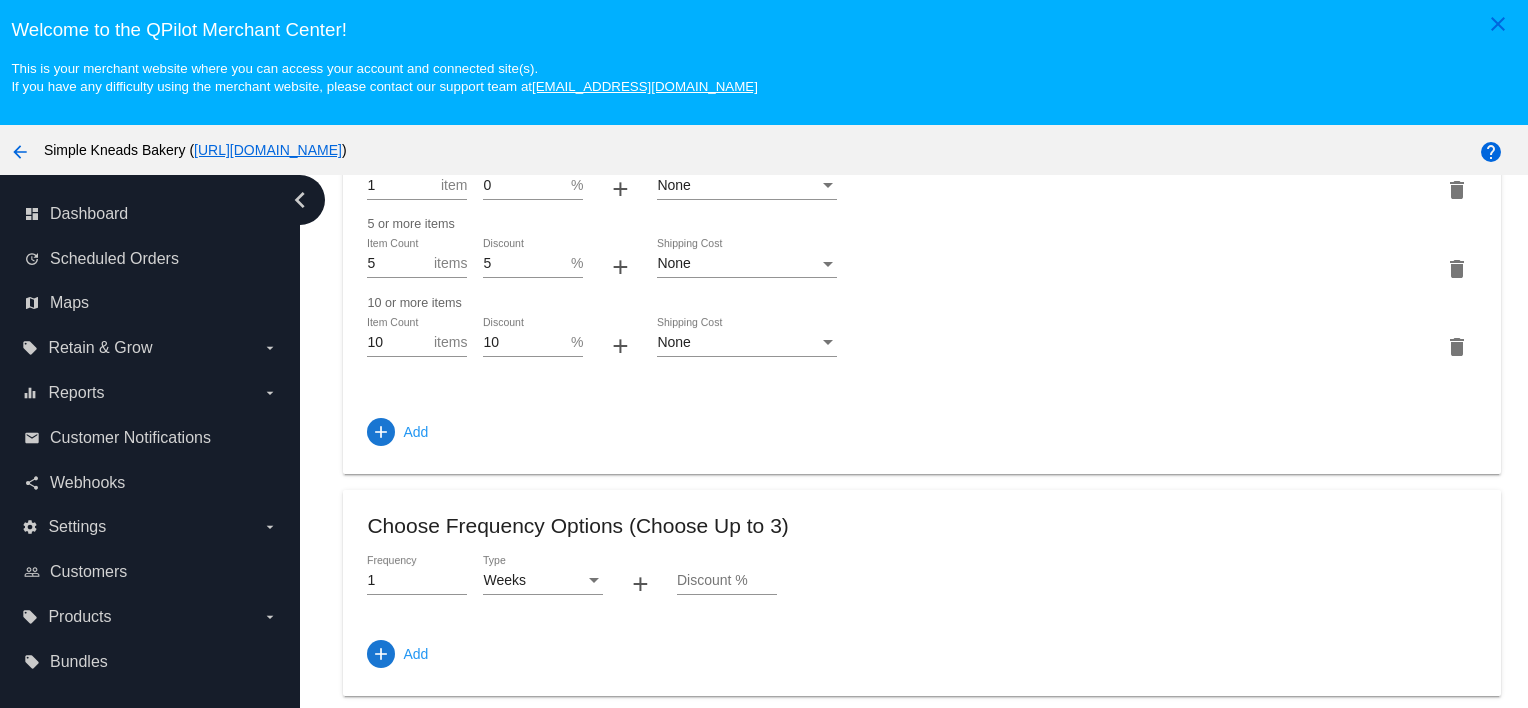 click on "Discount %" 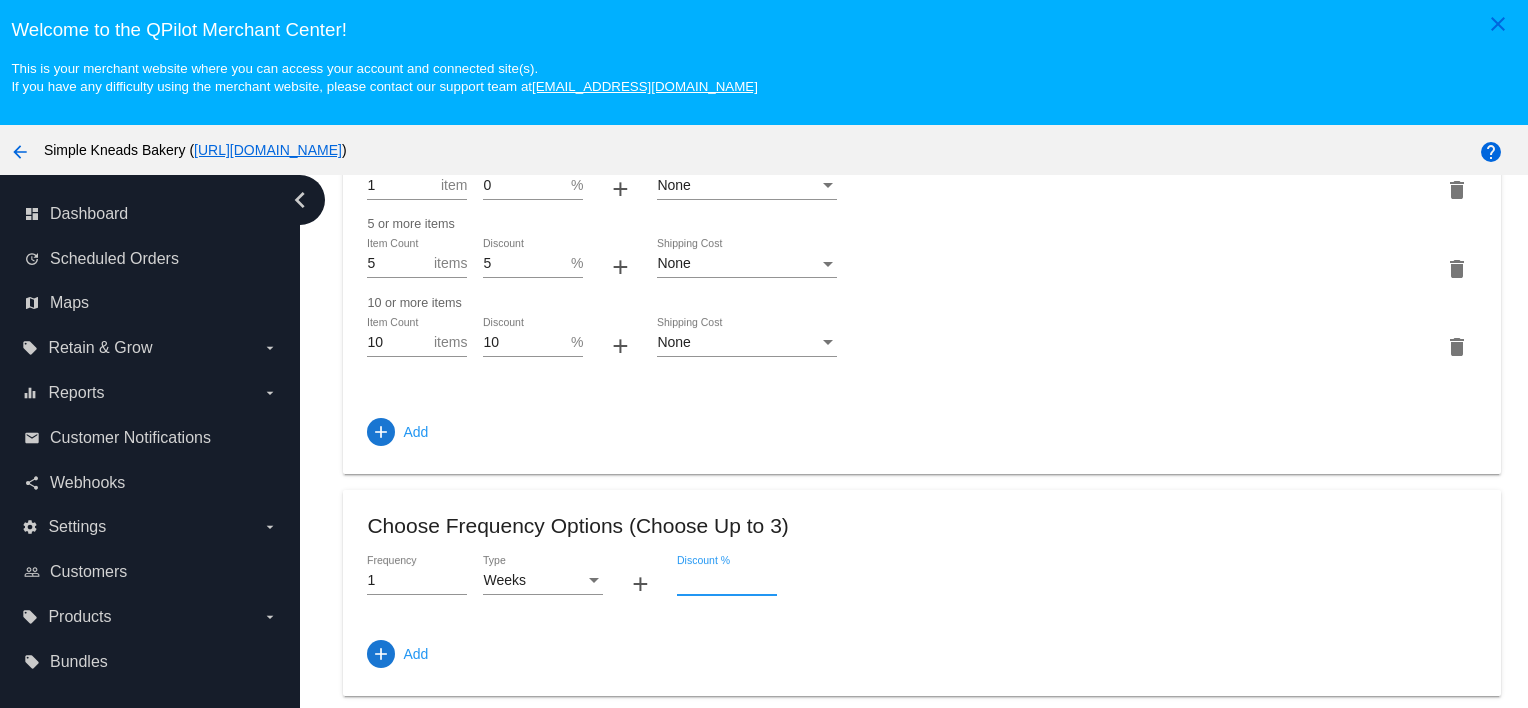 click on "Discount %" at bounding box center (727, 581) 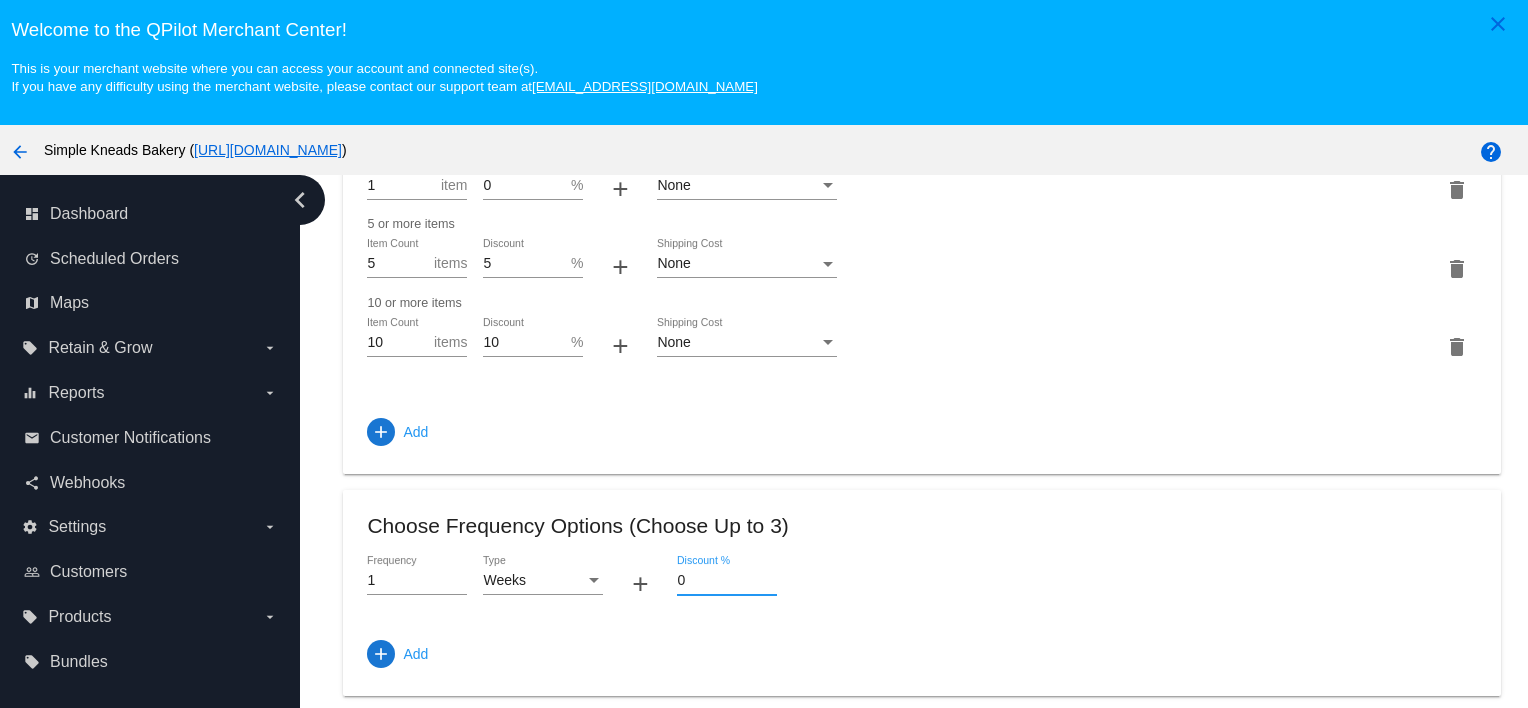type on "0" 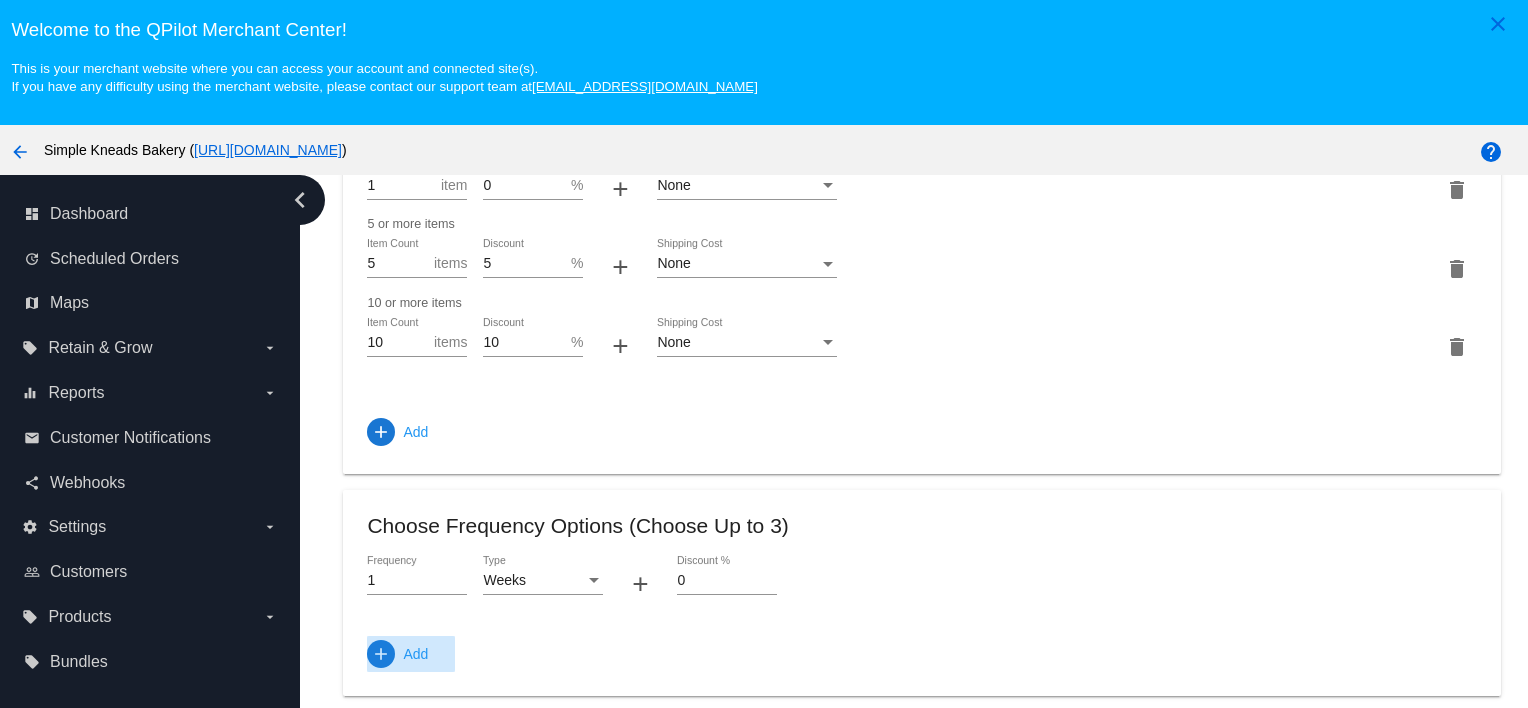 click on "Add" 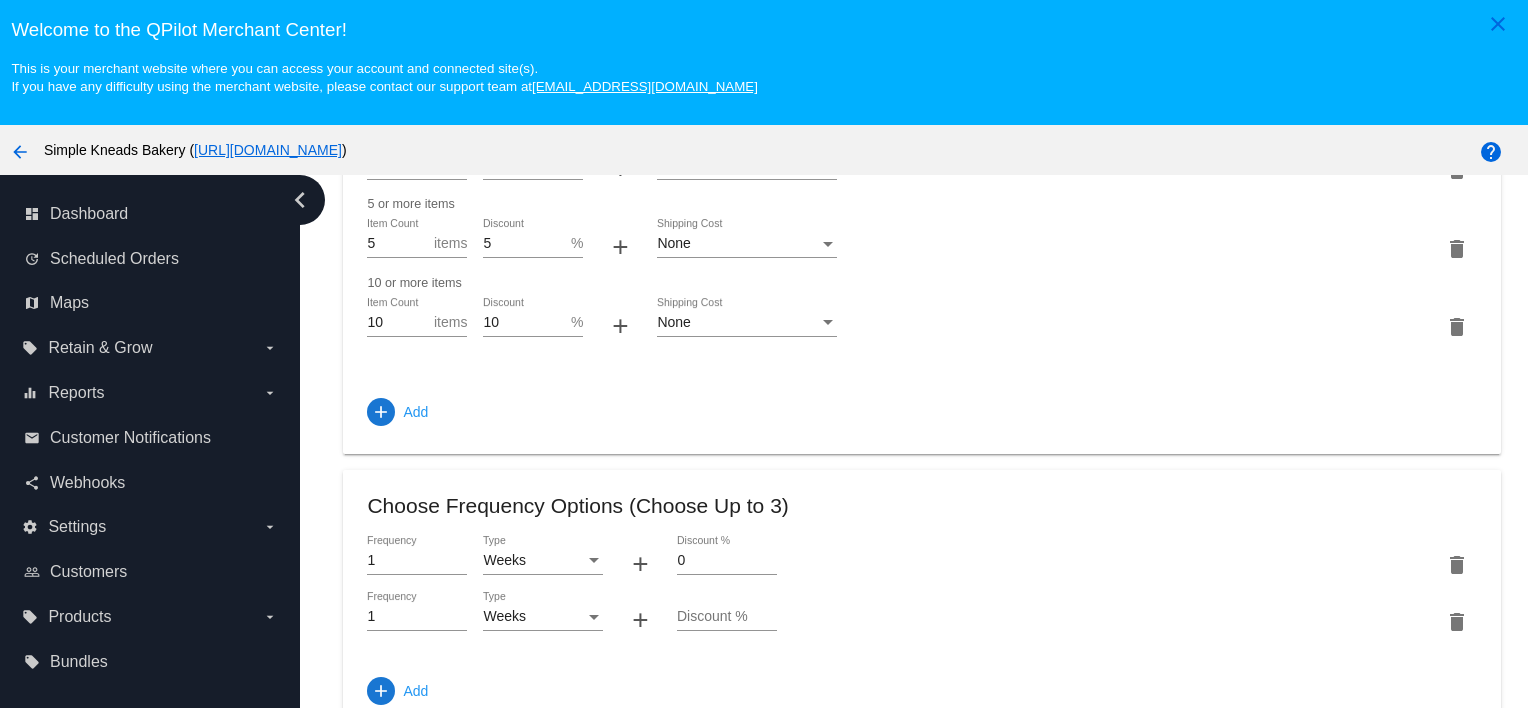 click on "Discount %" 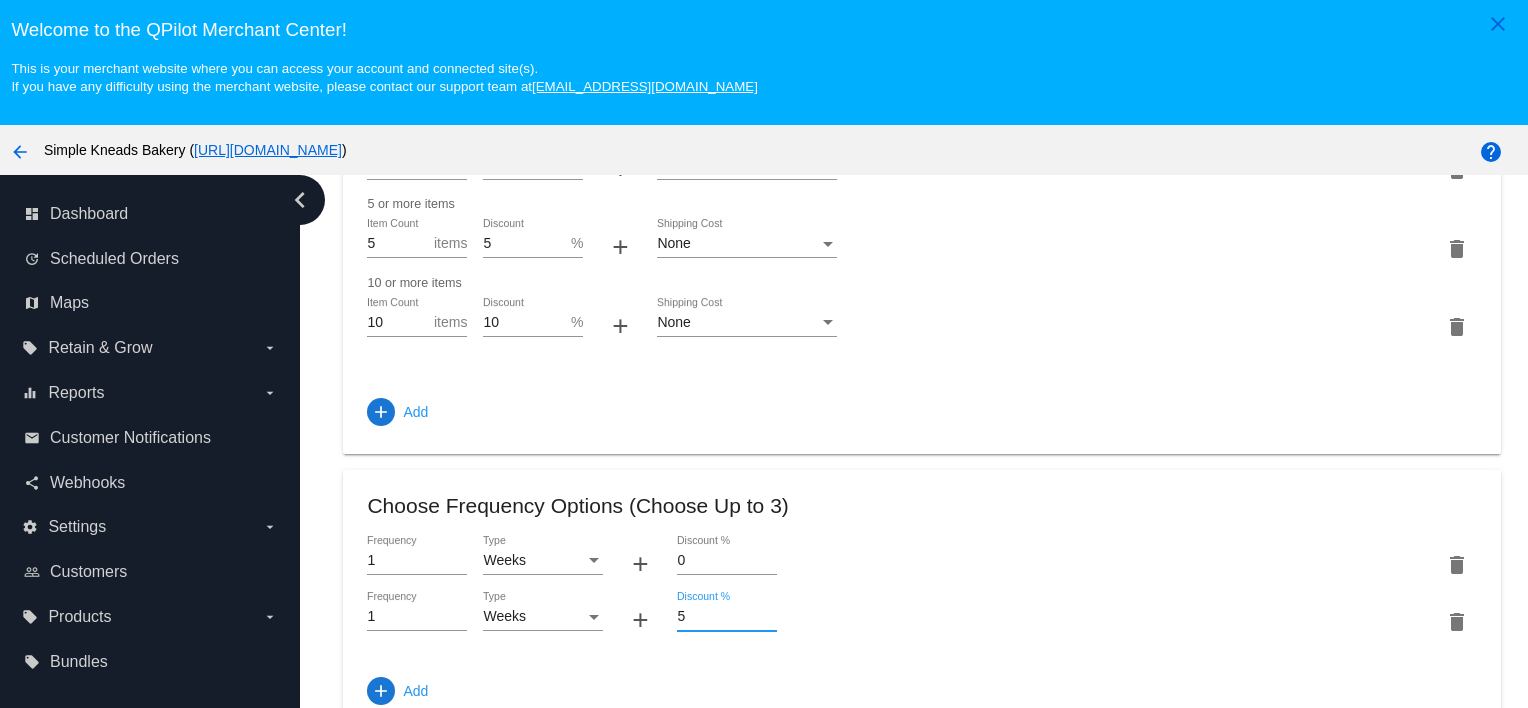 type on "5" 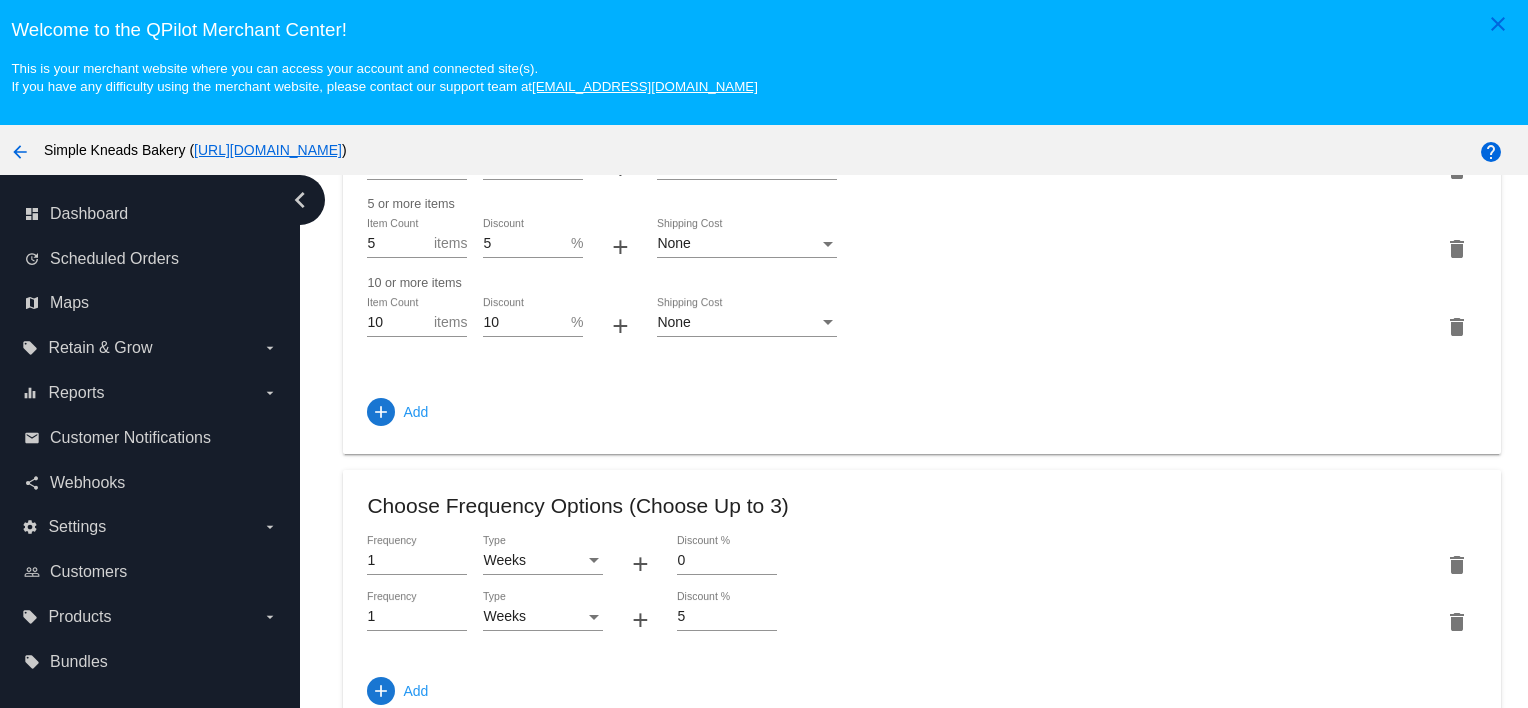 click on "close
Welcome to the QPilot Merchant Center!
This is your merchant website where you can access your account and connected site(s).
If you have any difficulty using the merchant website, please contact our support team at  customers@qpilot.cloud
arrow_back
Simple Kneads Bakery ( https://a0fd91-57.myshopify.com )
help
chevron_left
dashboard
Dashboard
update
Scheduled Orders
map
Maps
local_offer" at bounding box center (764, 354) 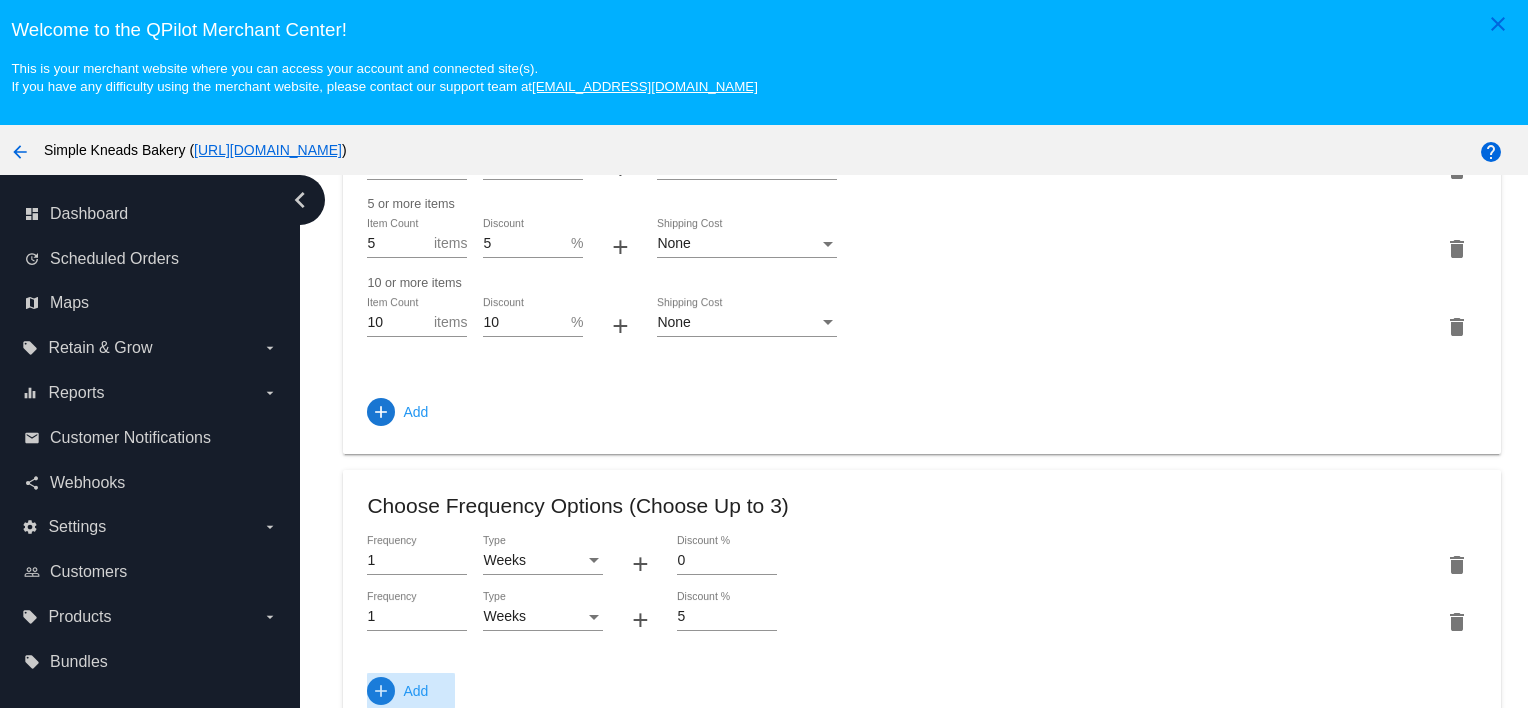 click on "add
Add" 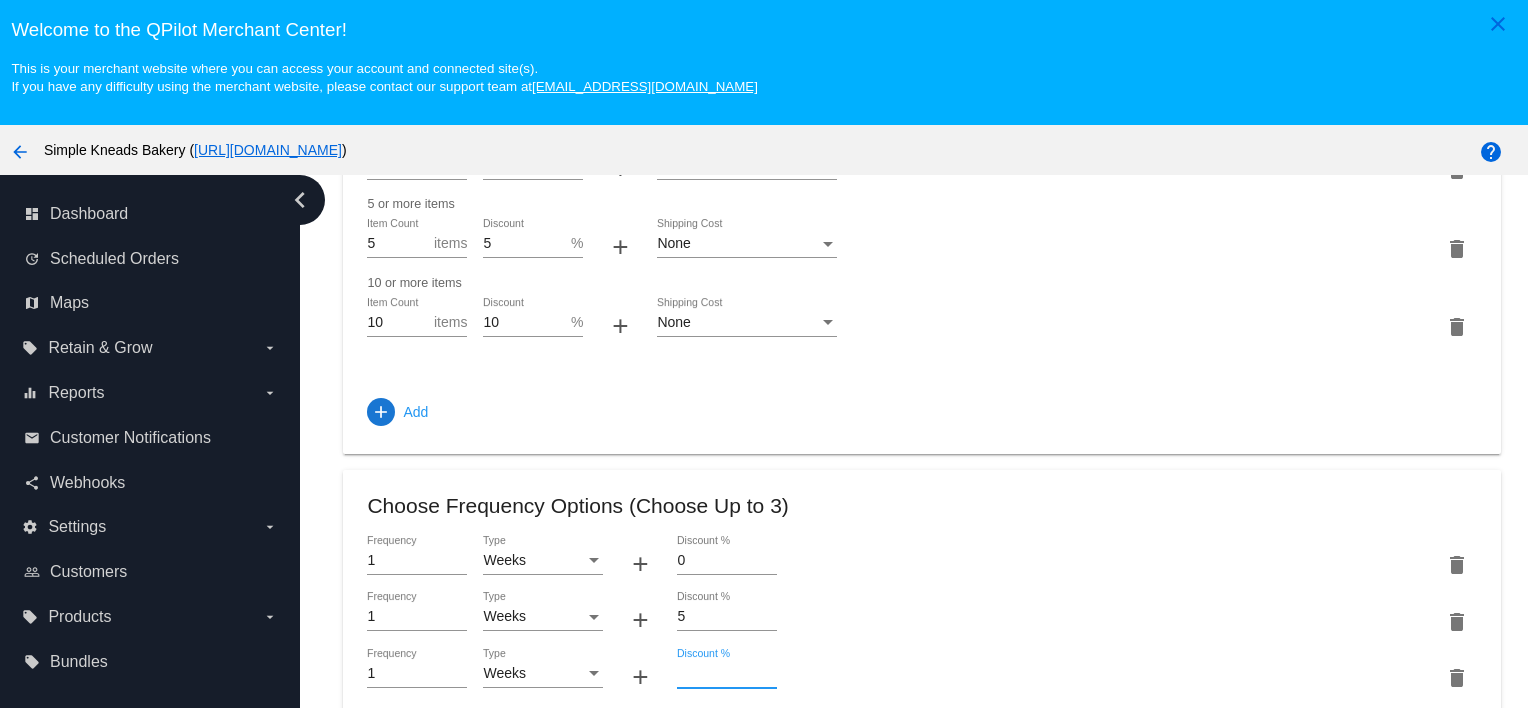 click on "Discount %" at bounding box center [727, 674] 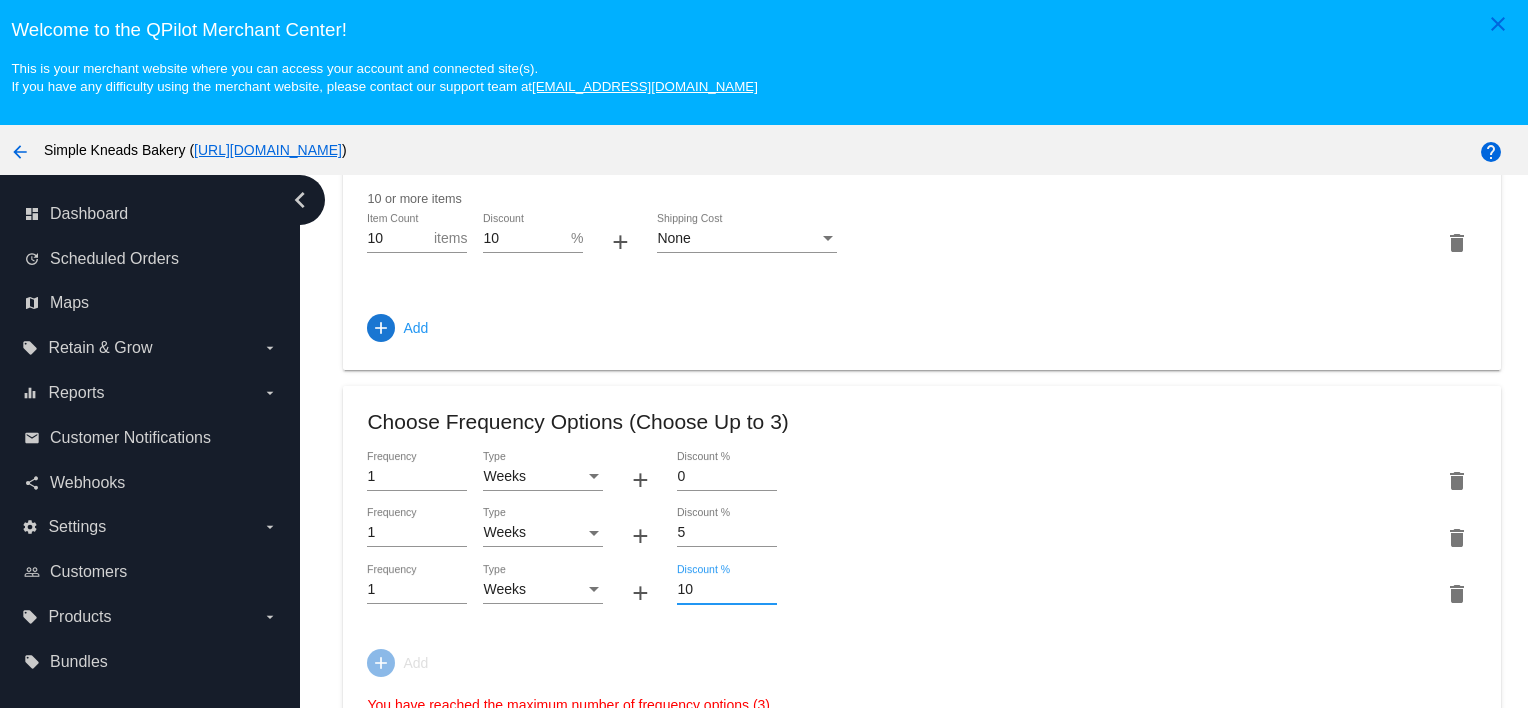 scroll, scrollTop: 1466, scrollLeft: 0, axis: vertical 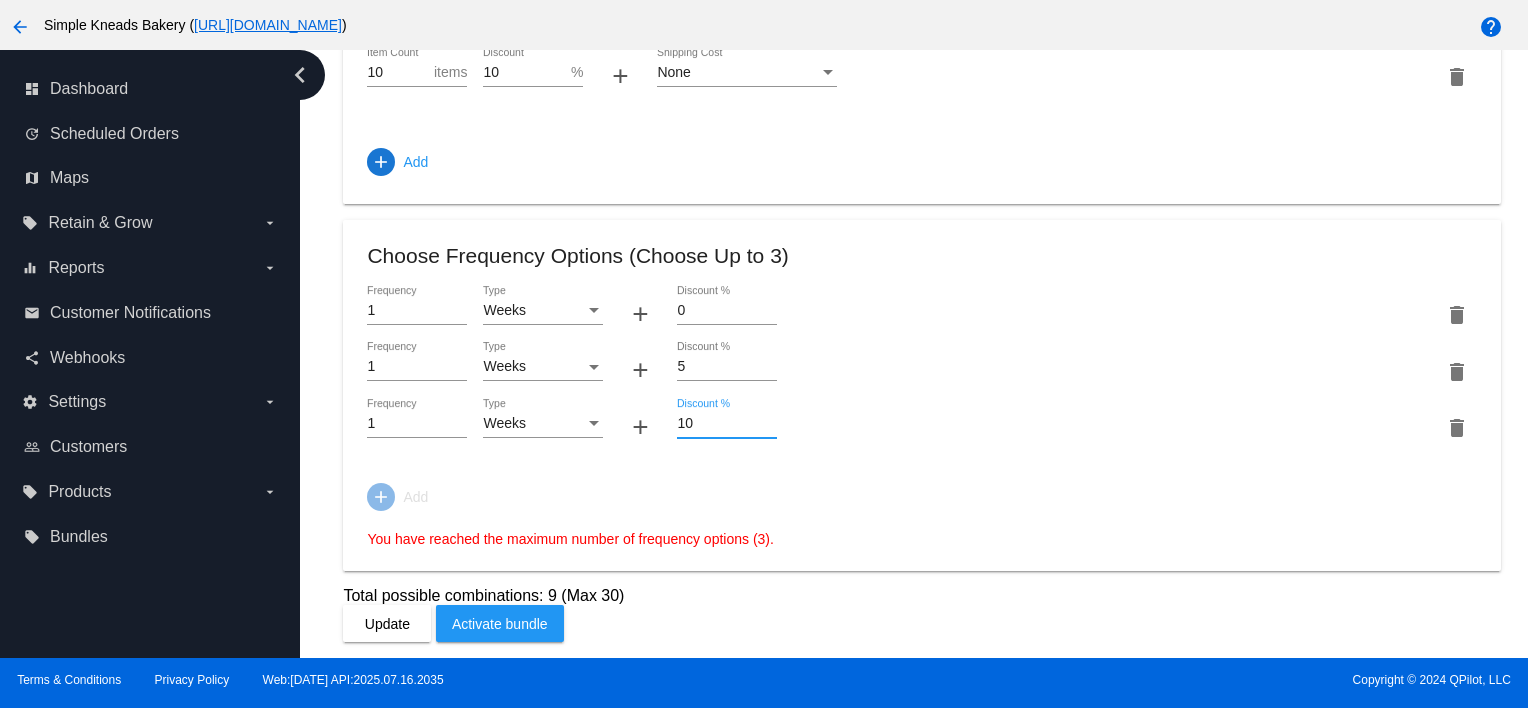 type on "10" 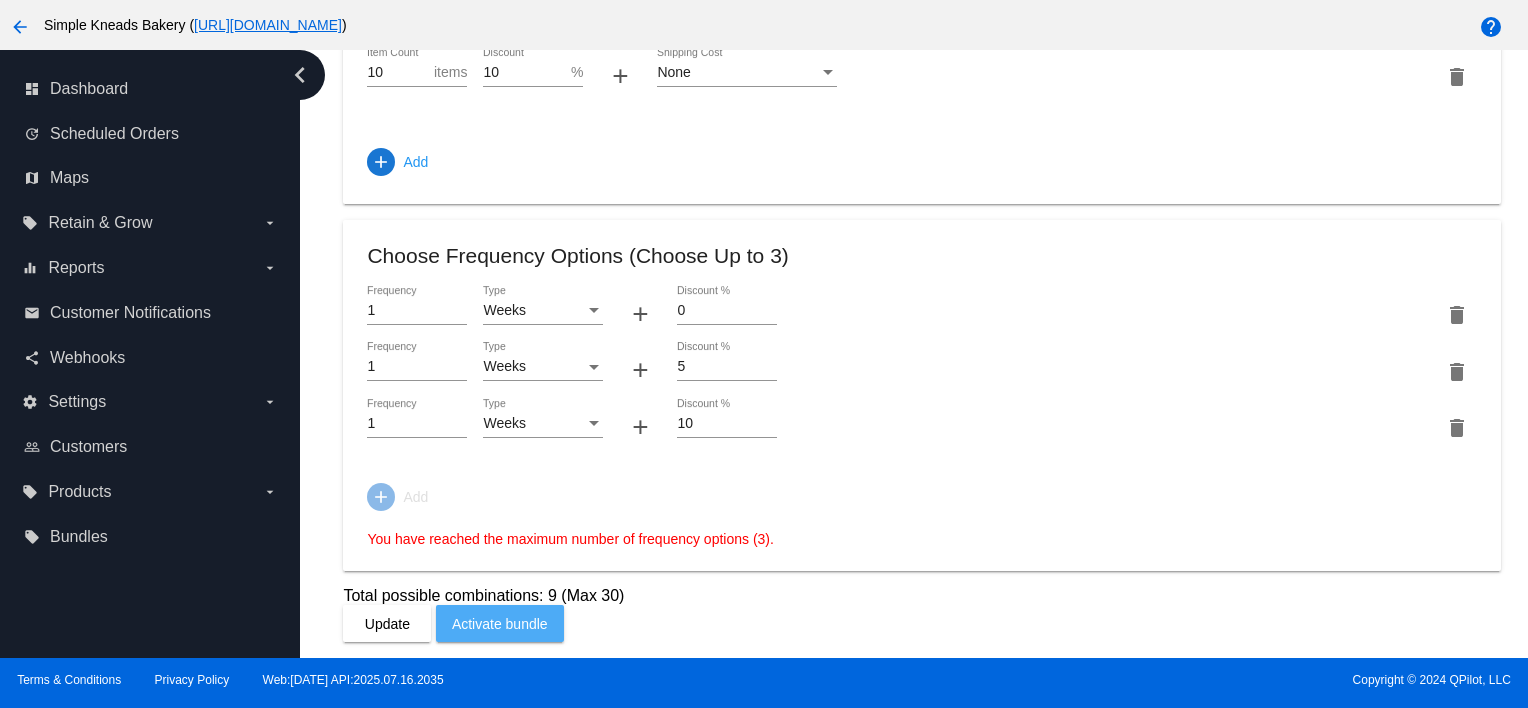 click on "Activate bundle" 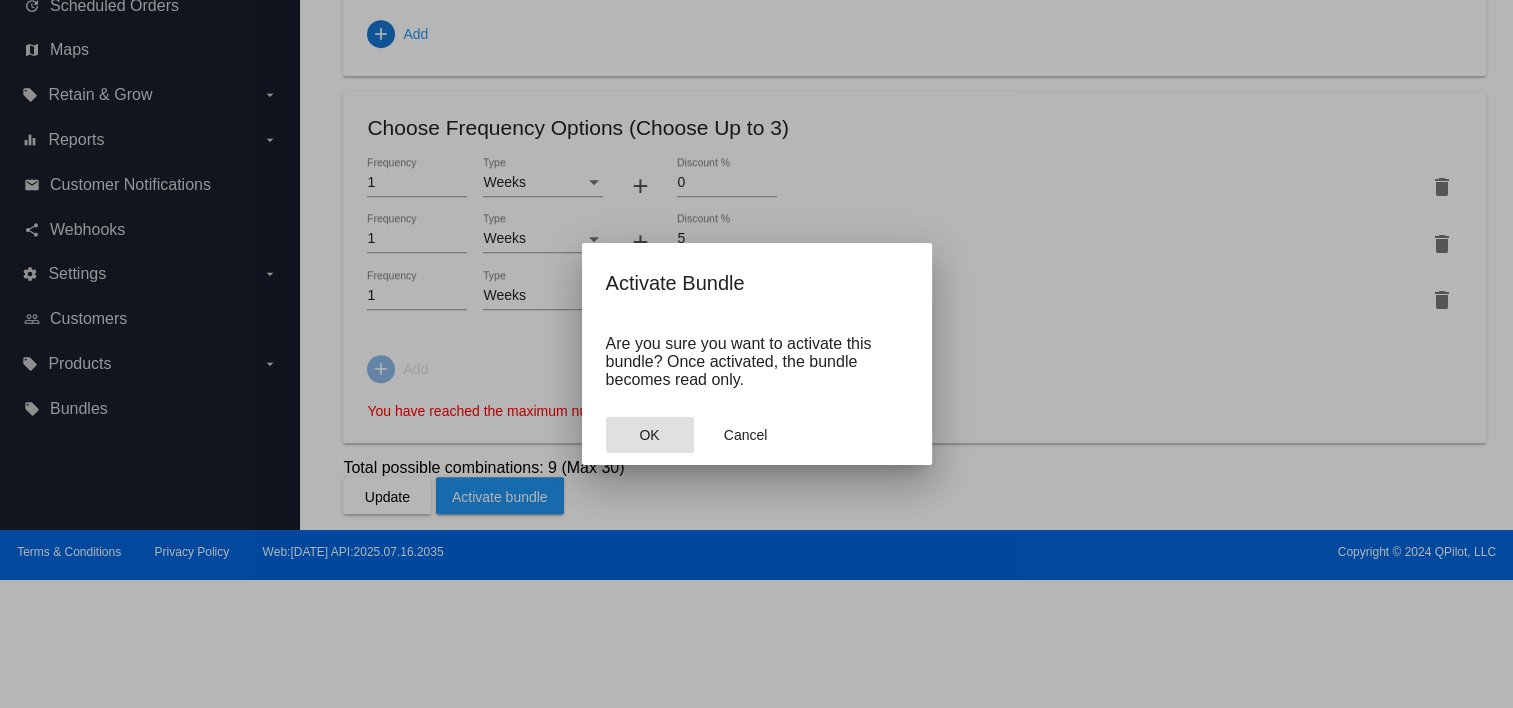 click on "OK" 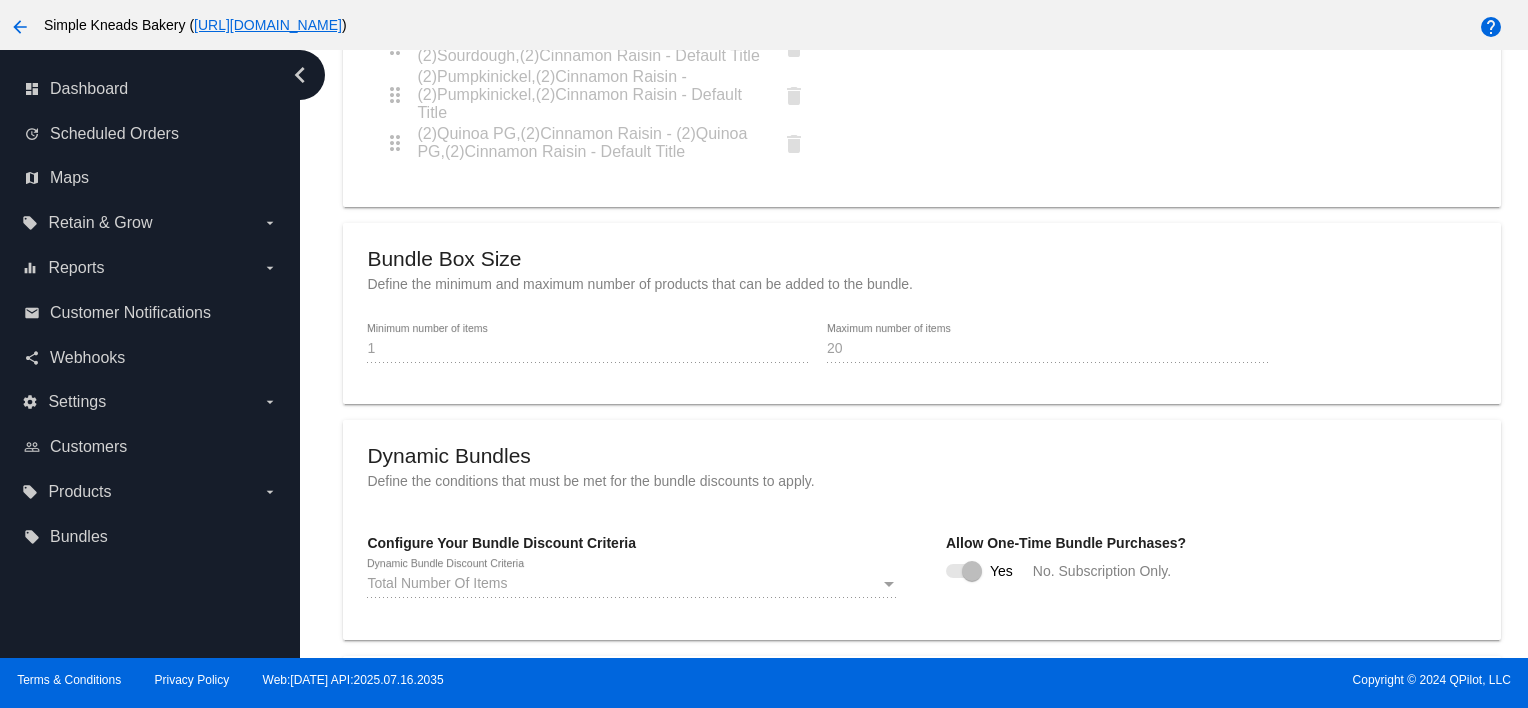 scroll, scrollTop: 604, scrollLeft: 0, axis: vertical 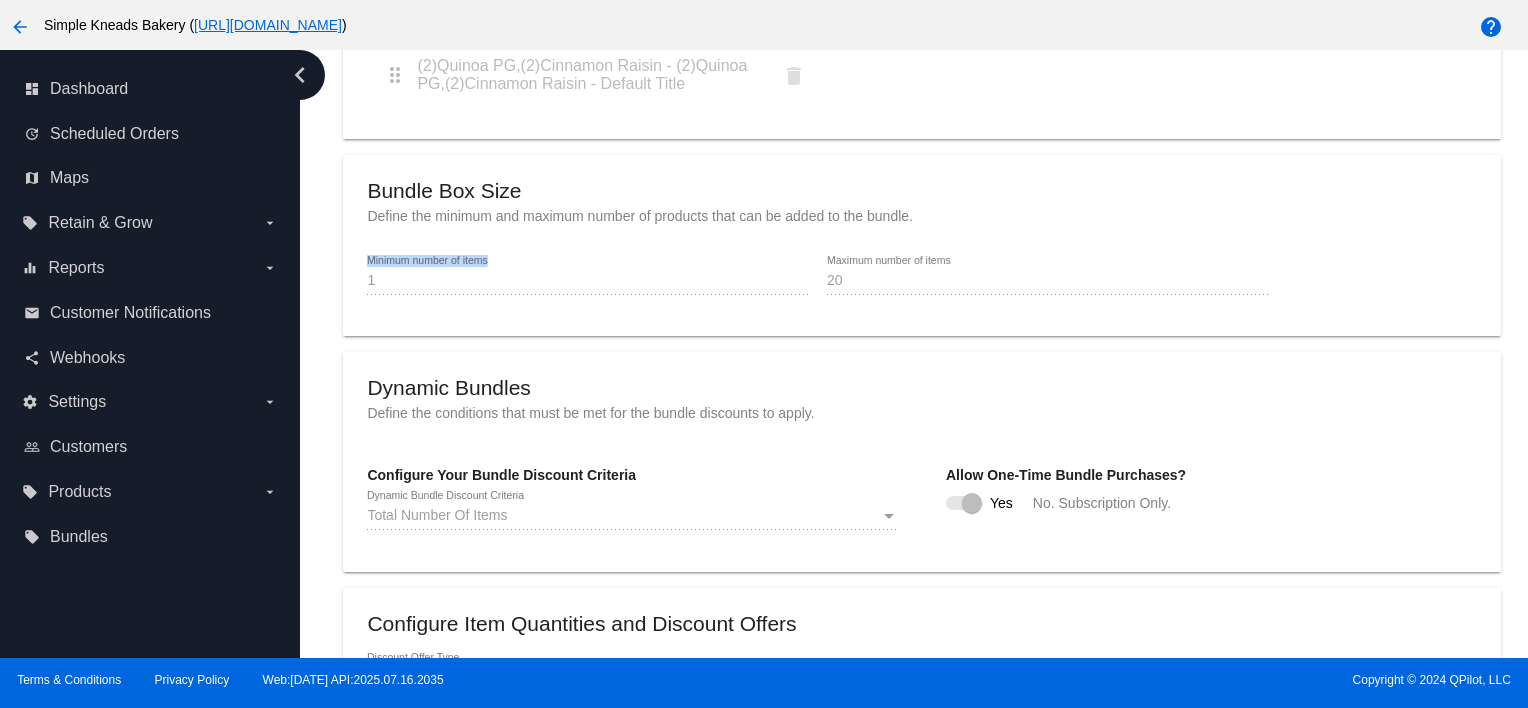click on "1
Minimum number of items
20
Maximum number of items" 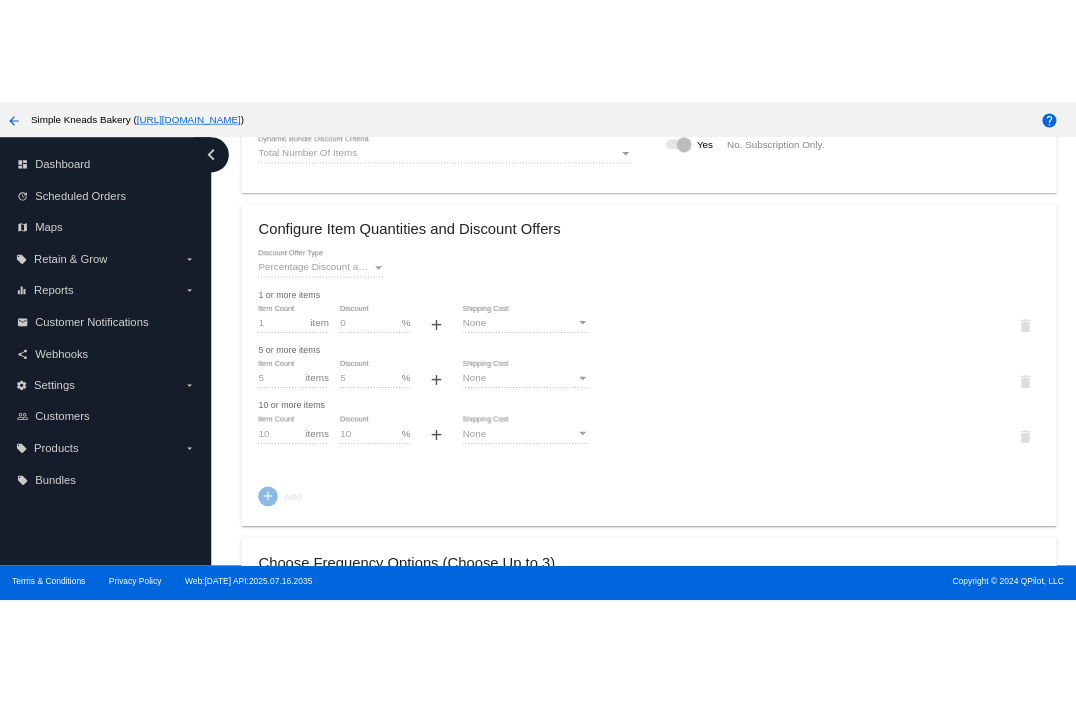 scroll, scrollTop: 1070, scrollLeft: 0, axis: vertical 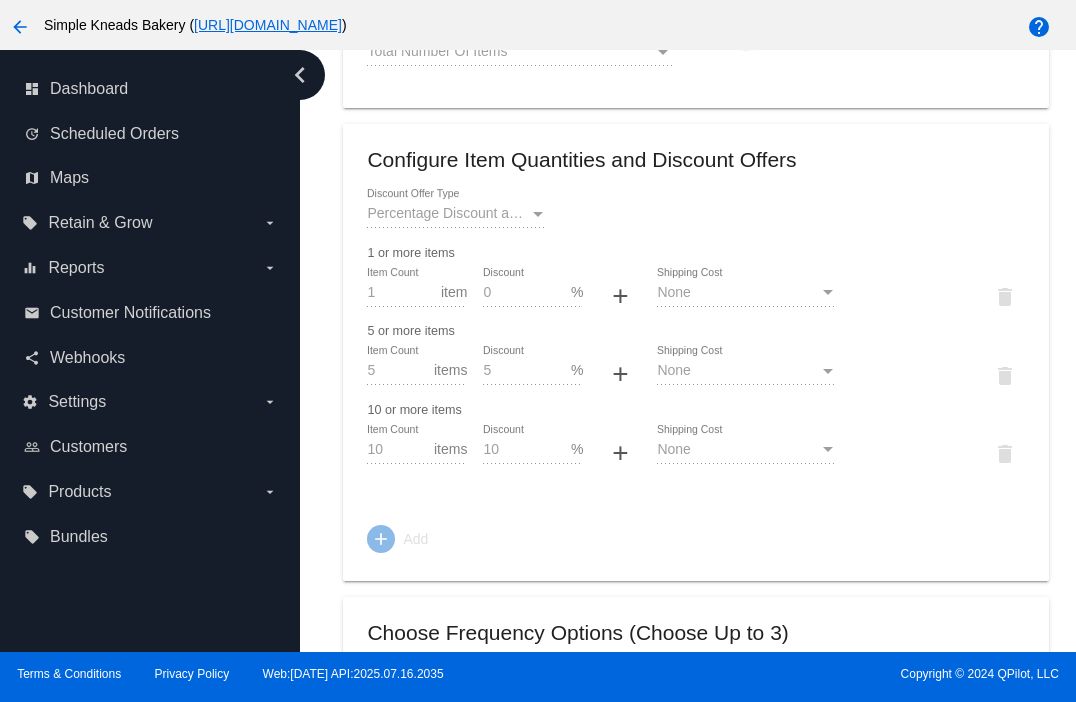 click on "5
or more items" 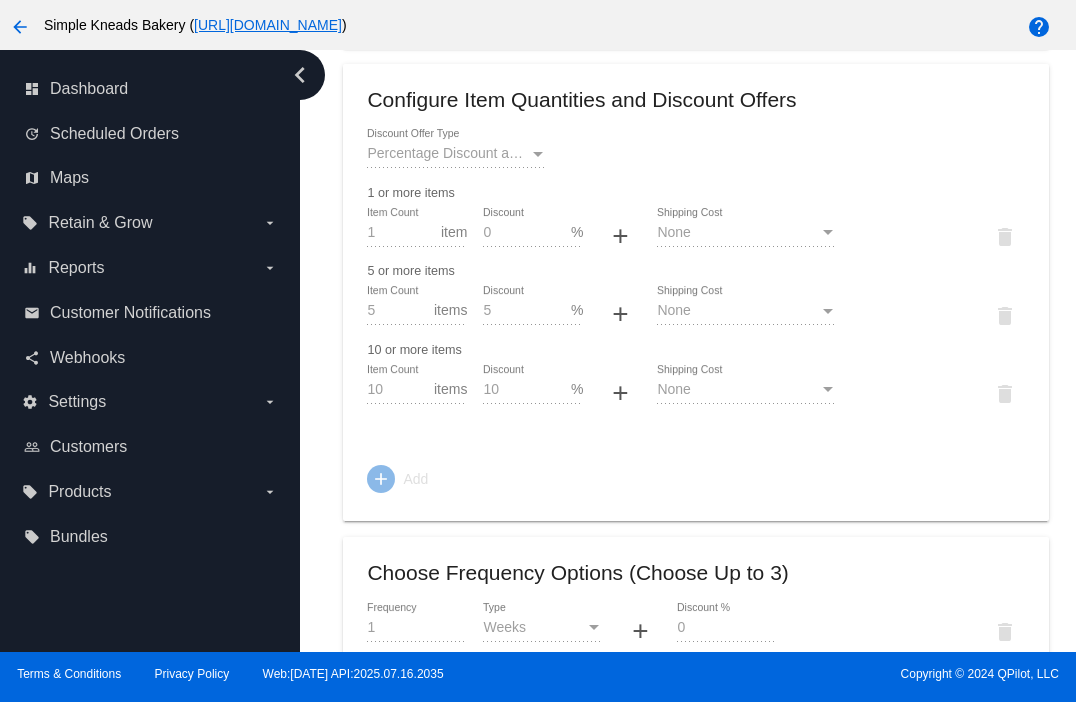 scroll, scrollTop: 1123, scrollLeft: 0, axis: vertical 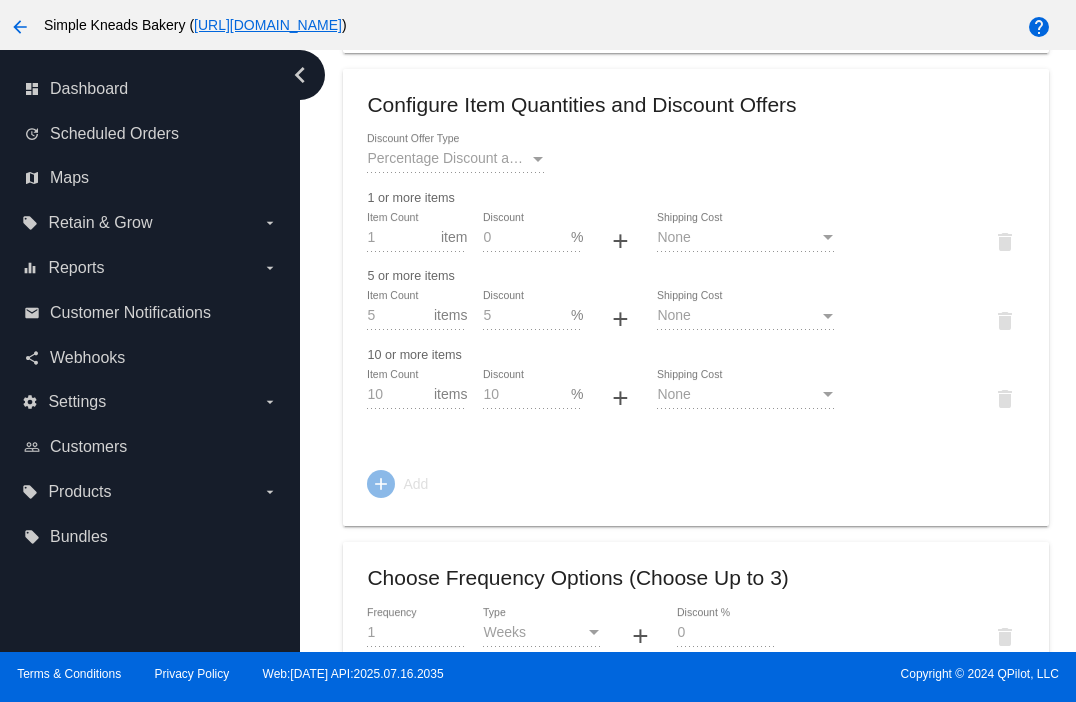 click on "1
Item Count
item
0
Discount %
+
None
Shipping Cost
delete" 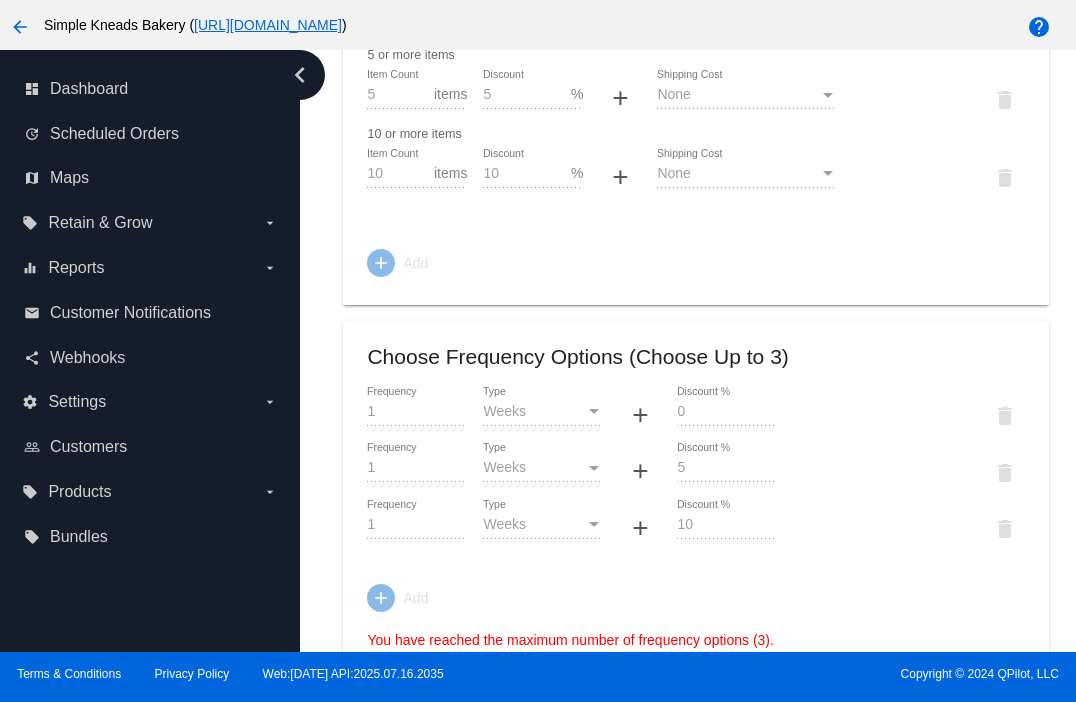 scroll, scrollTop: 1584, scrollLeft: 0, axis: vertical 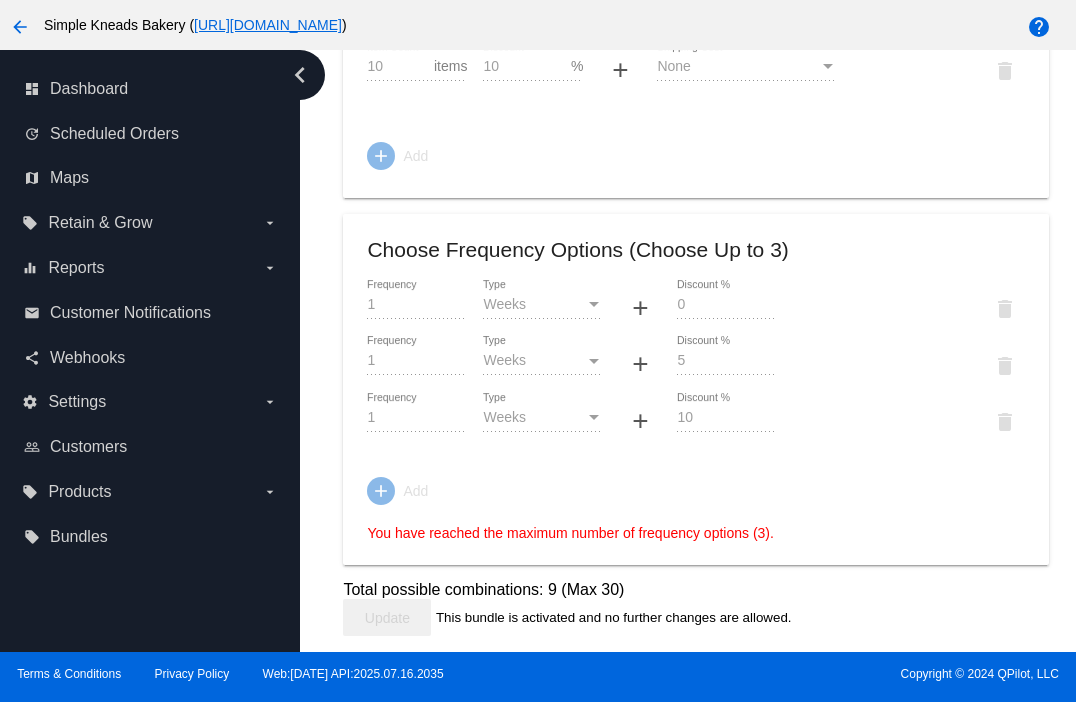 click on "Dashboard
Bundles
arrow_back
Configure Bundle
ID: 41
Bundle Items
Select what products can be added to this bundle by your customer.
Quinoa Power Grains - Quinoa Power Grains - Default Title, (2) Sourdough, (2) QPG - (2) Sourdough, (2) QPG - Default Title, (2) Sourdough, (2) Pumpkinickel - (2) Sourdough, (2) Pumpkinickel - Default Title, (2) Pumpkinickel, (2) Quinoa PG - (2) Pumpkinickel, (2) Quinoa PG - Default Title, (2)Sourdough,(2)Cinnamon Raisin - (2)Sourdough,(2)Cinnamon Raisin - Default Title, (2)Pumpkinickel,(2)Cinnamon Raisin - (2)Pumpkinickel,(2)Cinnamon Raisin - Default Title, (2)Quinoa PG,(2)Cinnamon Raisin - (2)Quinoa PG,(2)Cinnamon Raisin - Default Title
Select Which Products Can Be Added To This Bundle
drag_indicator
delete" at bounding box center (696, -375) 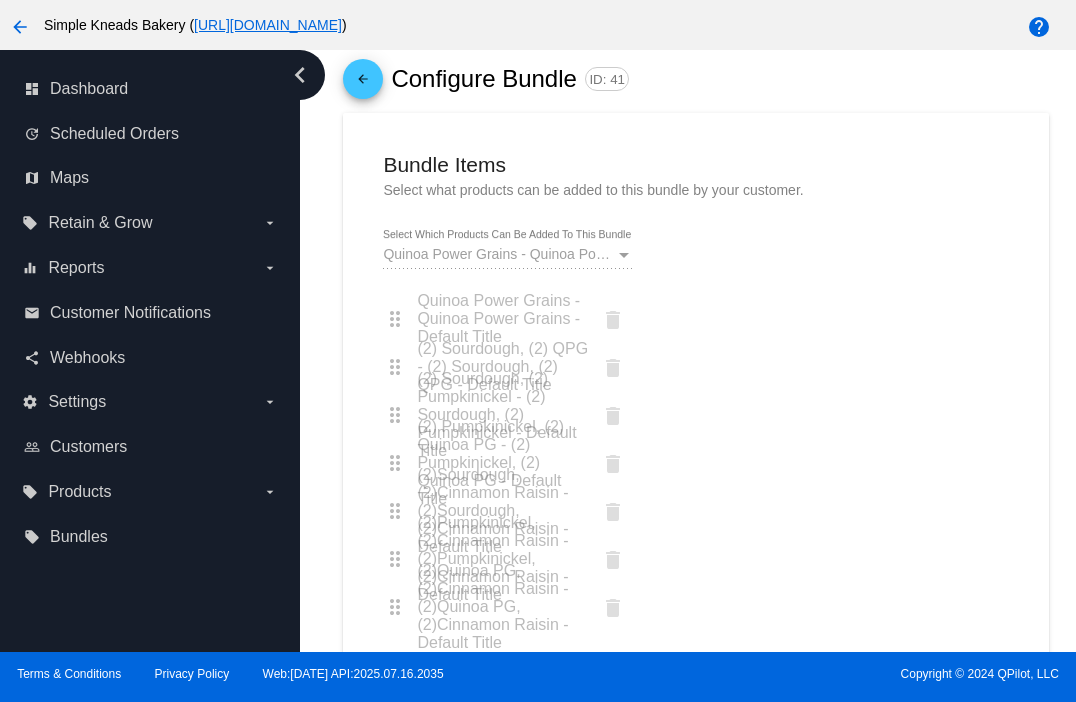 scroll, scrollTop: 0, scrollLeft: 0, axis: both 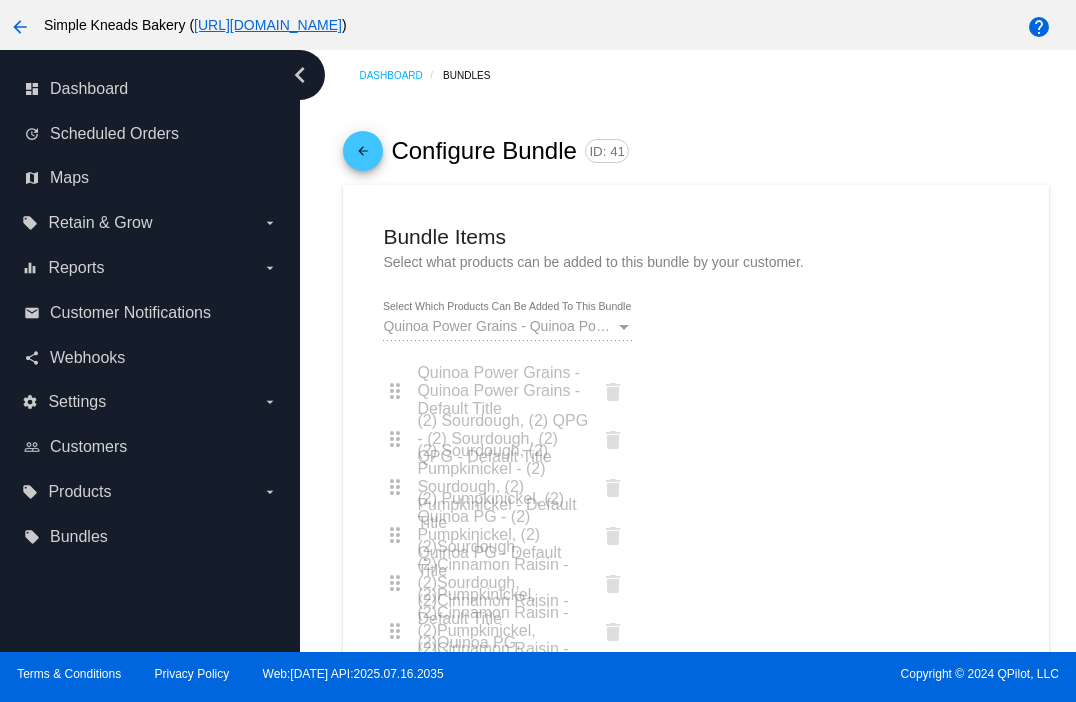 click on "arrow_back" 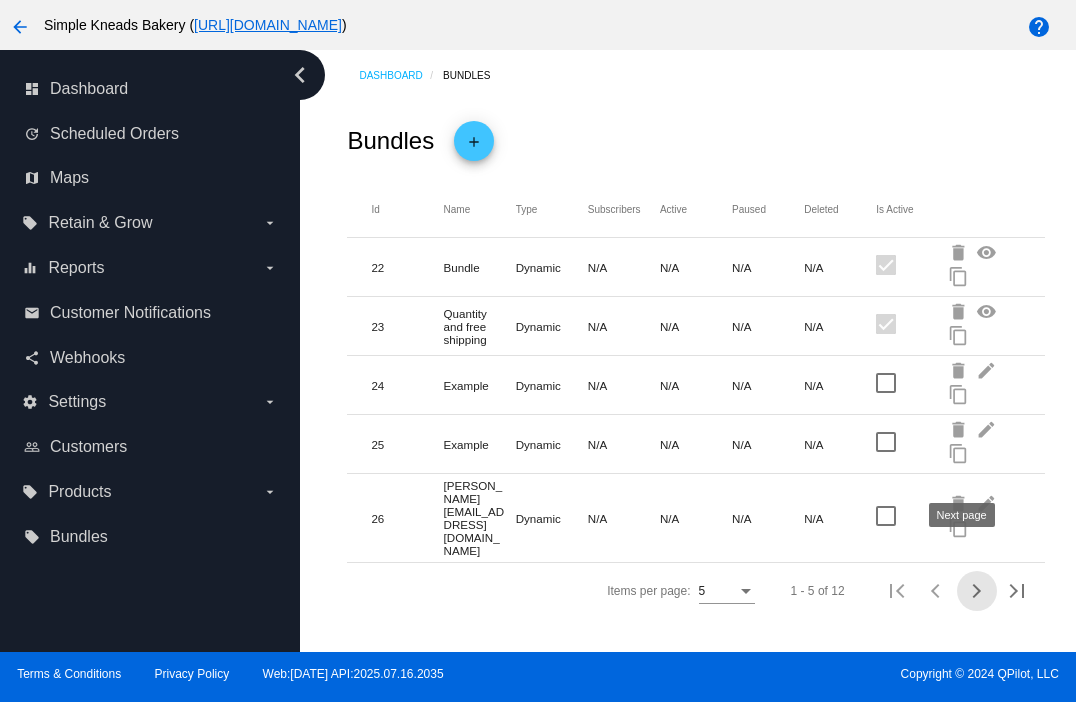 click 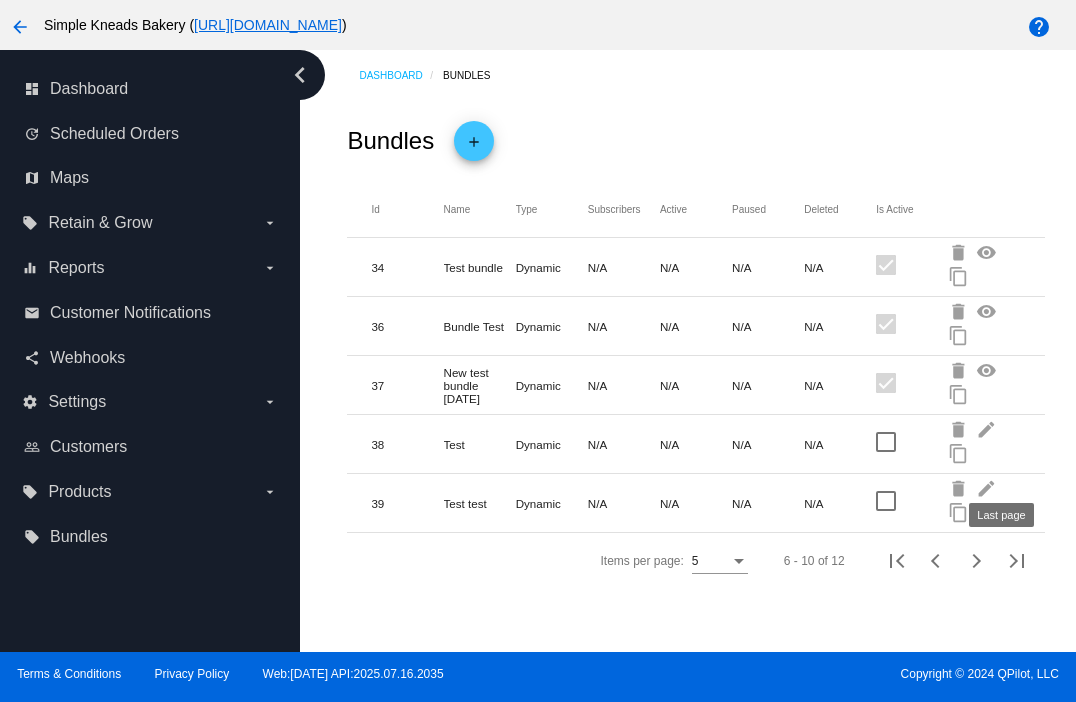 click 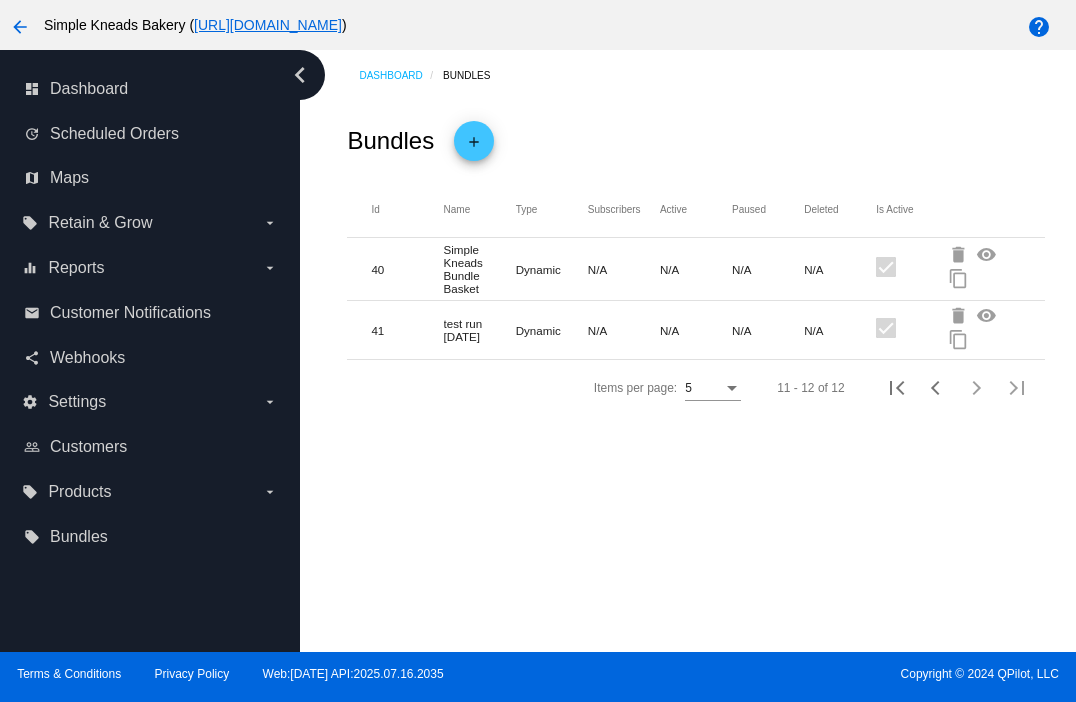 click on "delete" 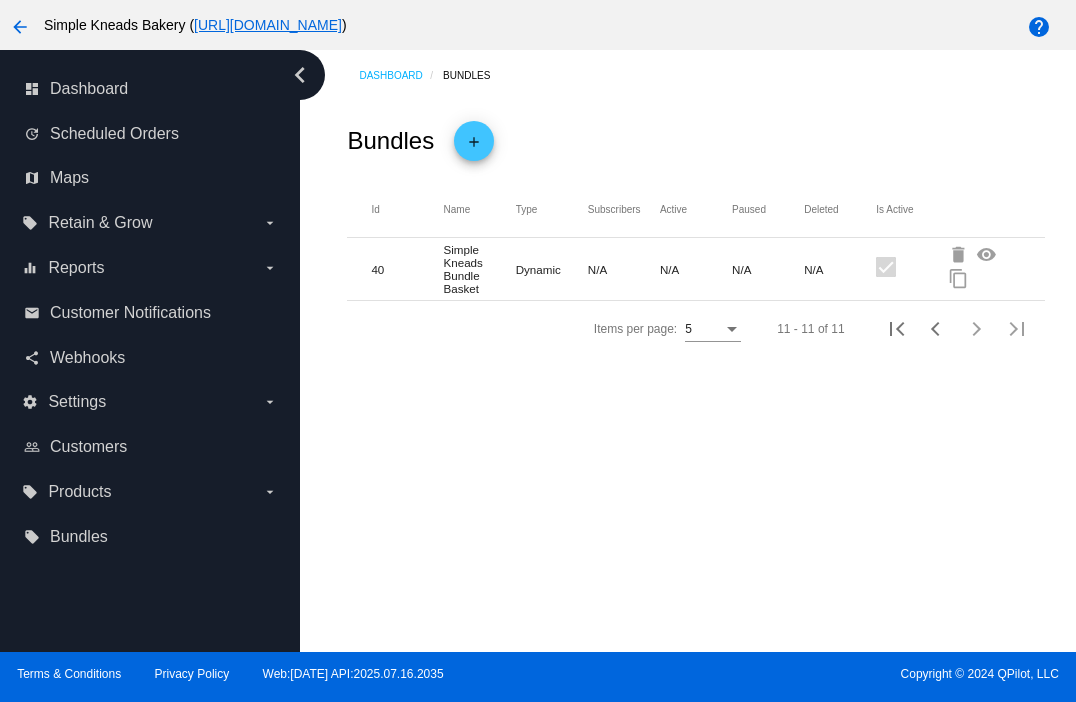 click on "11 - 11 of 11" 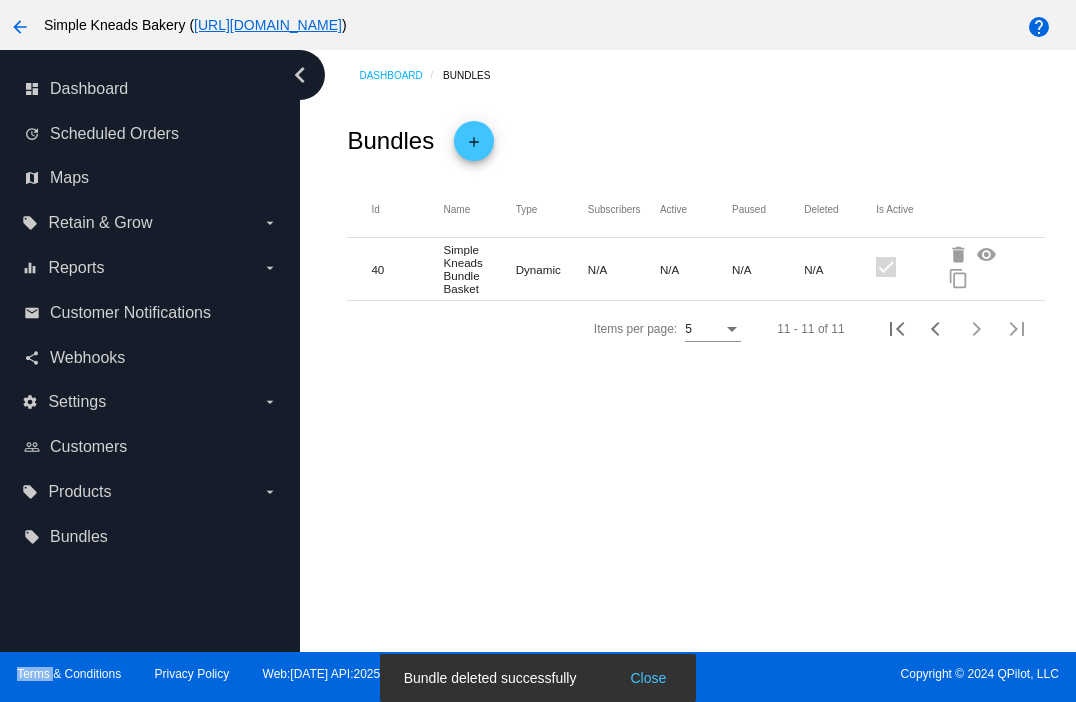 click on "11 - 11 of 11" 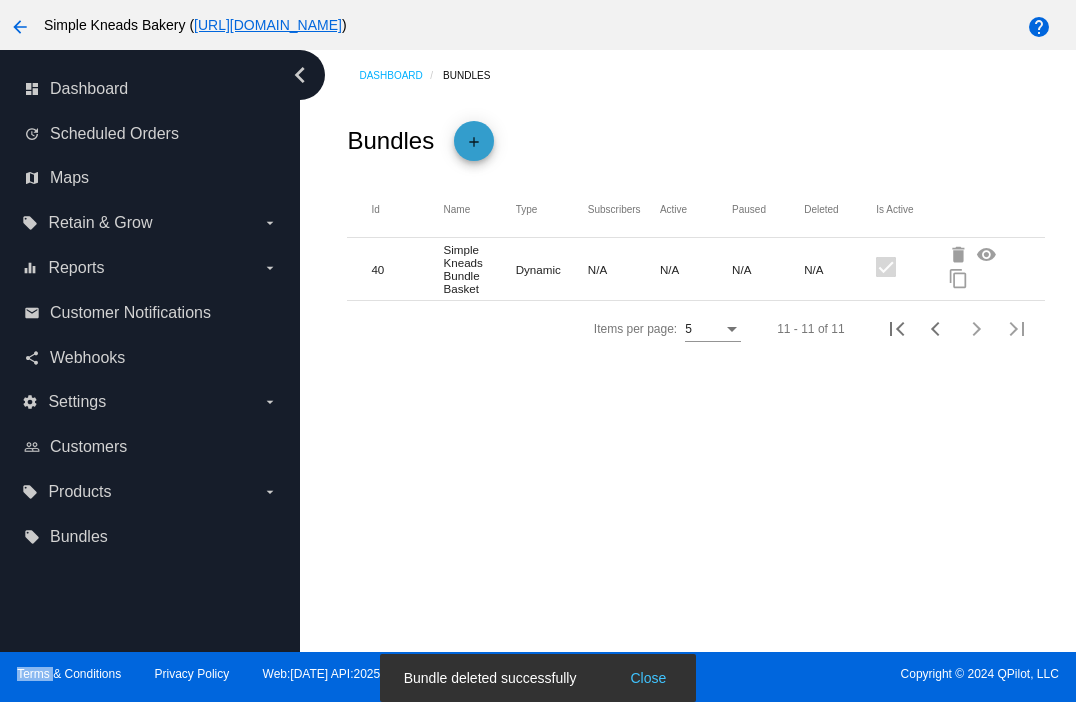 click on "add" 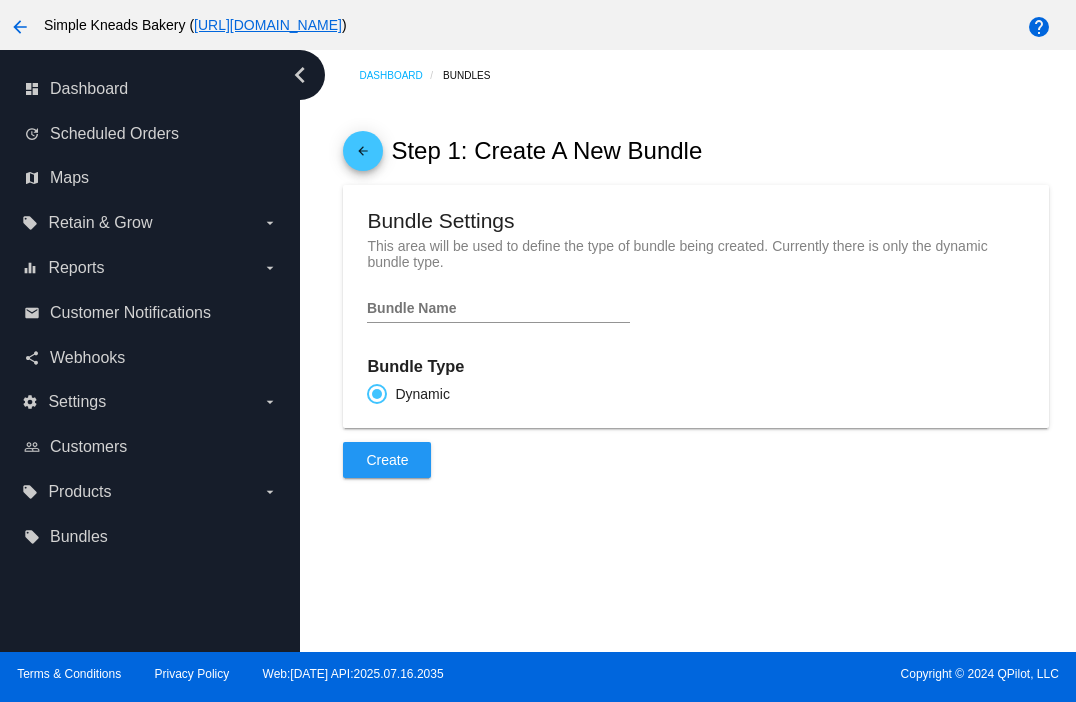 click on "Bundle Name" 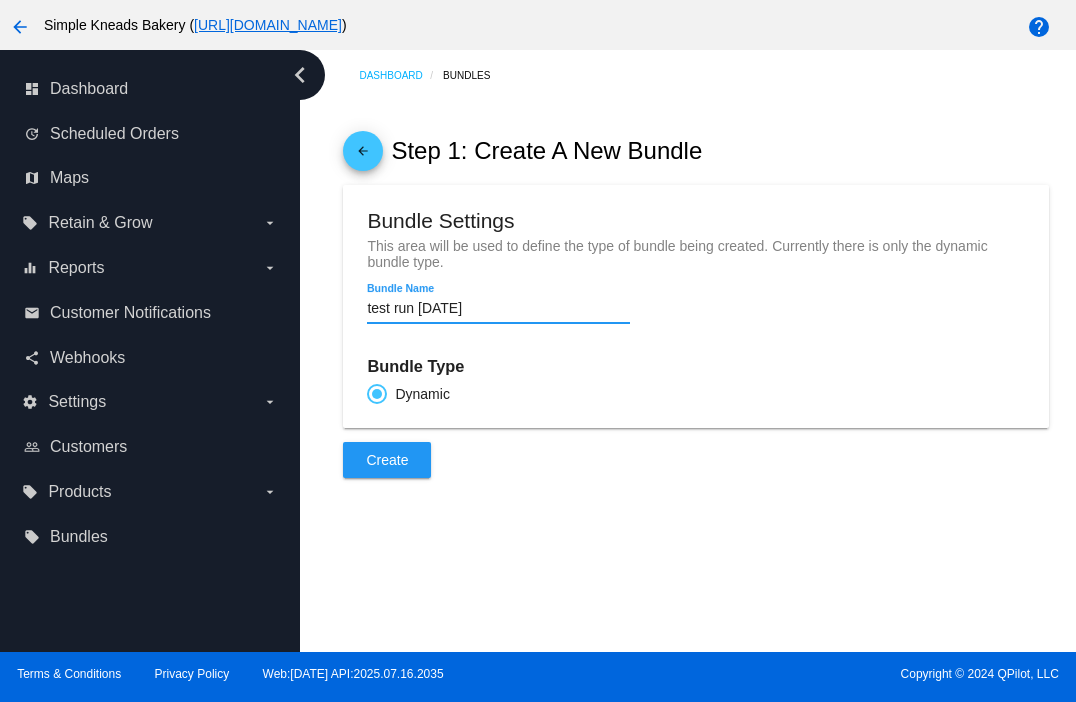 type on "test run 7/23/2025" 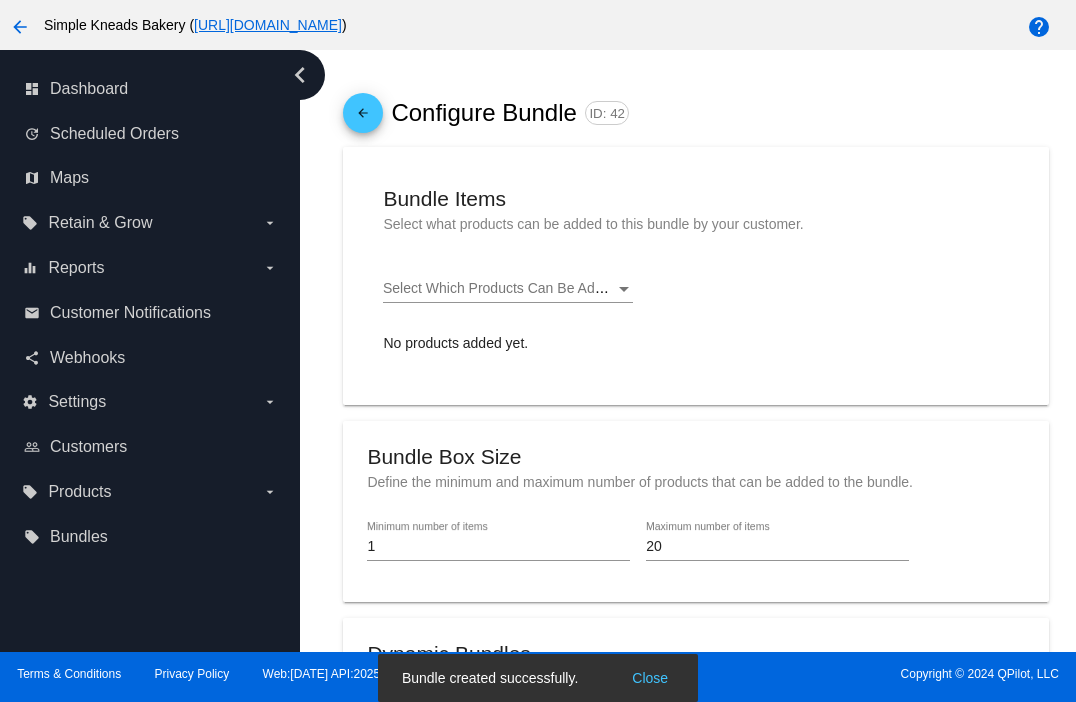 scroll, scrollTop: 39, scrollLeft: 0, axis: vertical 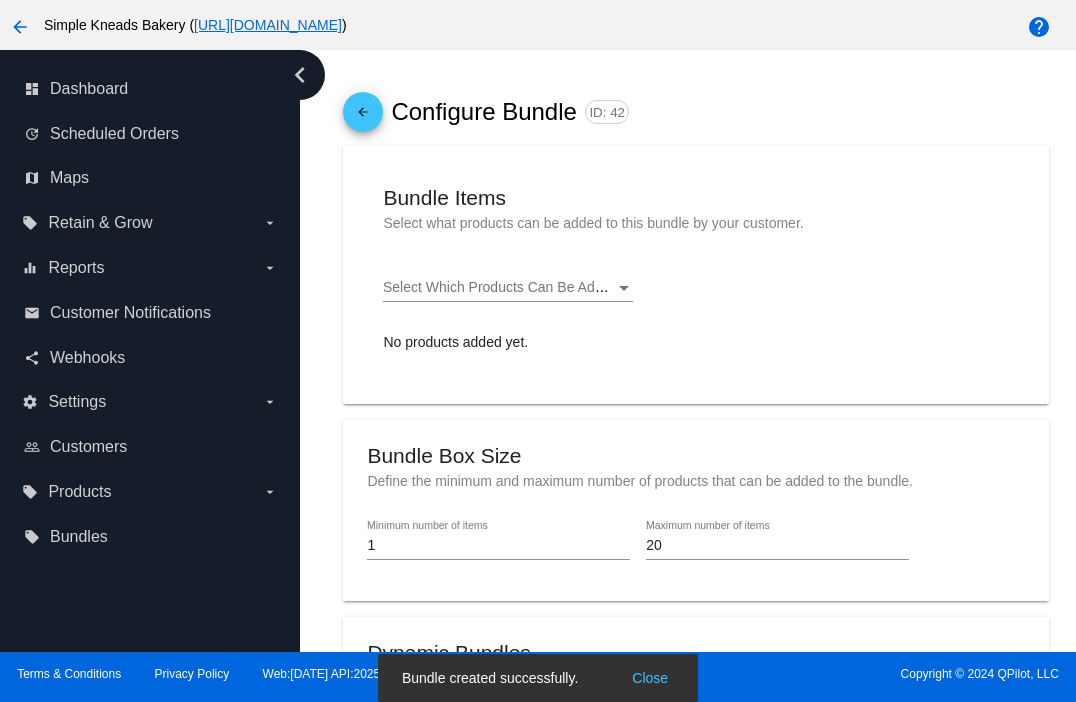 click on "Select Which Products Can Be Added To This Bundle
Select Which Products Can Be Added To This Bundle" 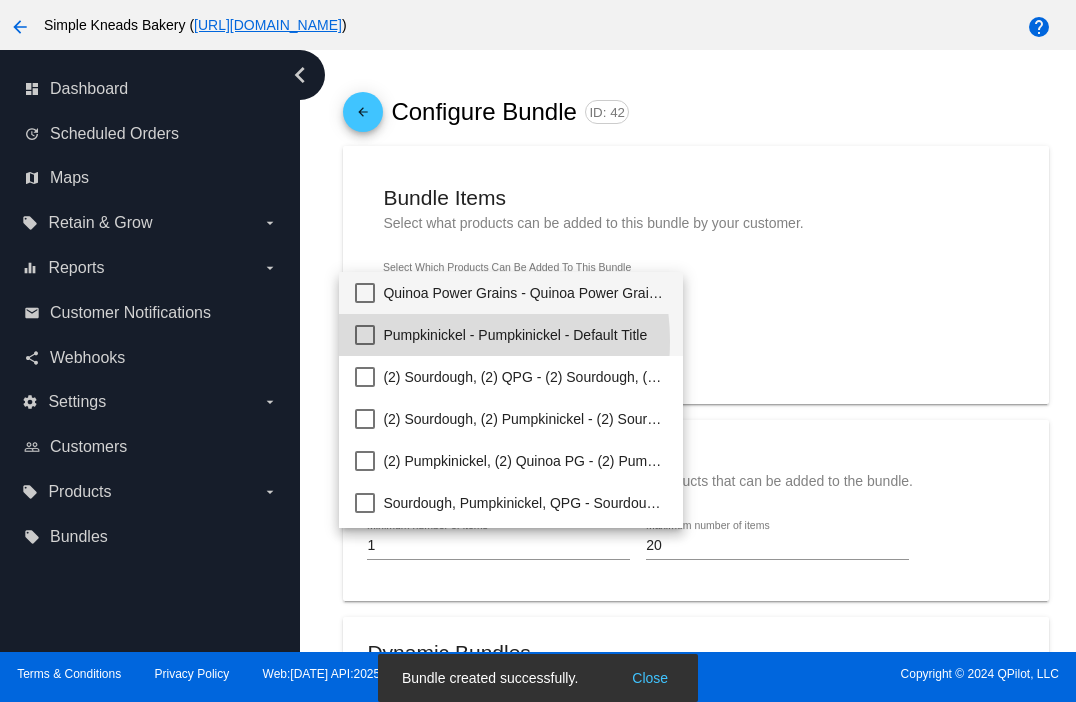 click on "Pumpkinickel - Pumpkinickel - Default Title" at bounding box center (525, 335) 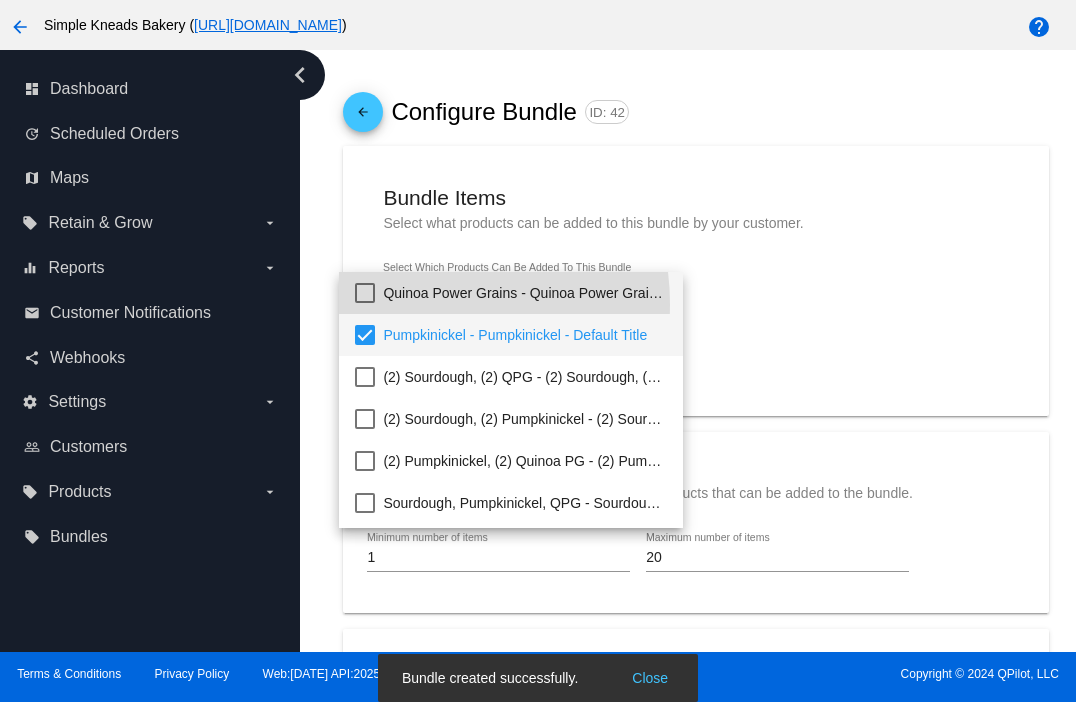 click on "Quinoa Power Grains - Quinoa Power Grains - Default Title" at bounding box center (525, 293) 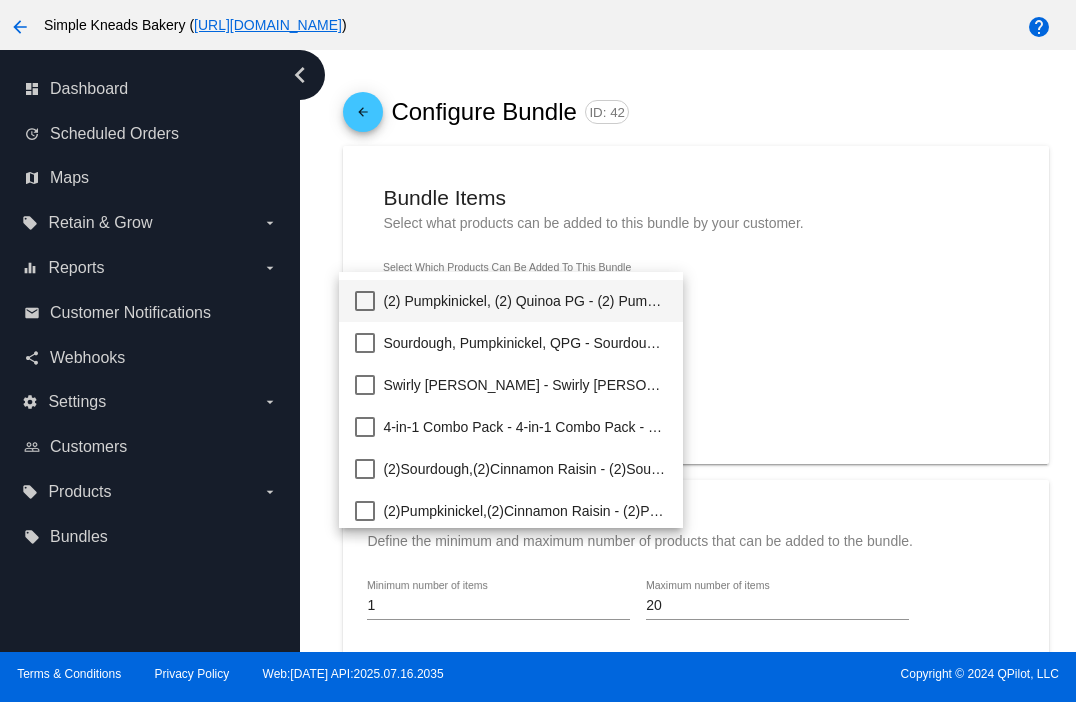 scroll, scrollTop: 182, scrollLeft: 0, axis: vertical 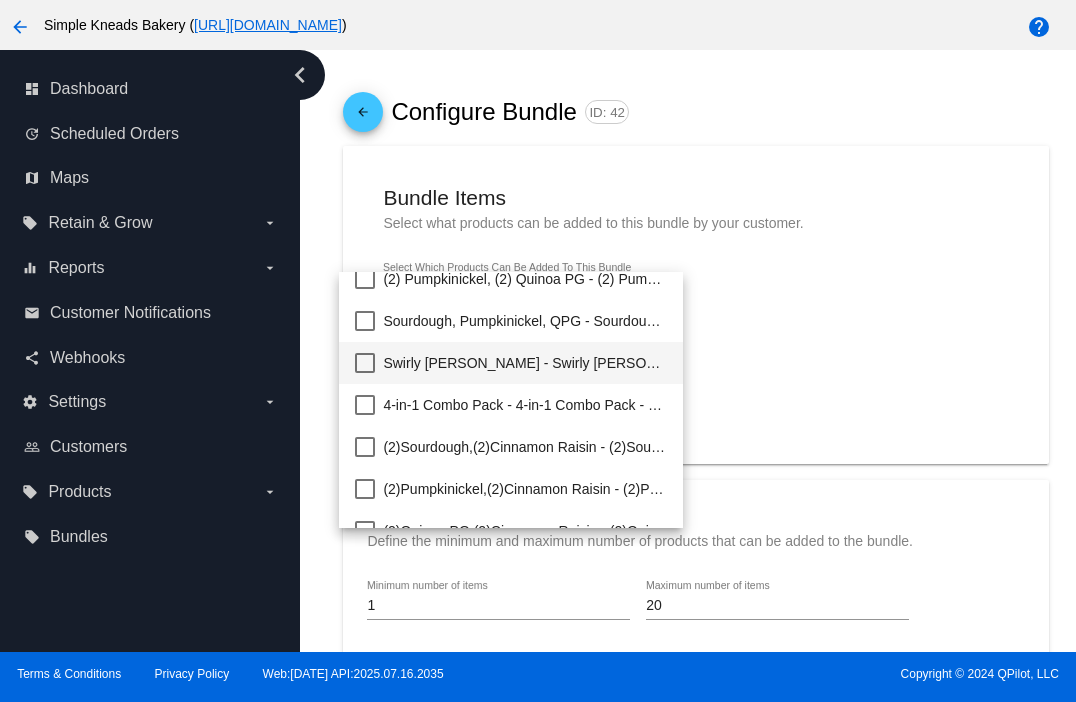 click on "Swirly Cinnamon Raisin - Swirly Cinnamon Raisin - Default Title" at bounding box center (525, 363) 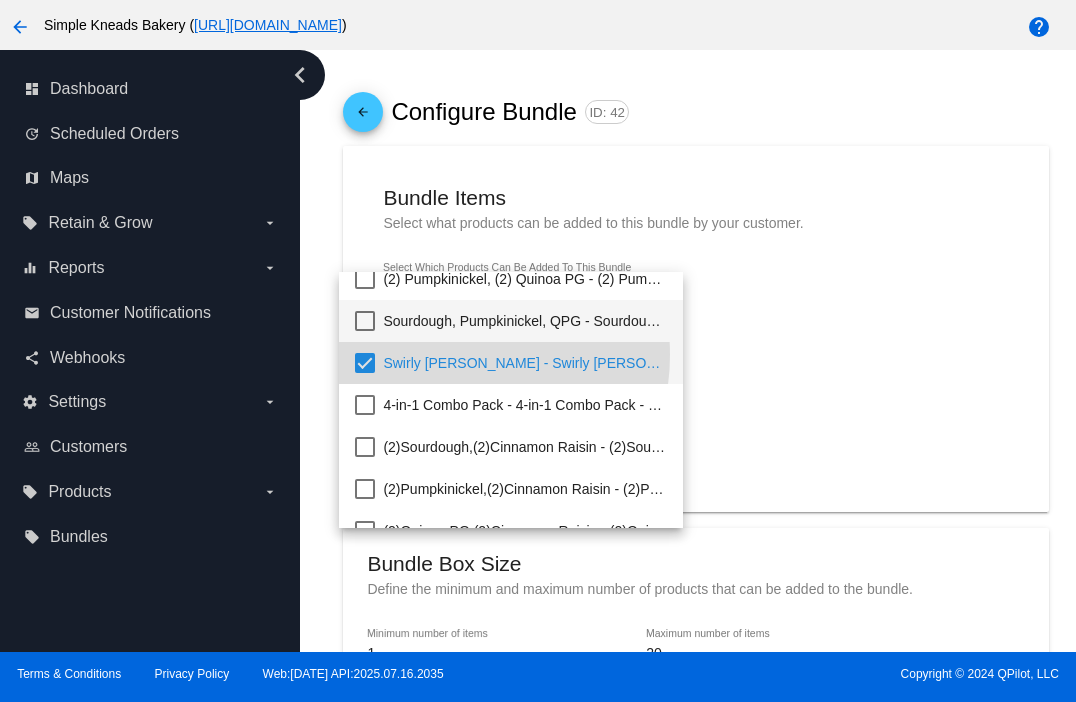 click on "Sourdough, Pumpkinickel, QPG - Sourdough, Pumpkinickel, QPG - Default Title" at bounding box center (525, 321) 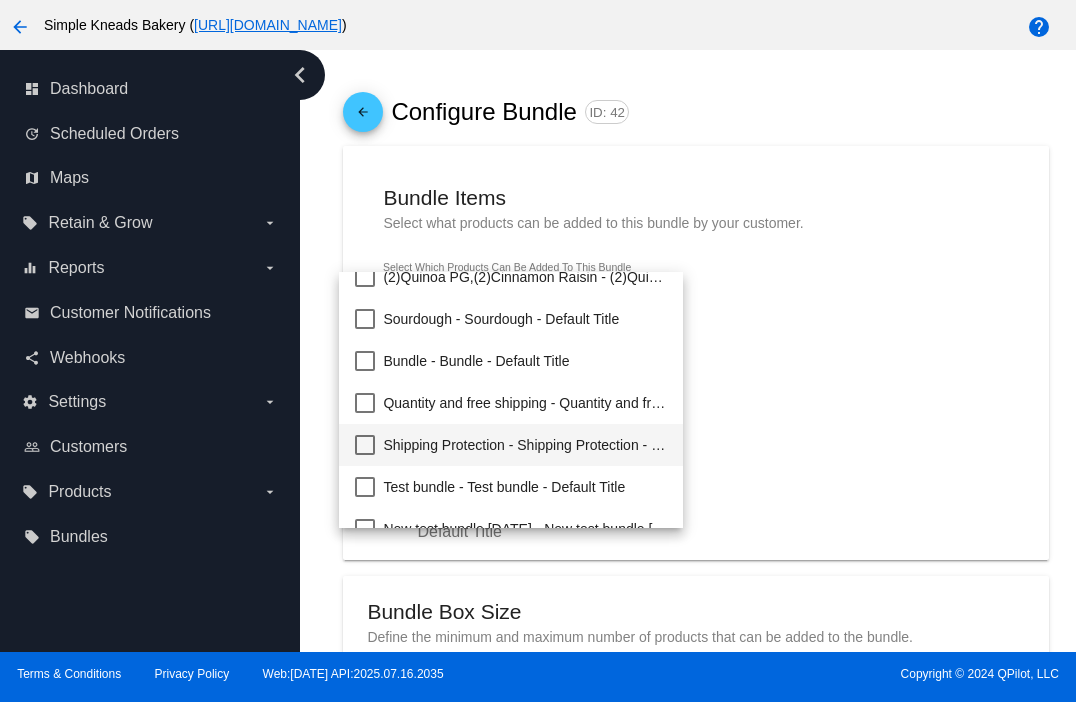 scroll, scrollTop: 500, scrollLeft: 0, axis: vertical 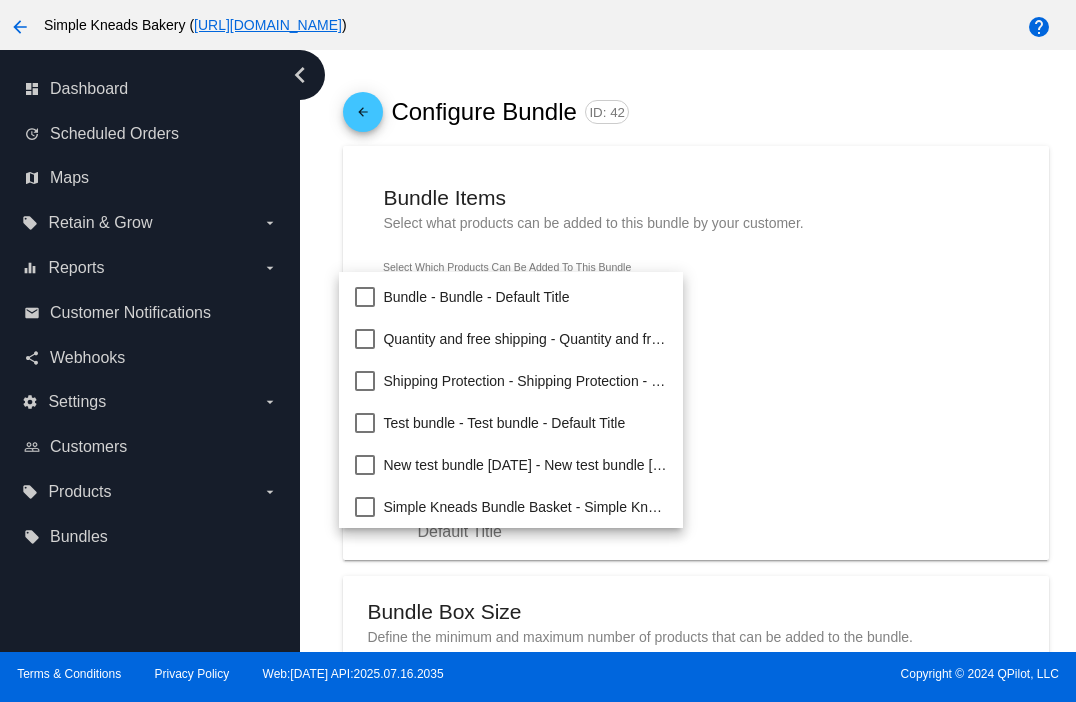click at bounding box center [538, 351] 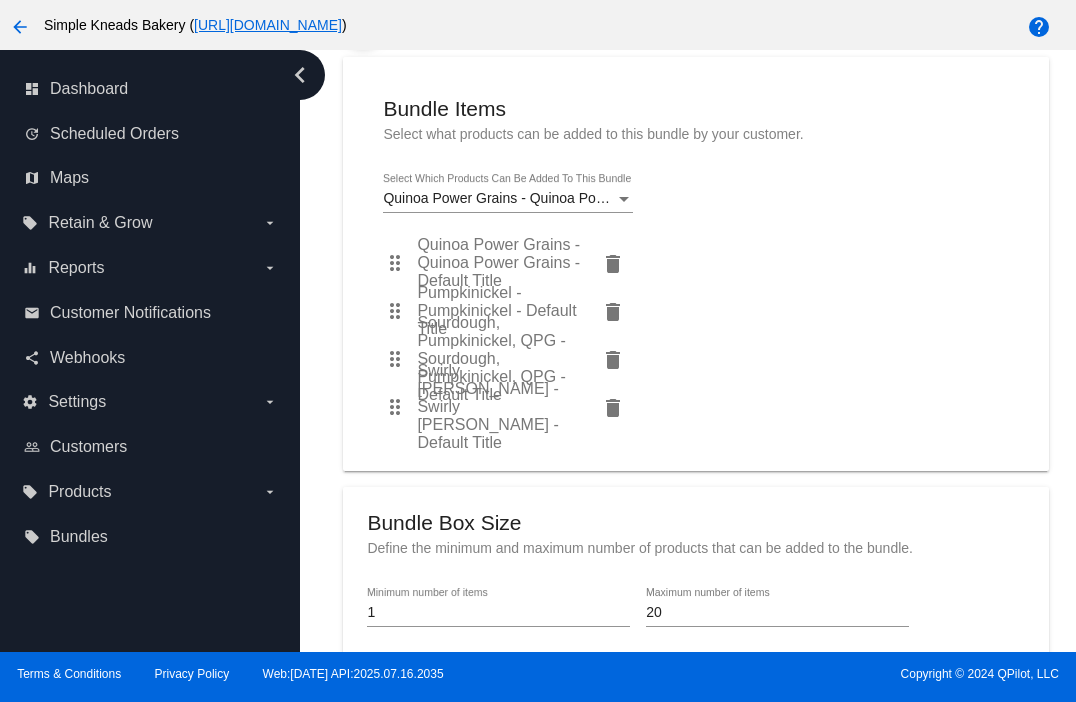 scroll, scrollTop: 224, scrollLeft: 0, axis: vertical 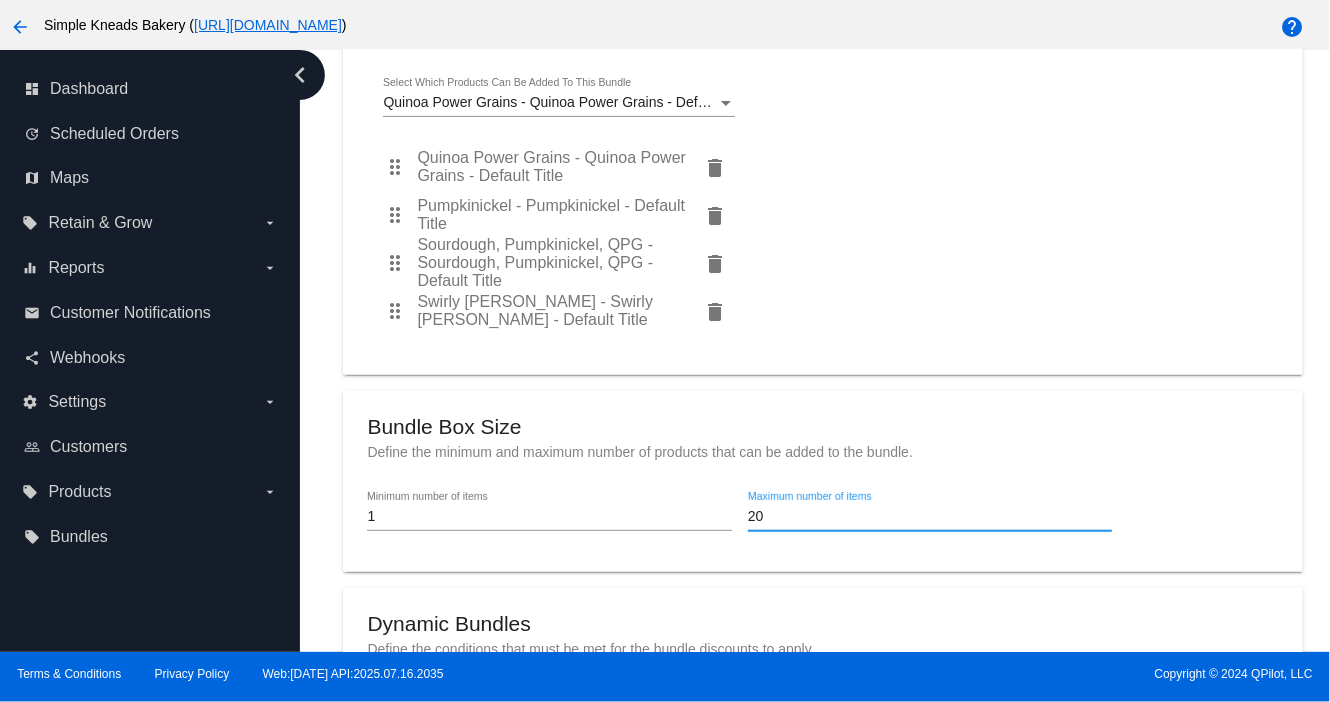 click on "20" at bounding box center (930, 517) 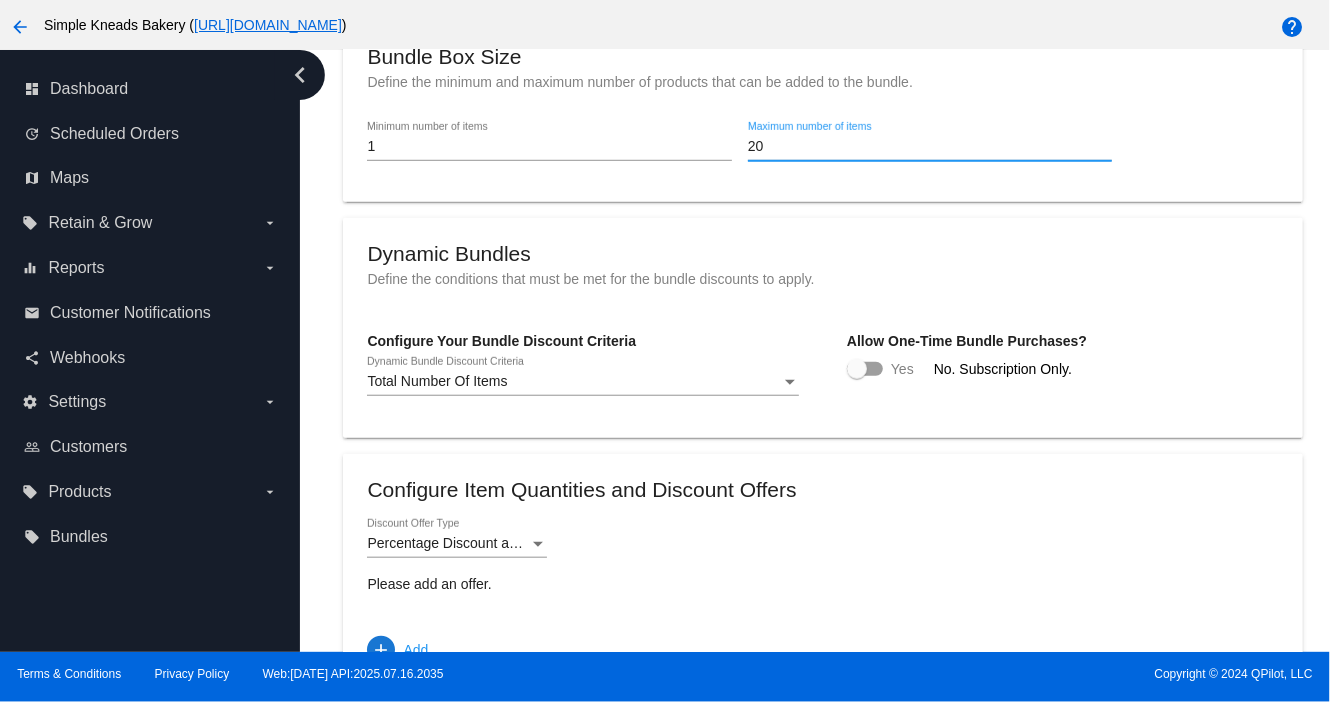 scroll, scrollTop: 624, scrollLeft: 0, axis: vertical 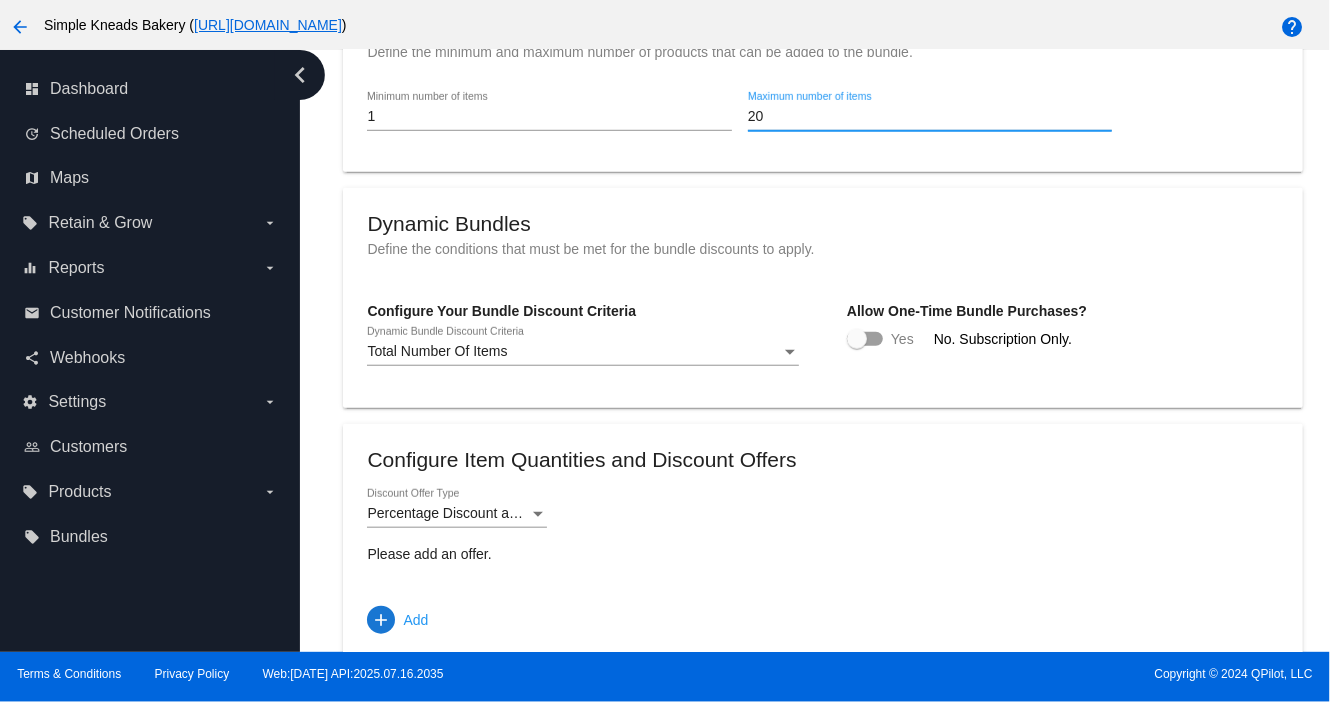 click at bounding box center [857, 339] 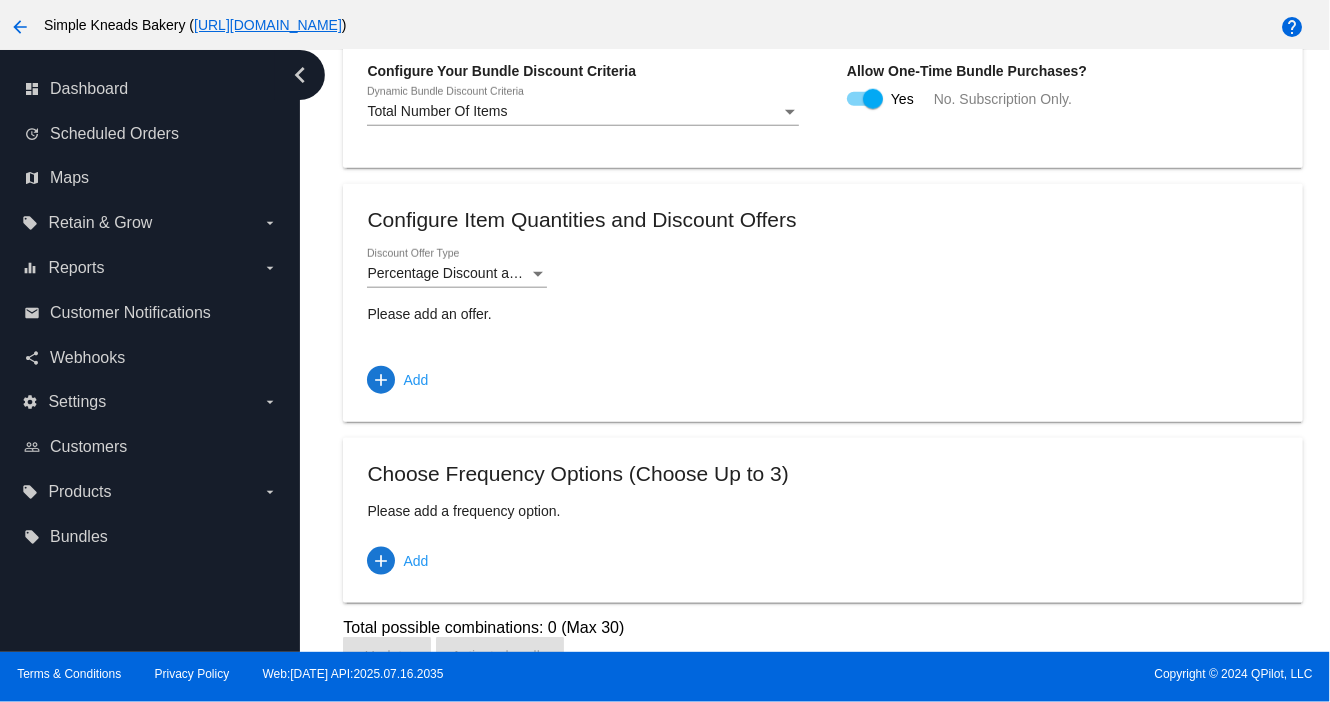 scroll, scrollTop: 866, scrollLeft: 0, axis: vertical 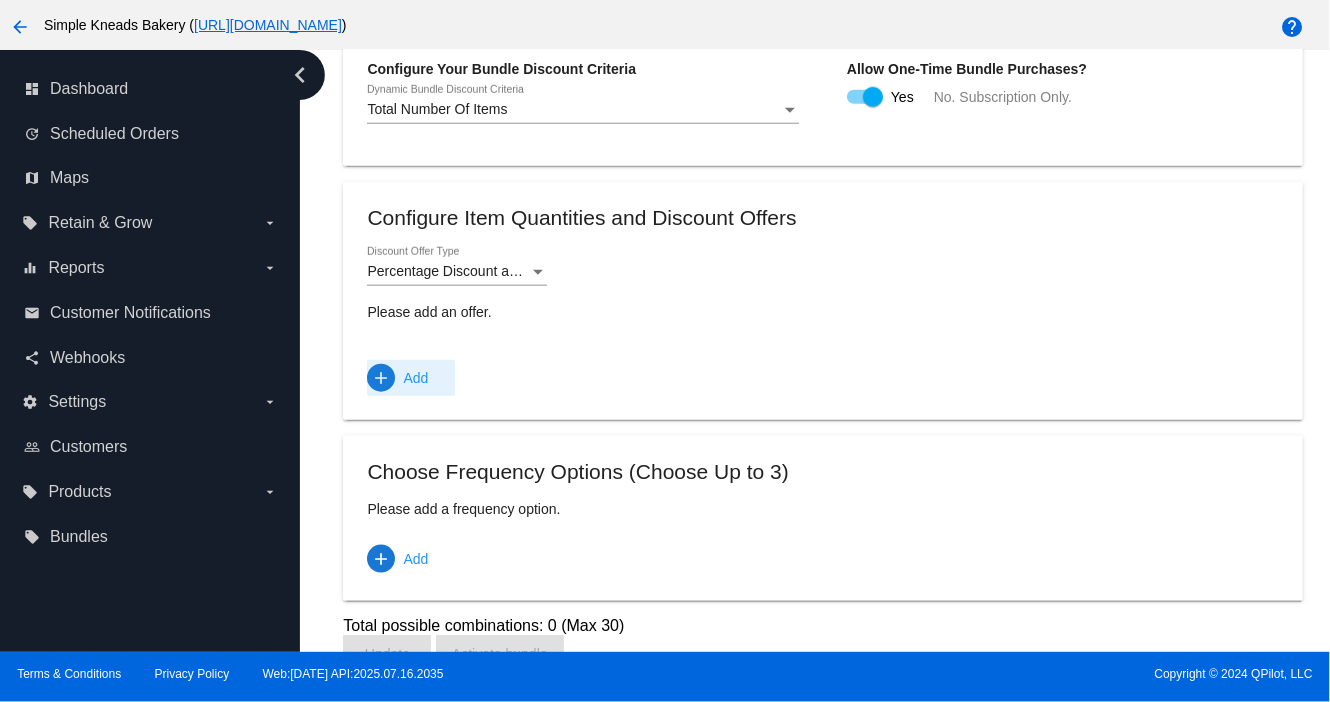 click on "add" 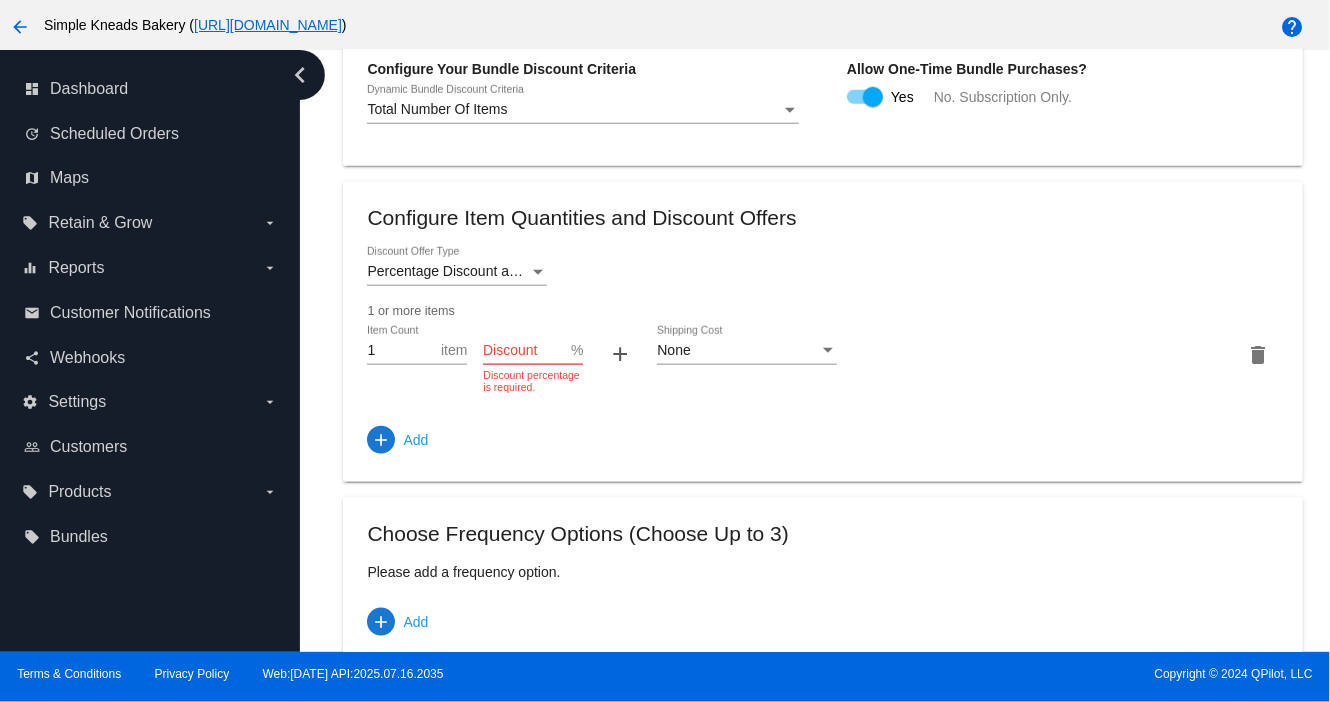 click on "Discount" at bounding box center [527, 351] 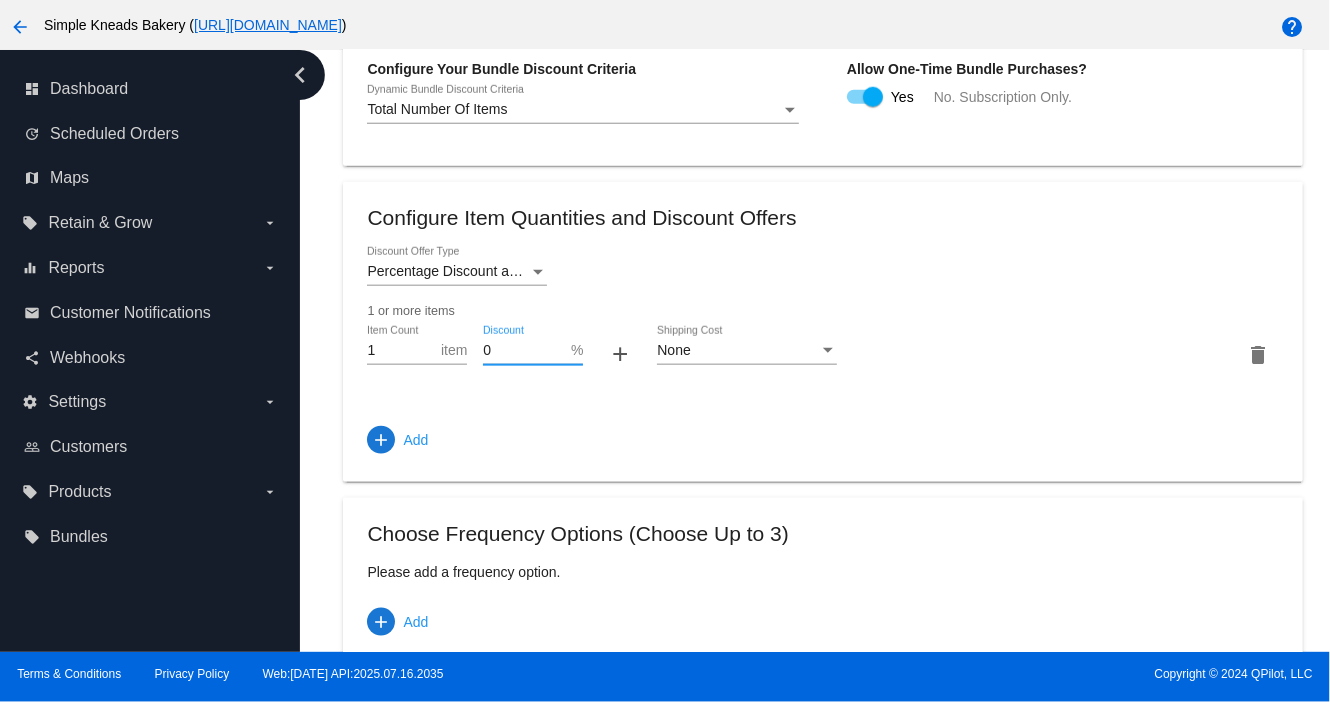 type on "0" 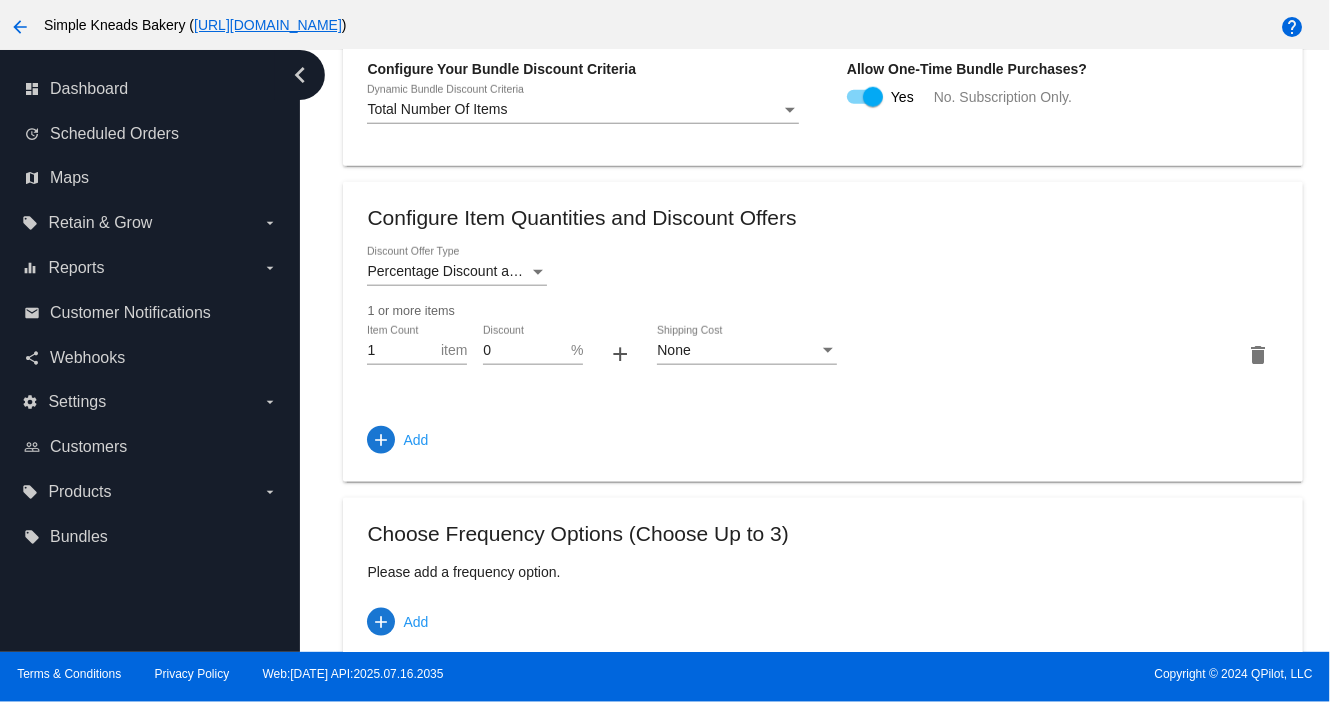 click on "Percentage Discount and Free Shipping
Discount Offer Type
1
or more items
1
Item Count
item
0
Discount %
+
None
Shipping Cost
delete
add
Add" 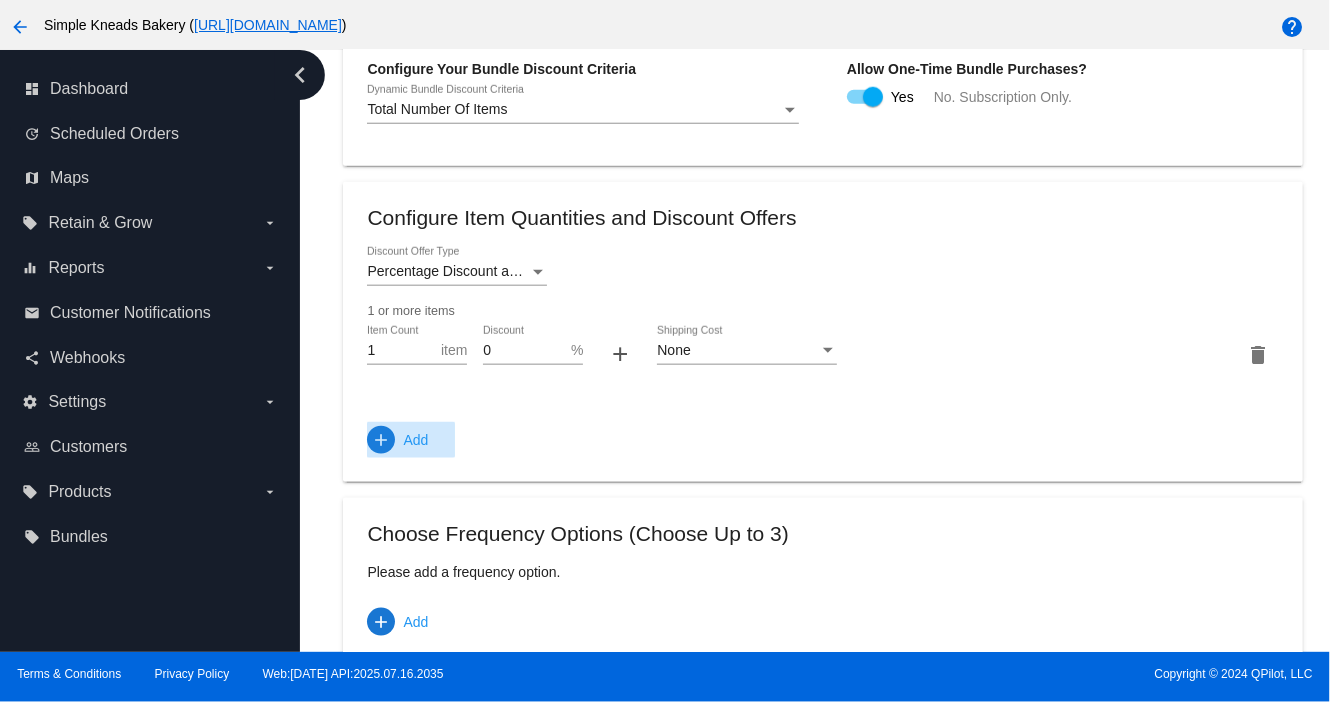 click on "add
Add" 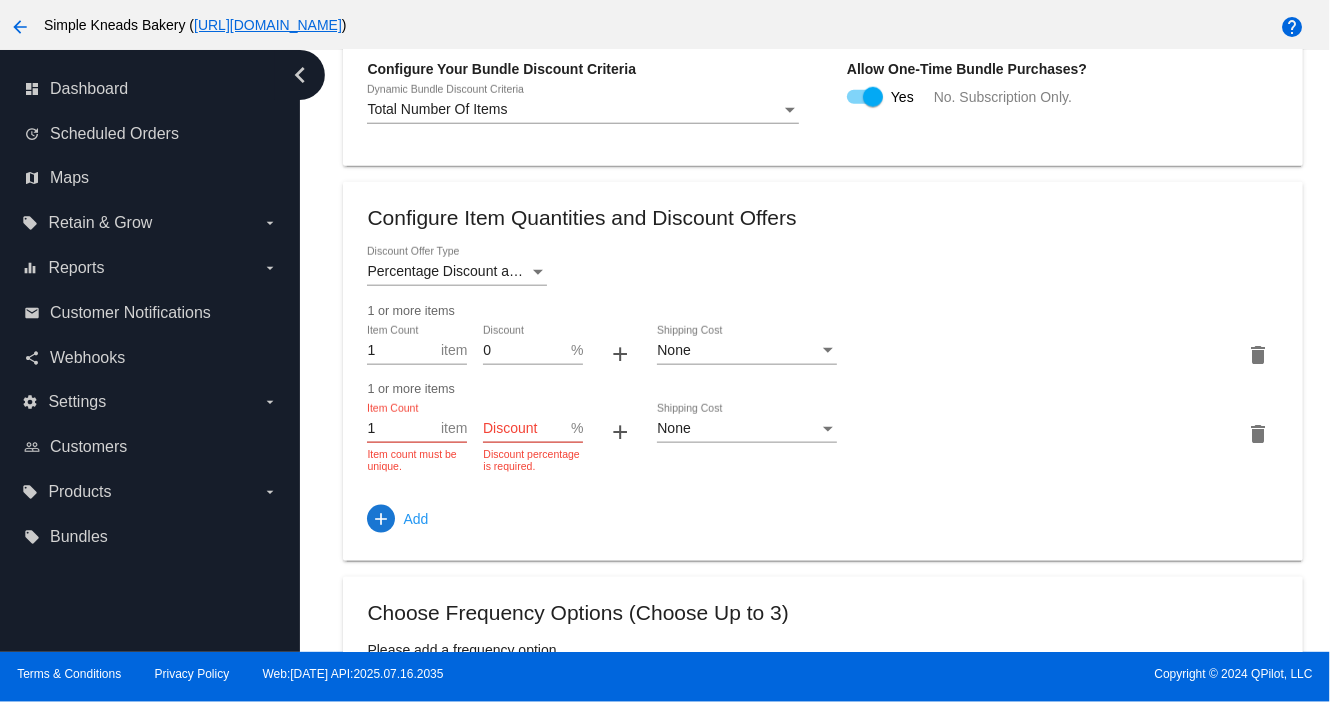 click on "1
Item Count" 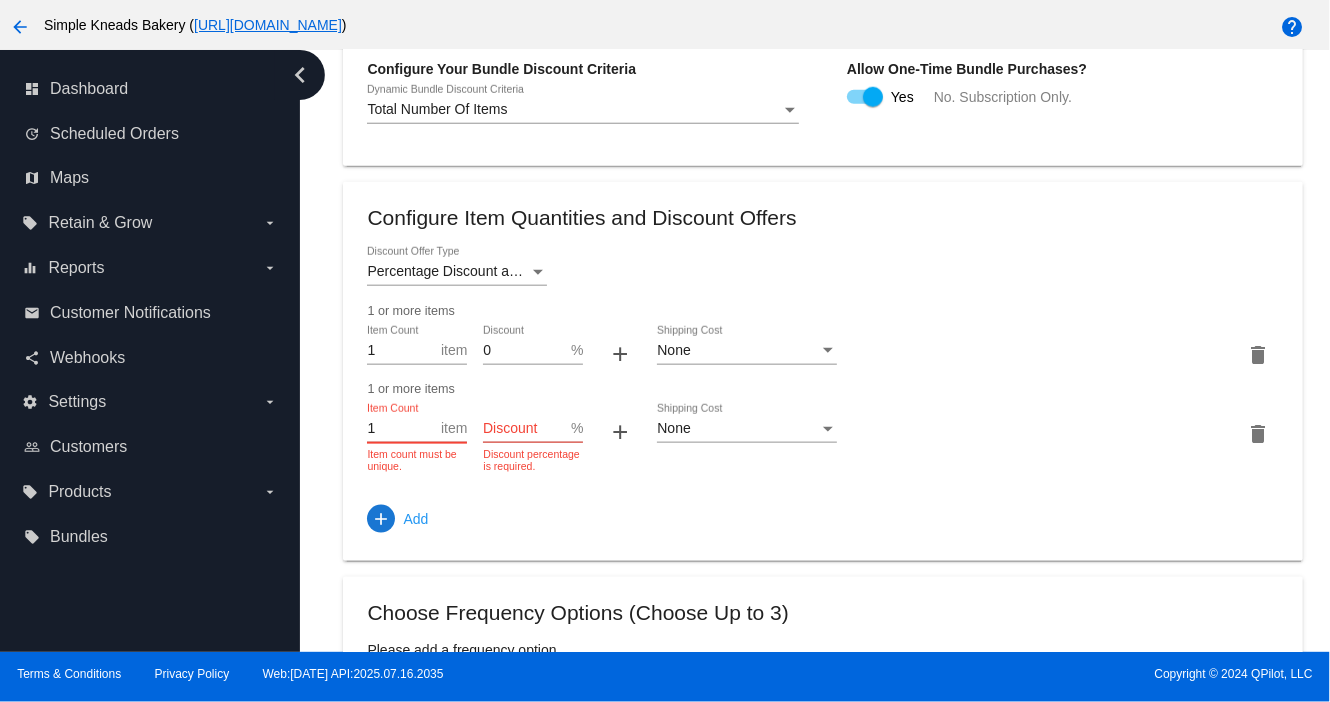 drag, startPoint x: 395, startPoint y: 438, endPoint x: 359, endPoint y: 443, distance: 36.345562 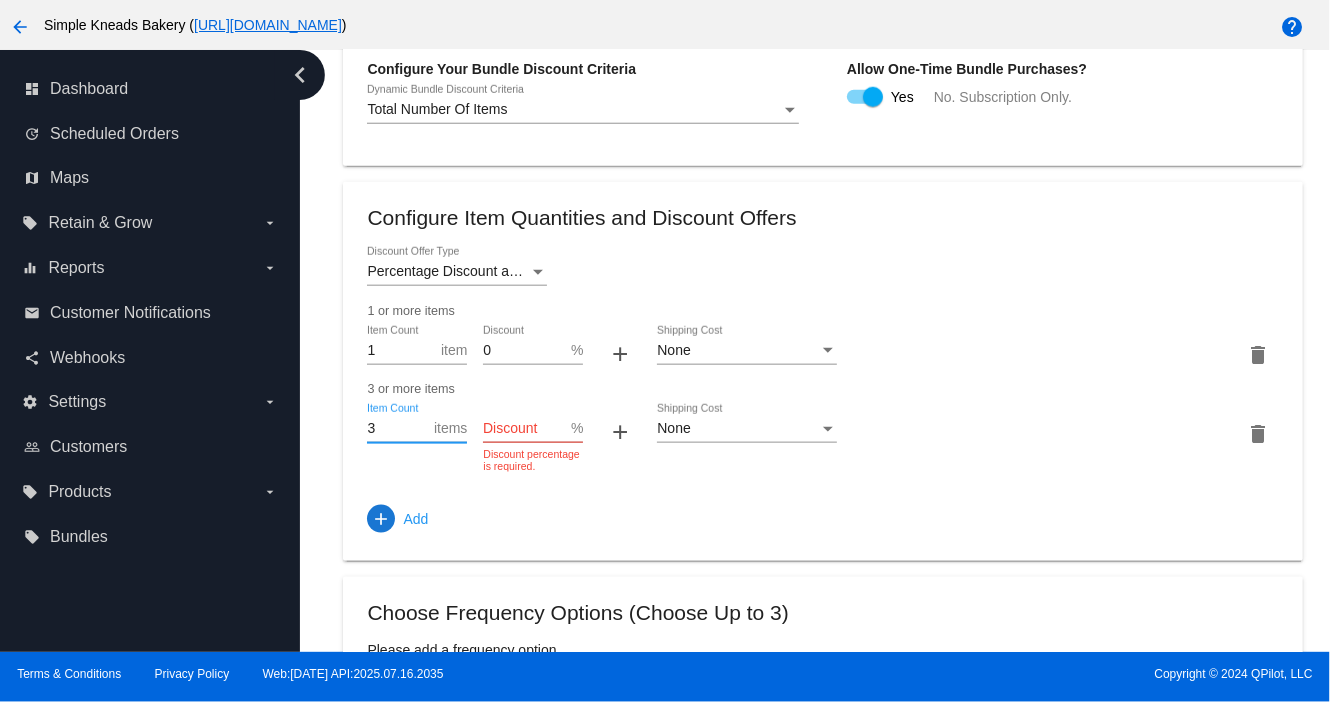 type on "3" 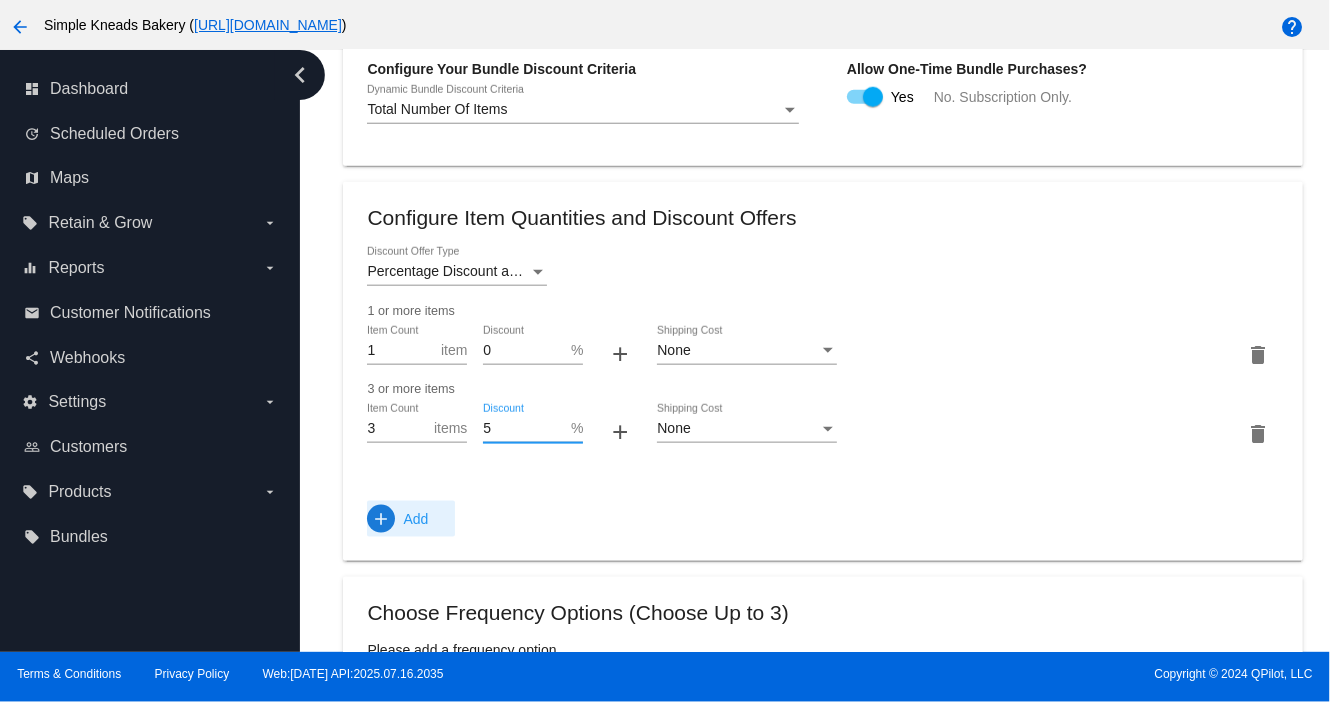 type on "5" 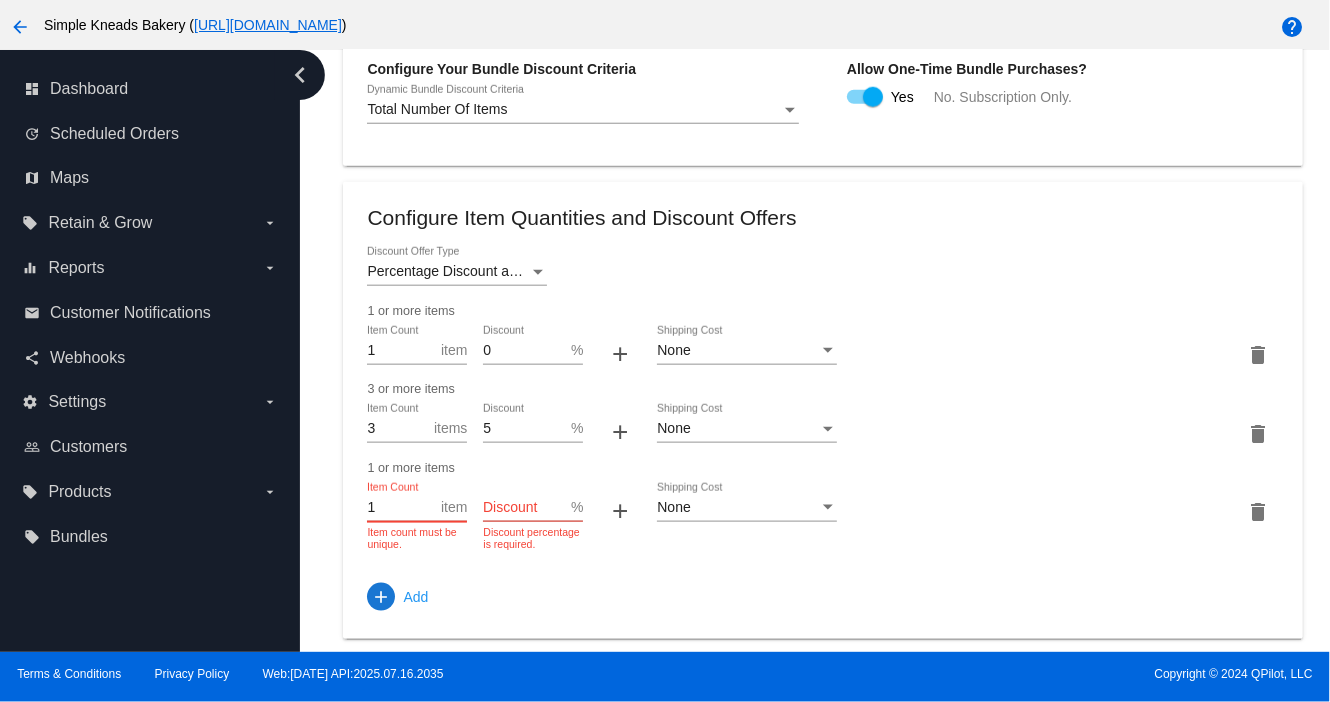 drag, startPoint x: 381, startPoint y: 523, endPoint x: 352, endPoint y: 523, distance: 29 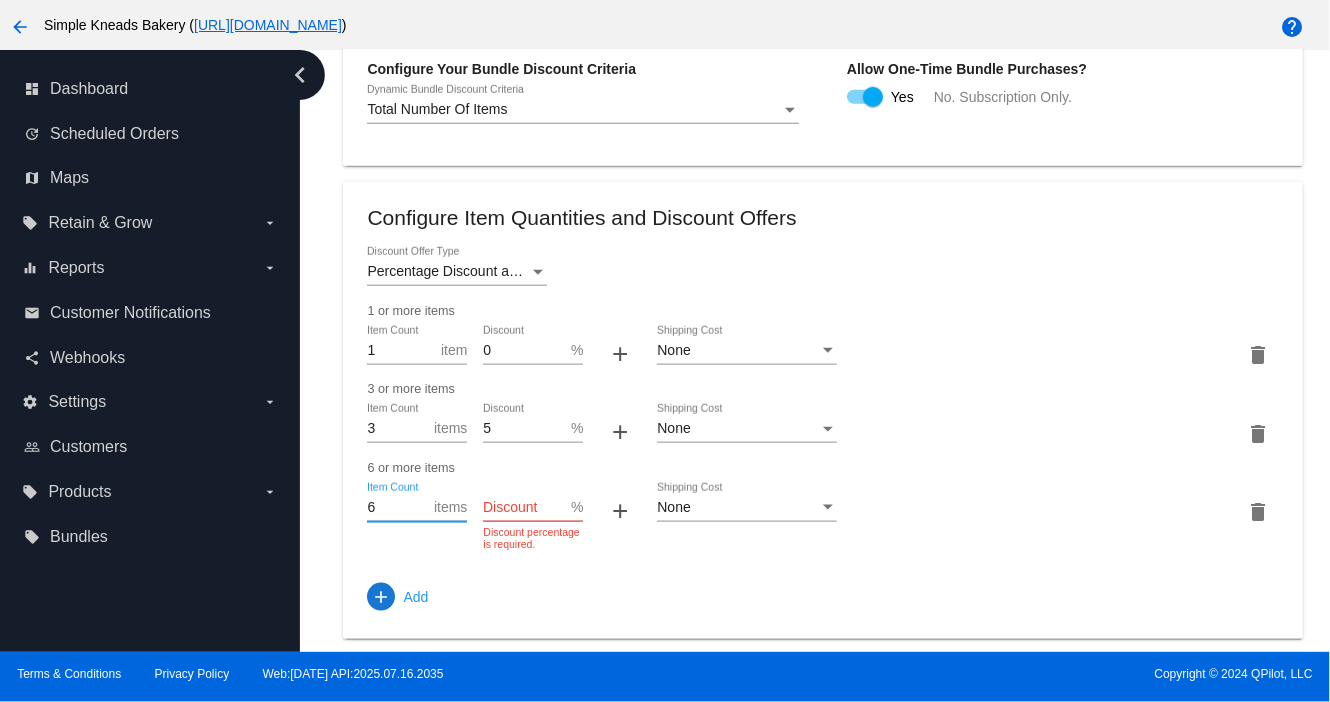 type on "6" 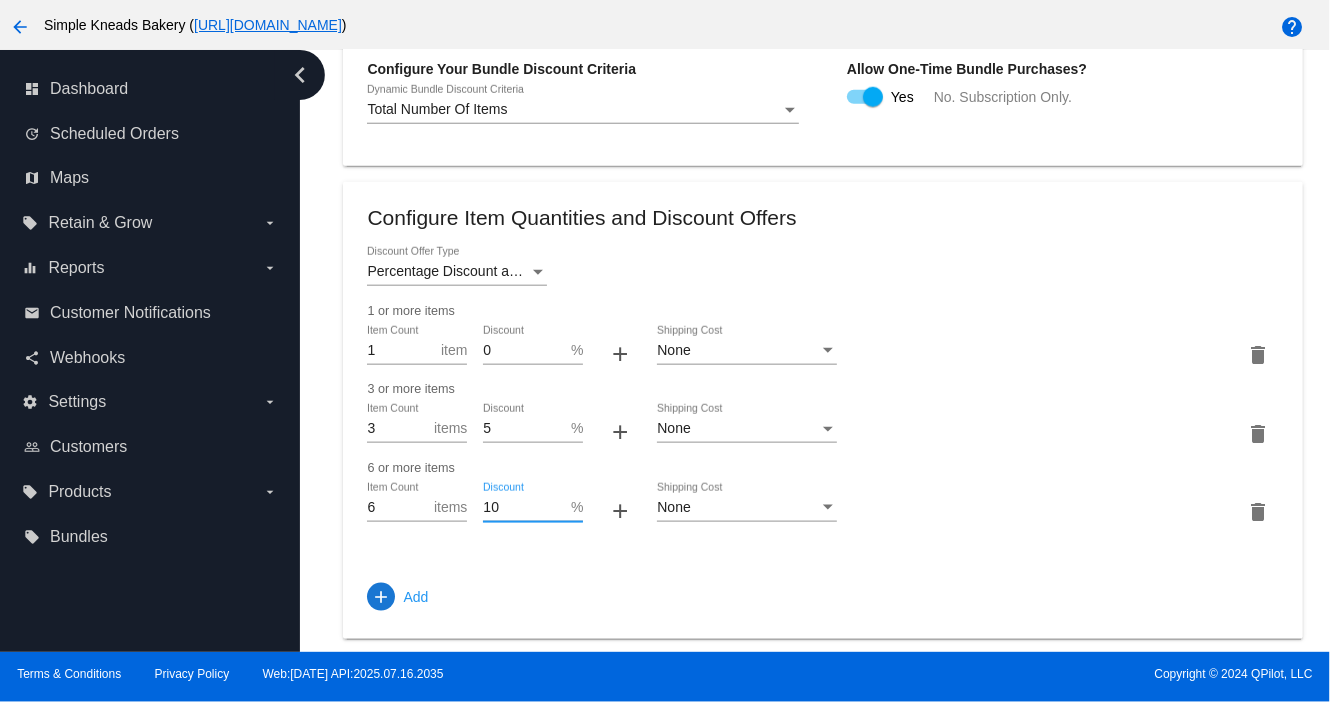 scroll, scrollTop: 1142, scrollLeft: 0, axis: vertical 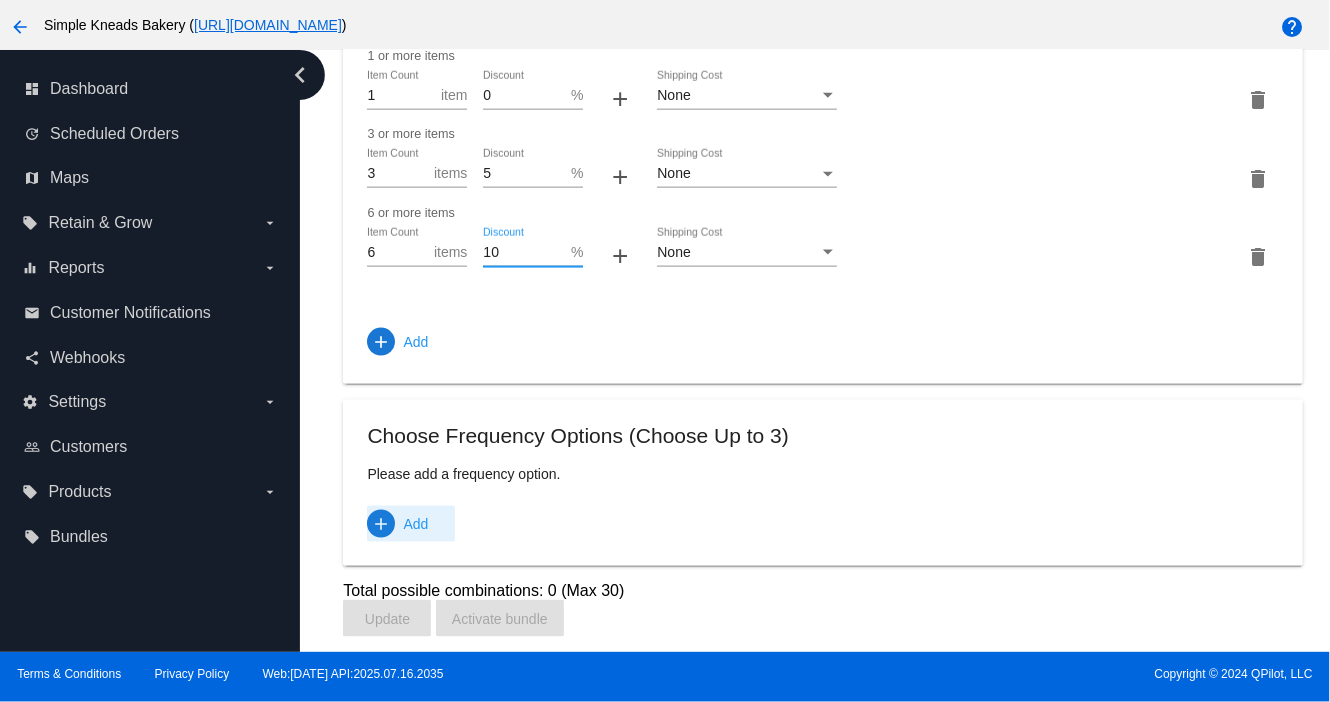 type on "10" 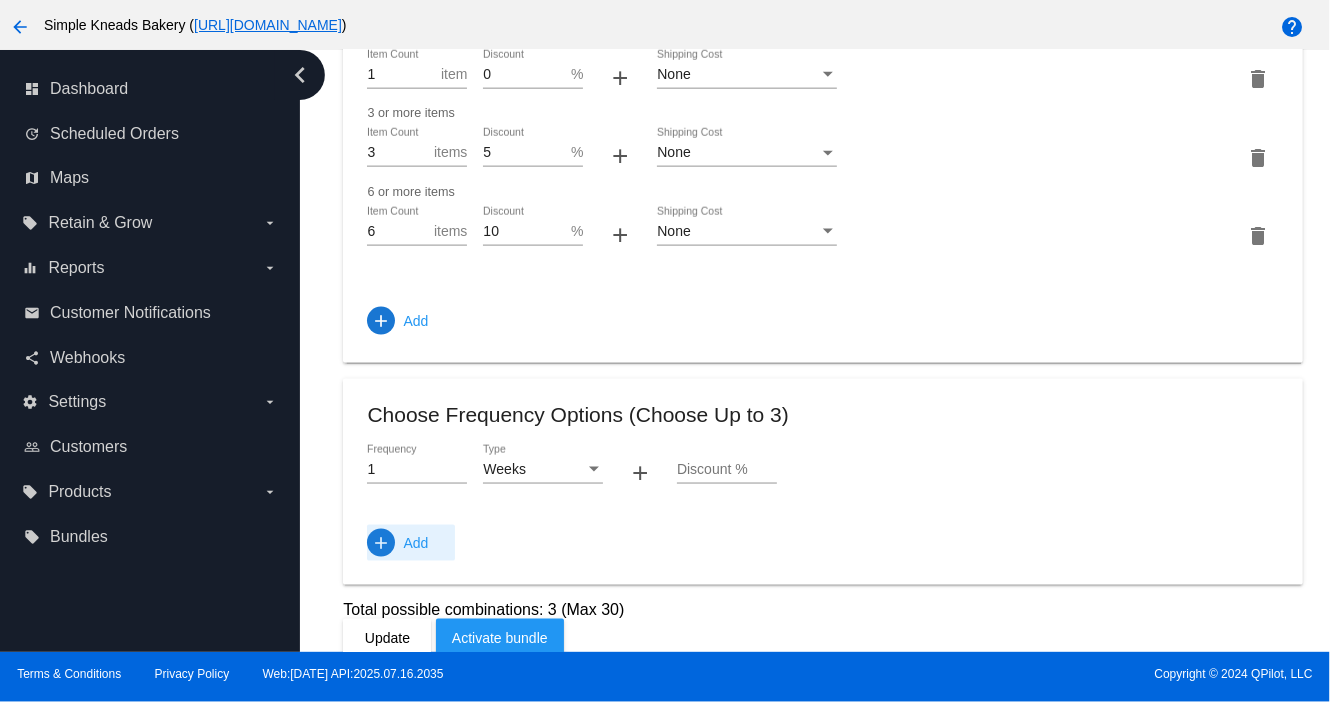 click on "Add" 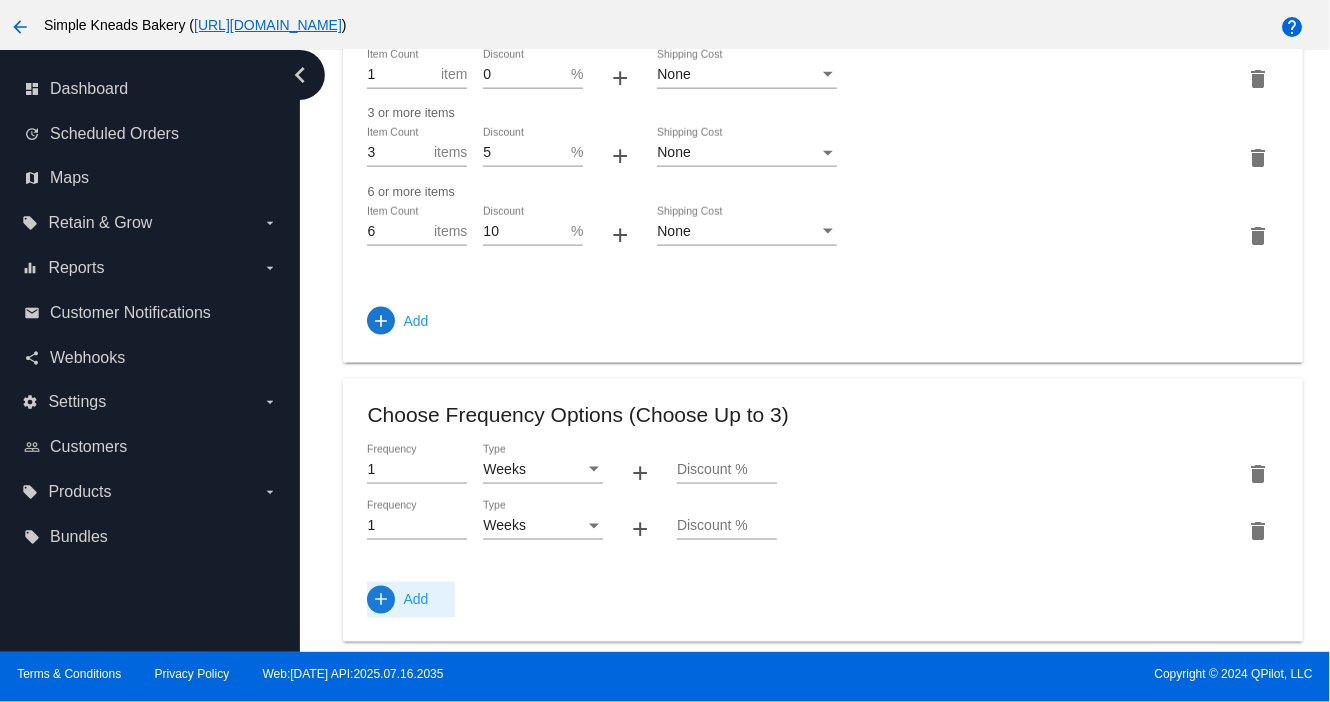 click on "add
Add" 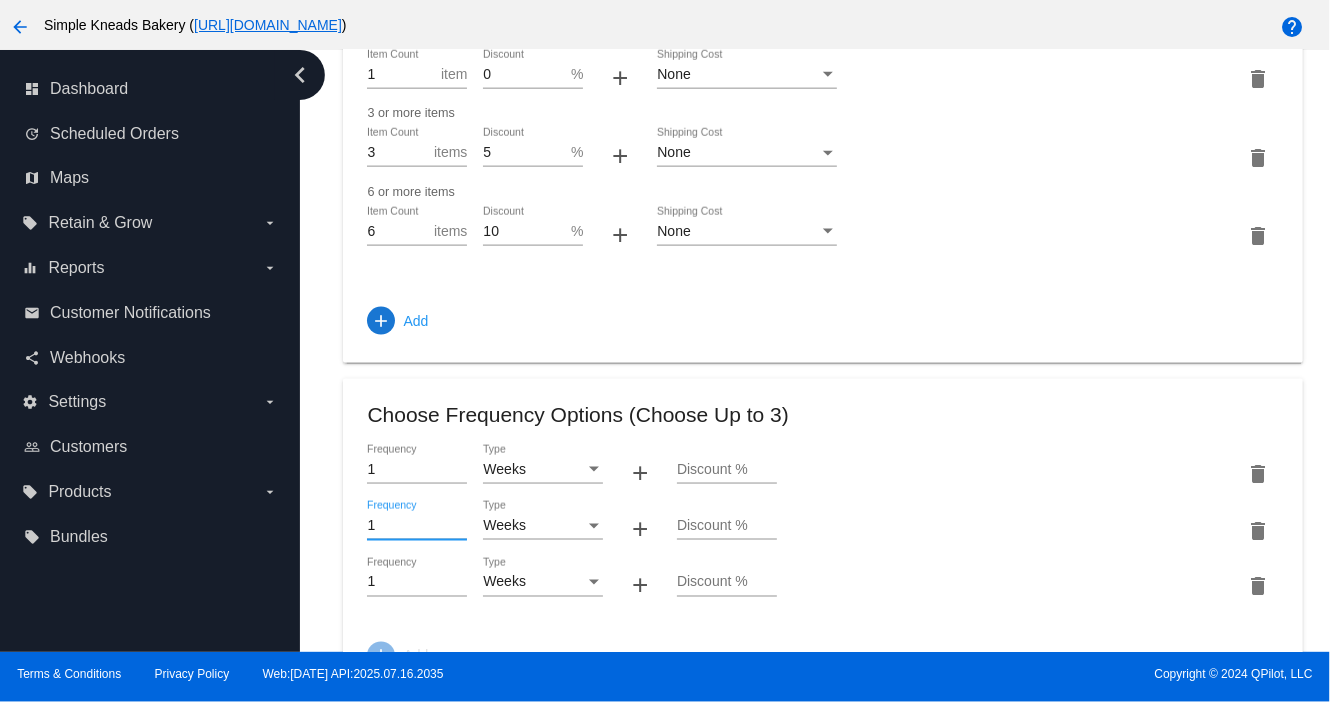 drag, startPoint x: 381, startPoint y: 545, endPoint x: 348, endPoint y: 544, distance: 33.01515 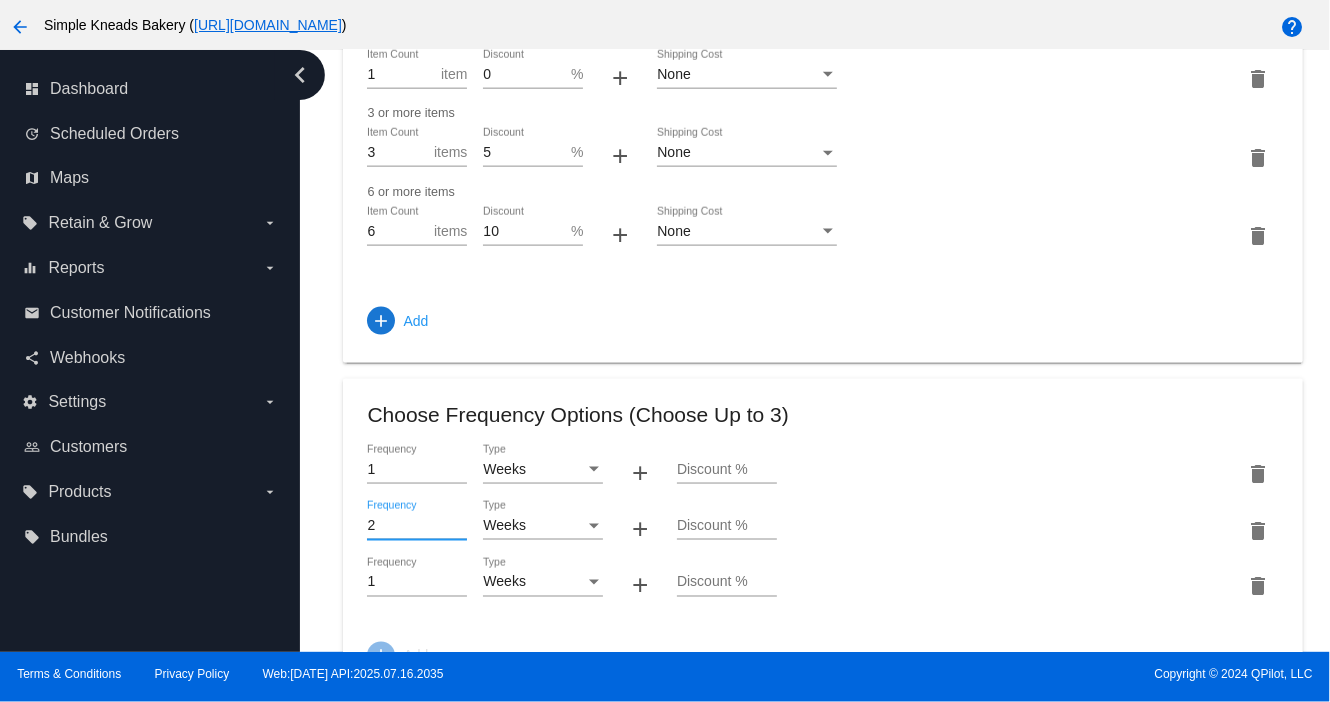 type on "2" 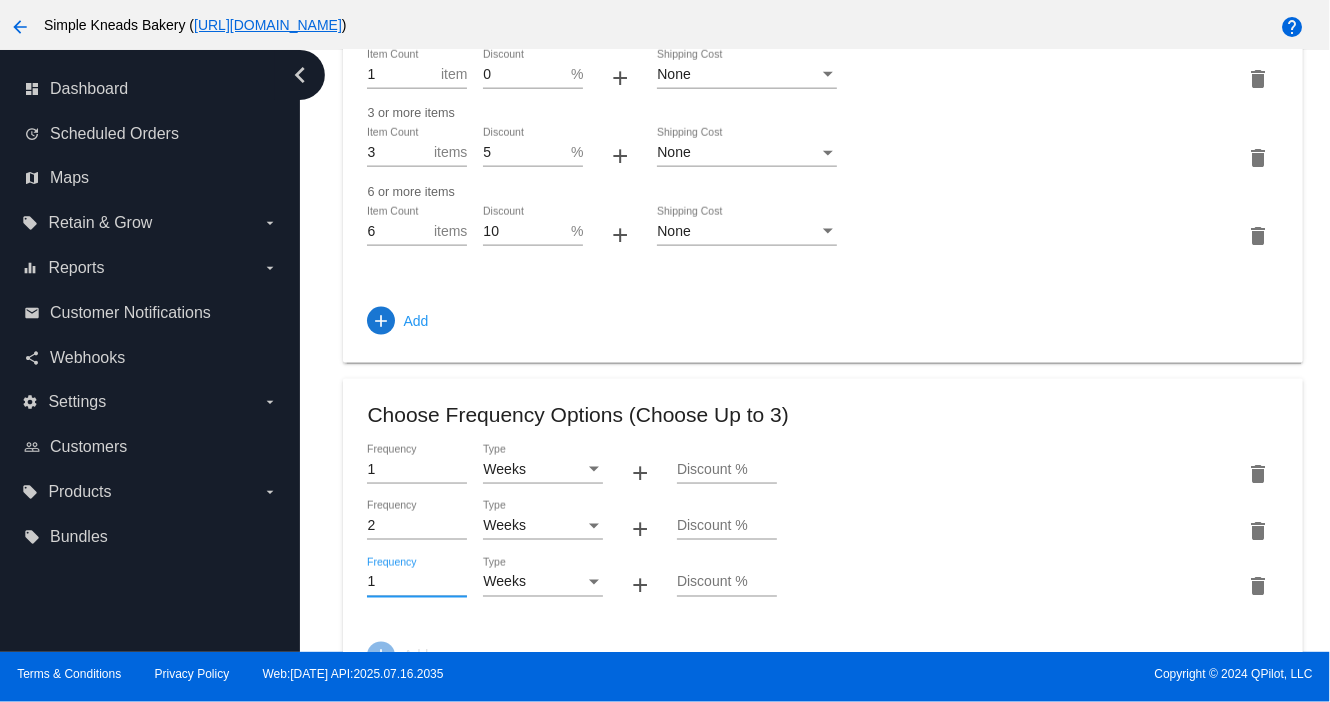 drag, startPoint x: 389, startPoint y: 605, endPoint x: 347, endPoint y: 605, distance: 42 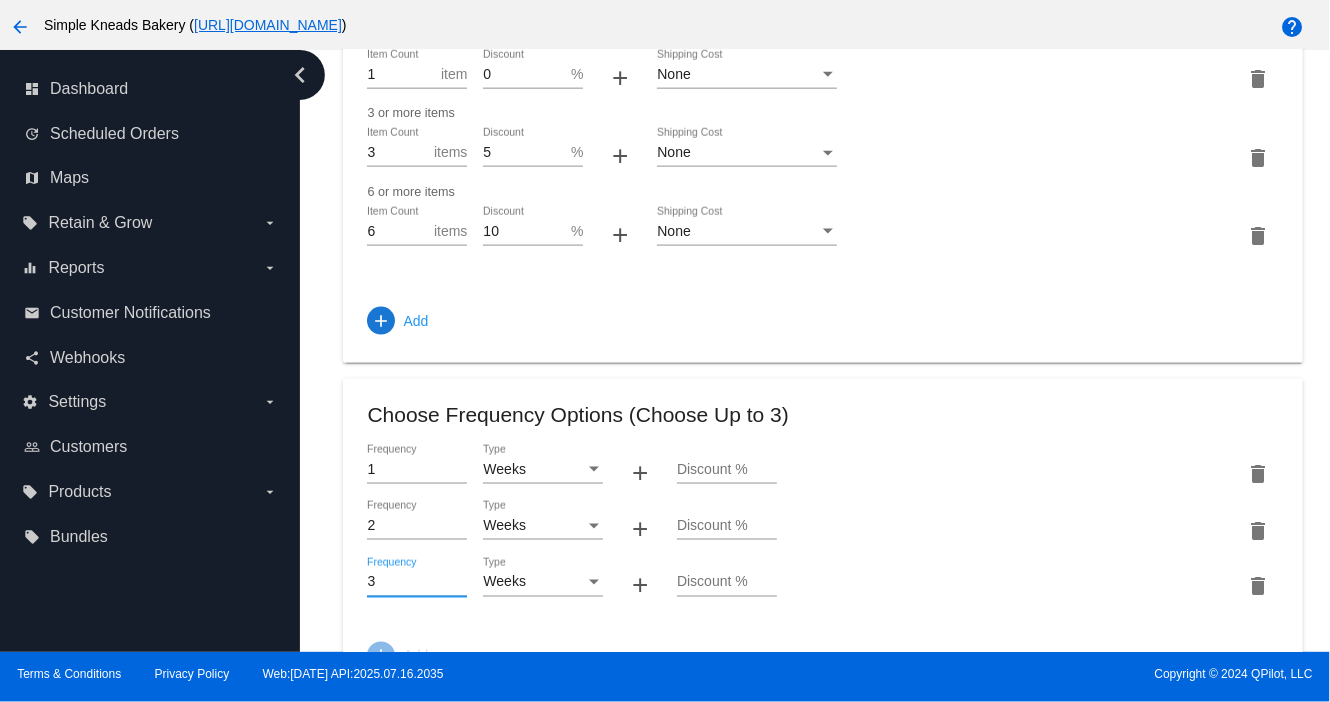 type on "3" 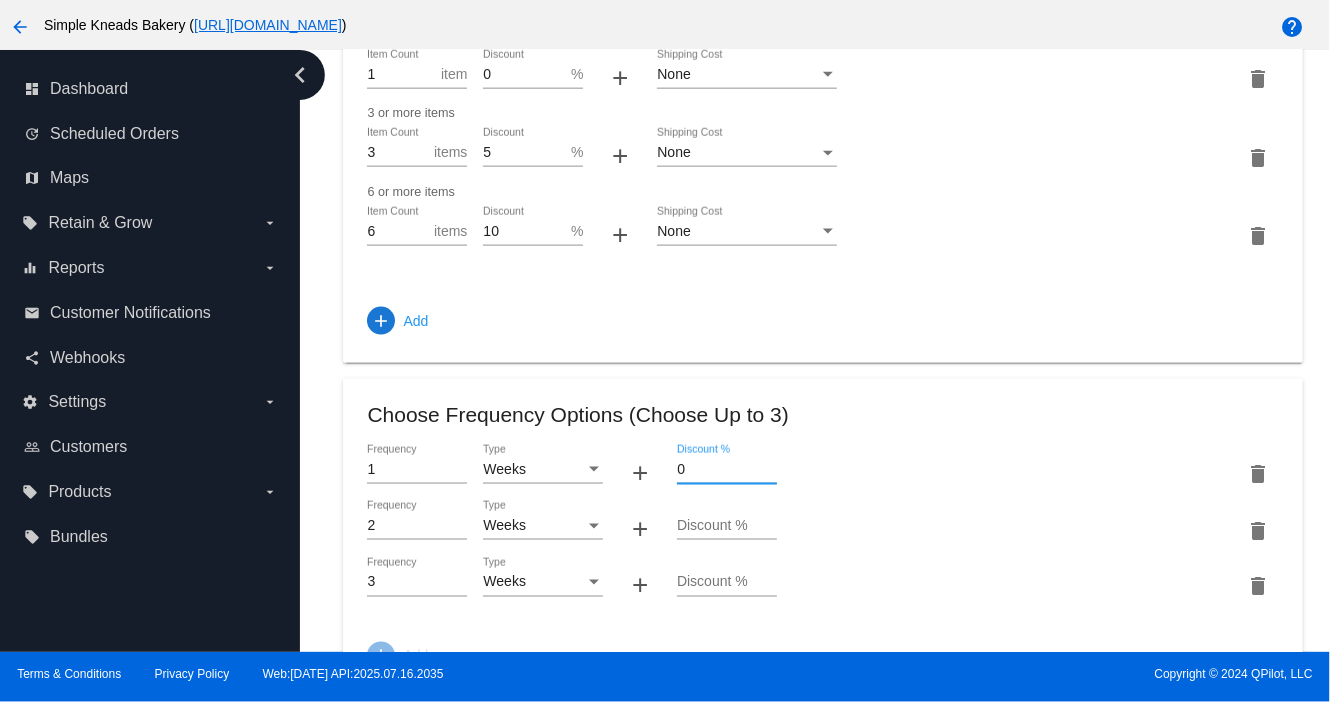 type on "0" 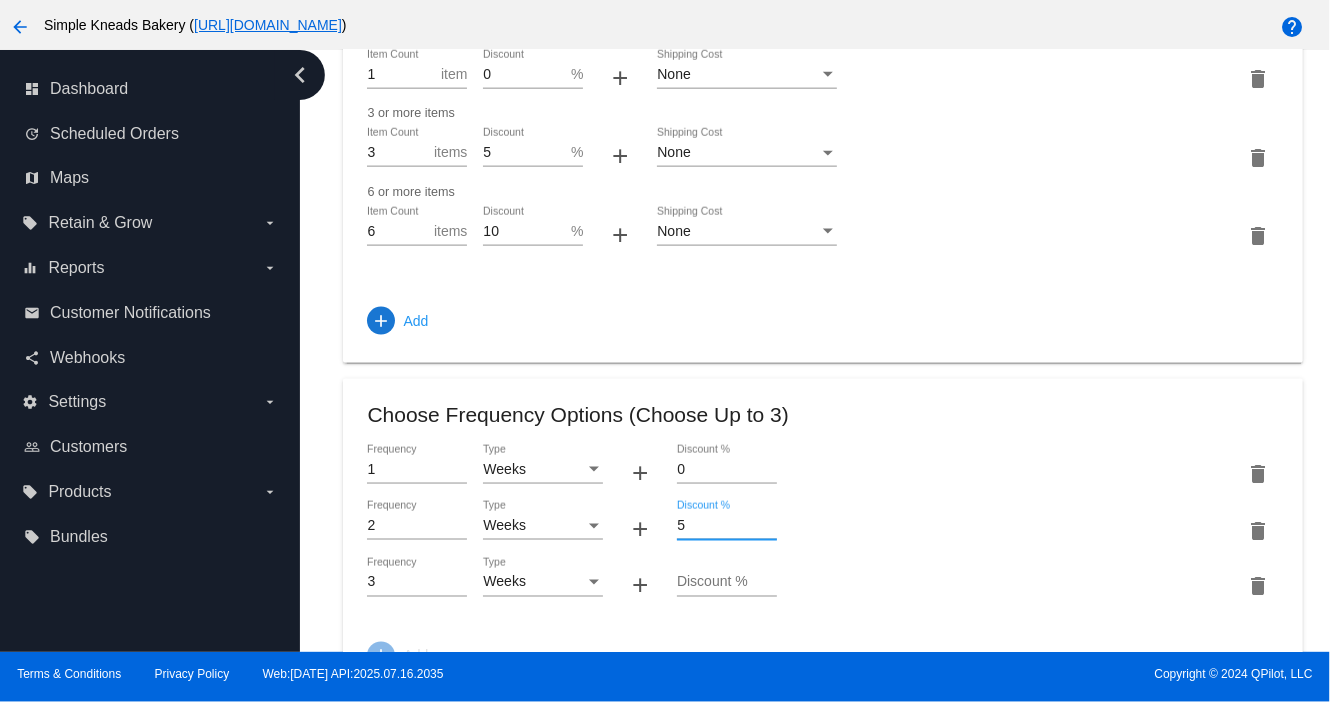 type on "5" 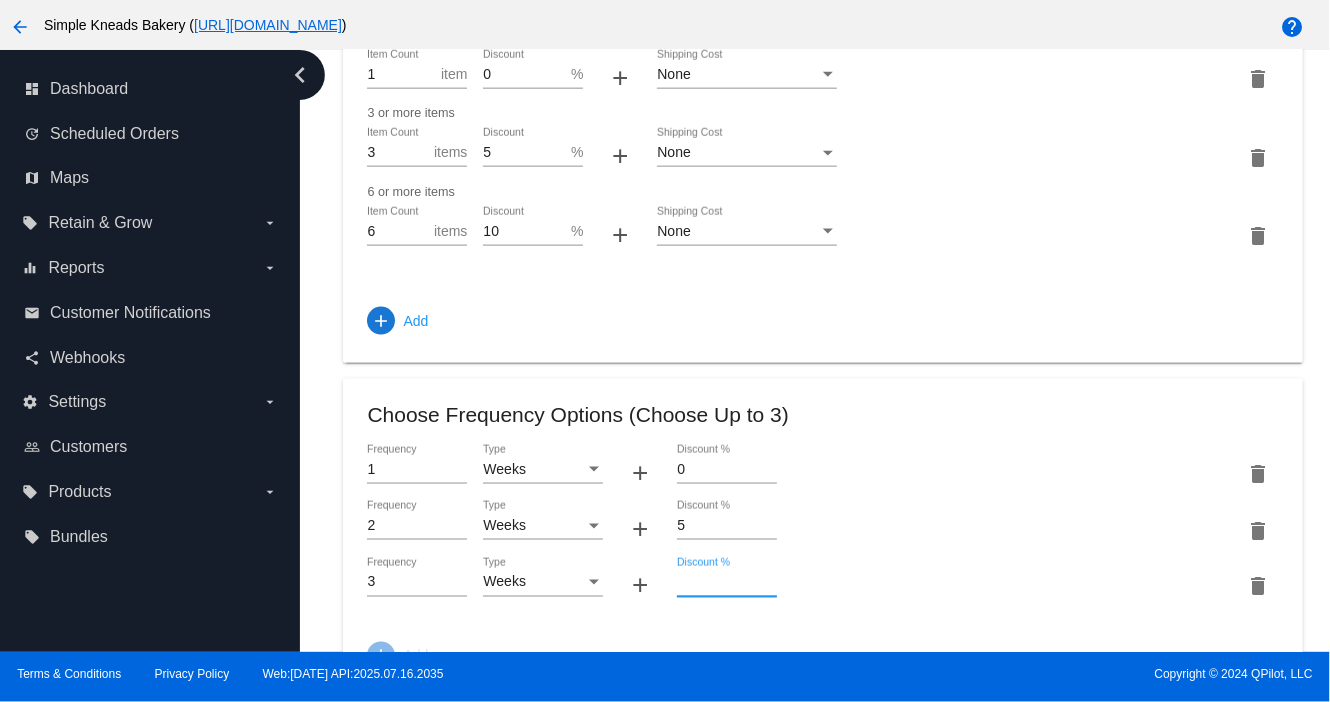 type on "1" 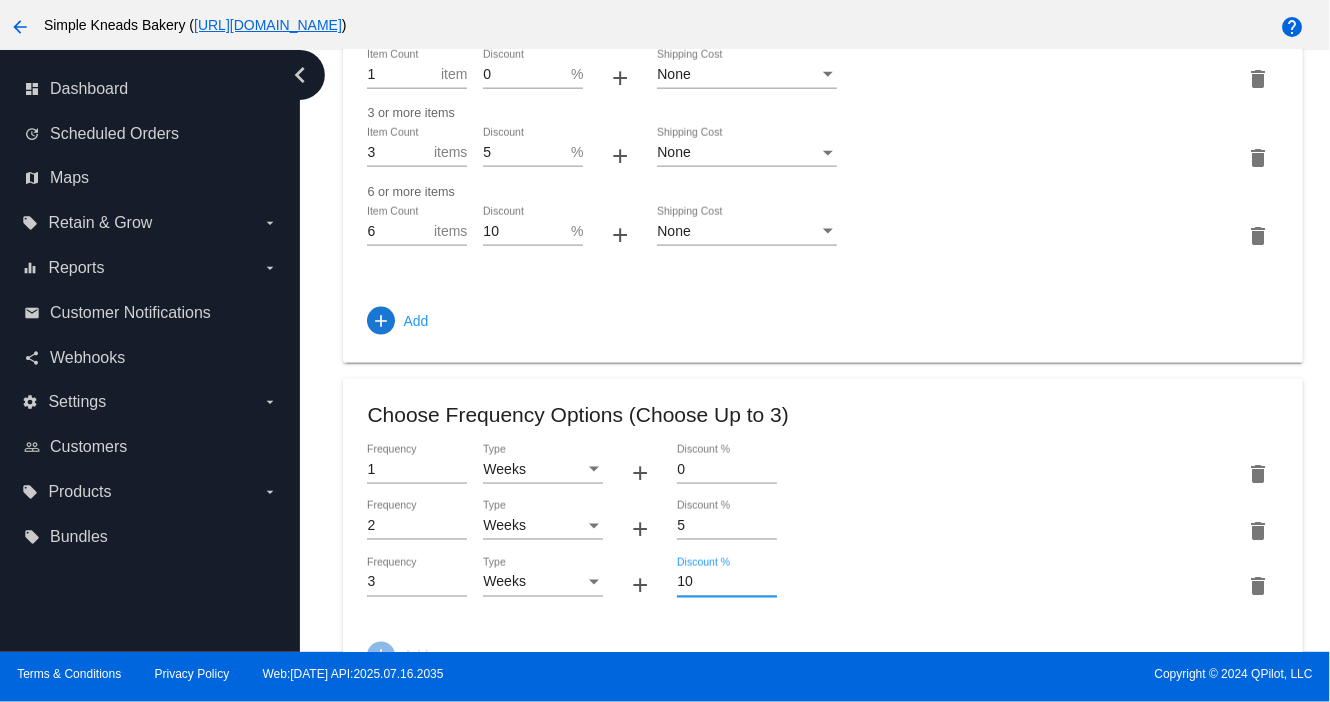 type on "10" 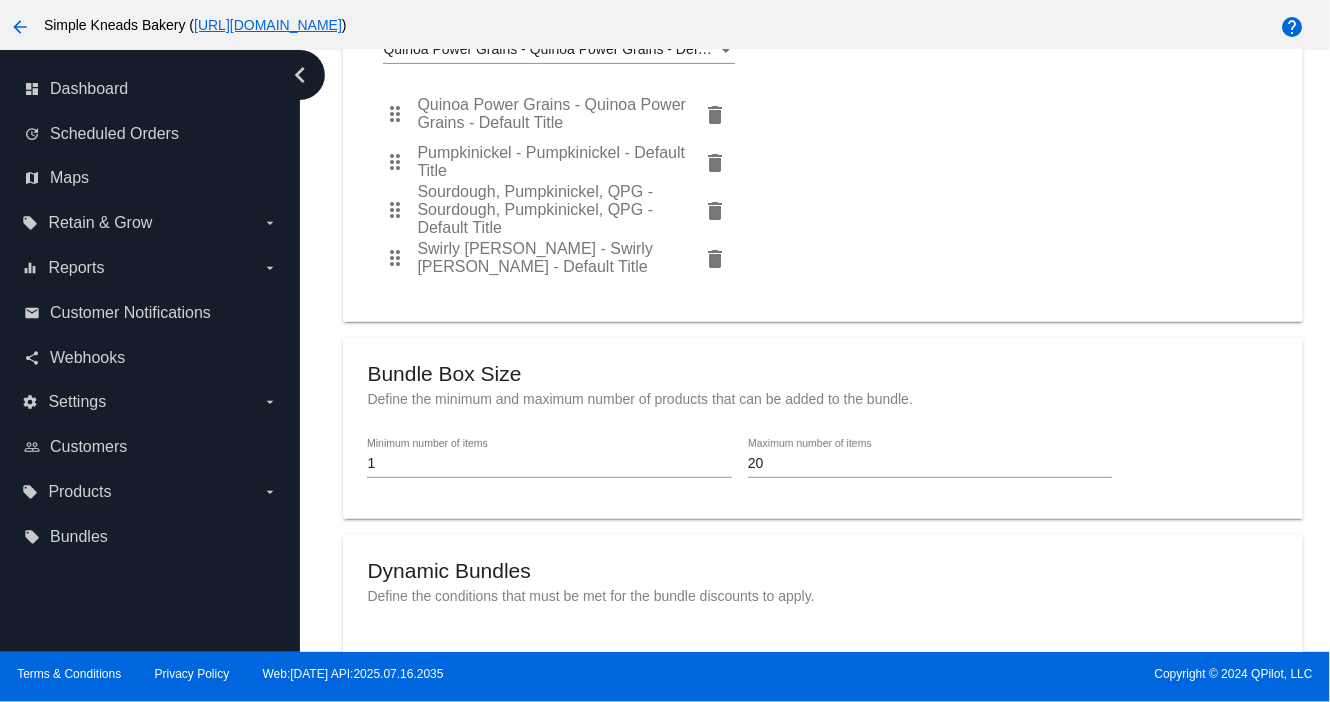 scroll, scrollTop: 1328, scrollLeft: 0, axis: vertical 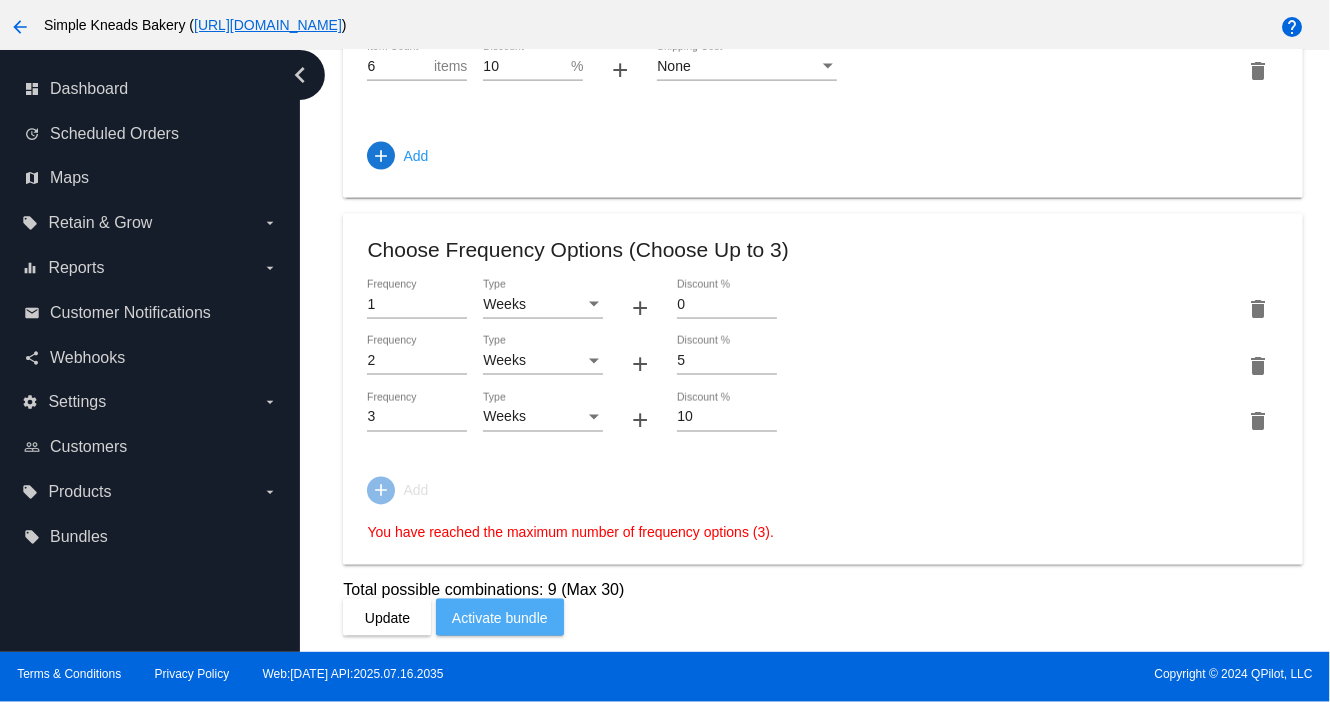 click on "Activate bundle" 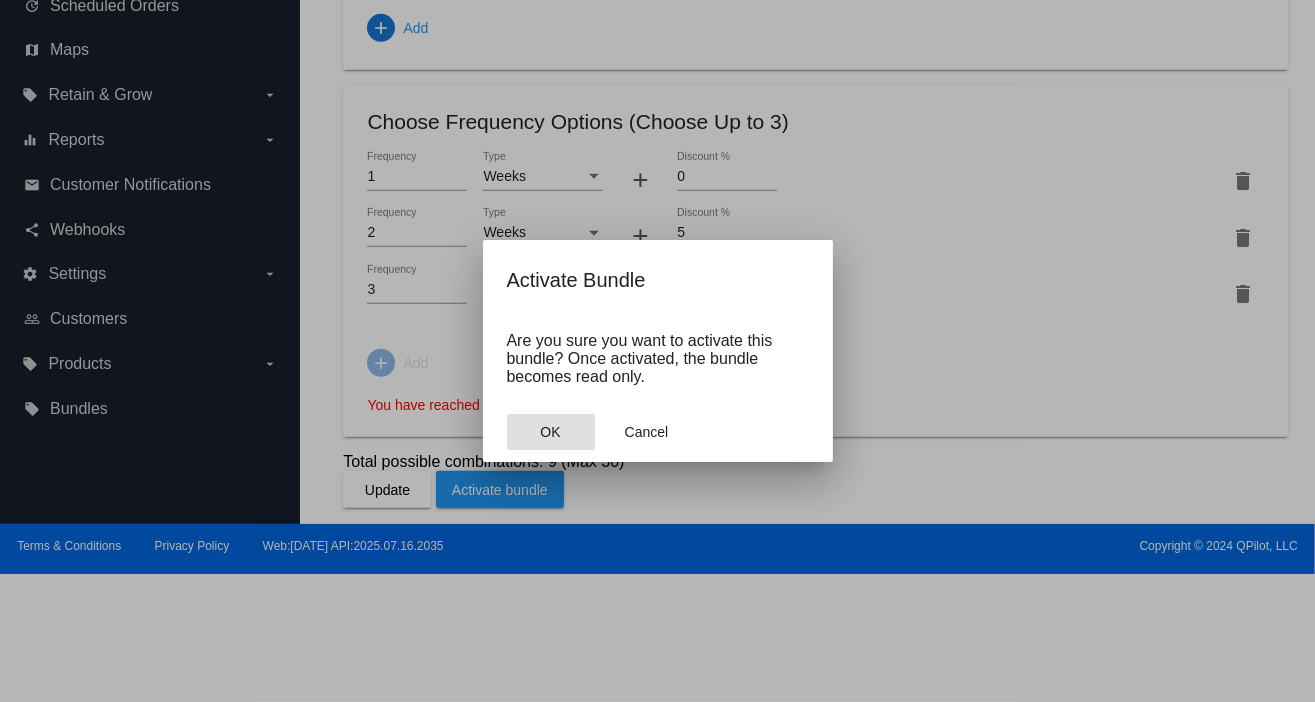 click on "OK" 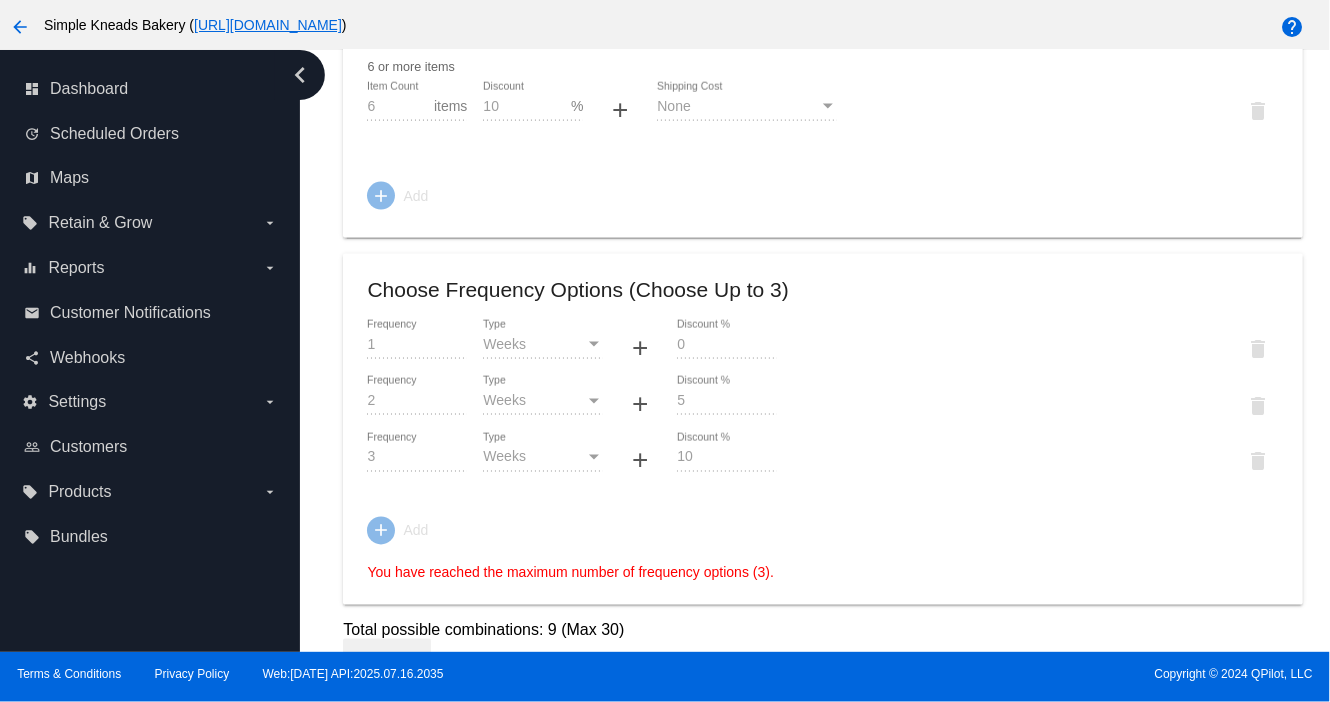 scroll, scrollTop: 0, scrollLeft: 0, axis: both 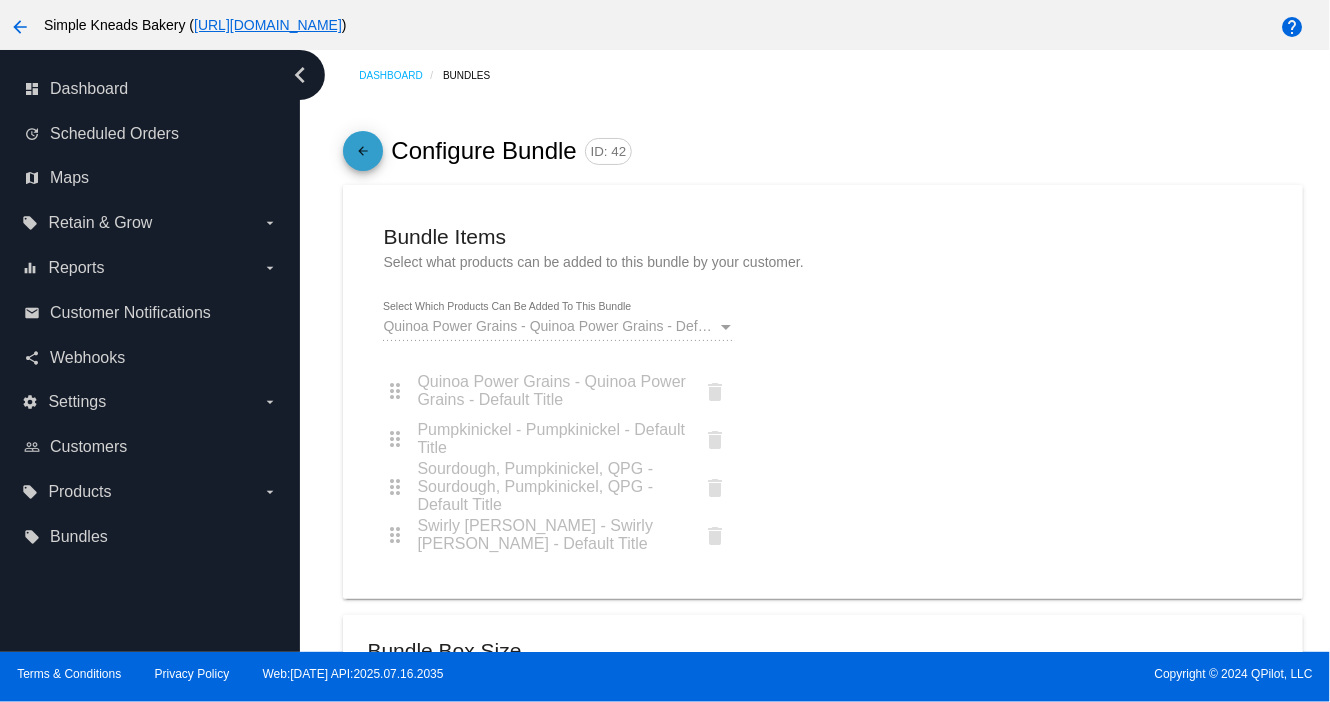 click on "arrow_back" 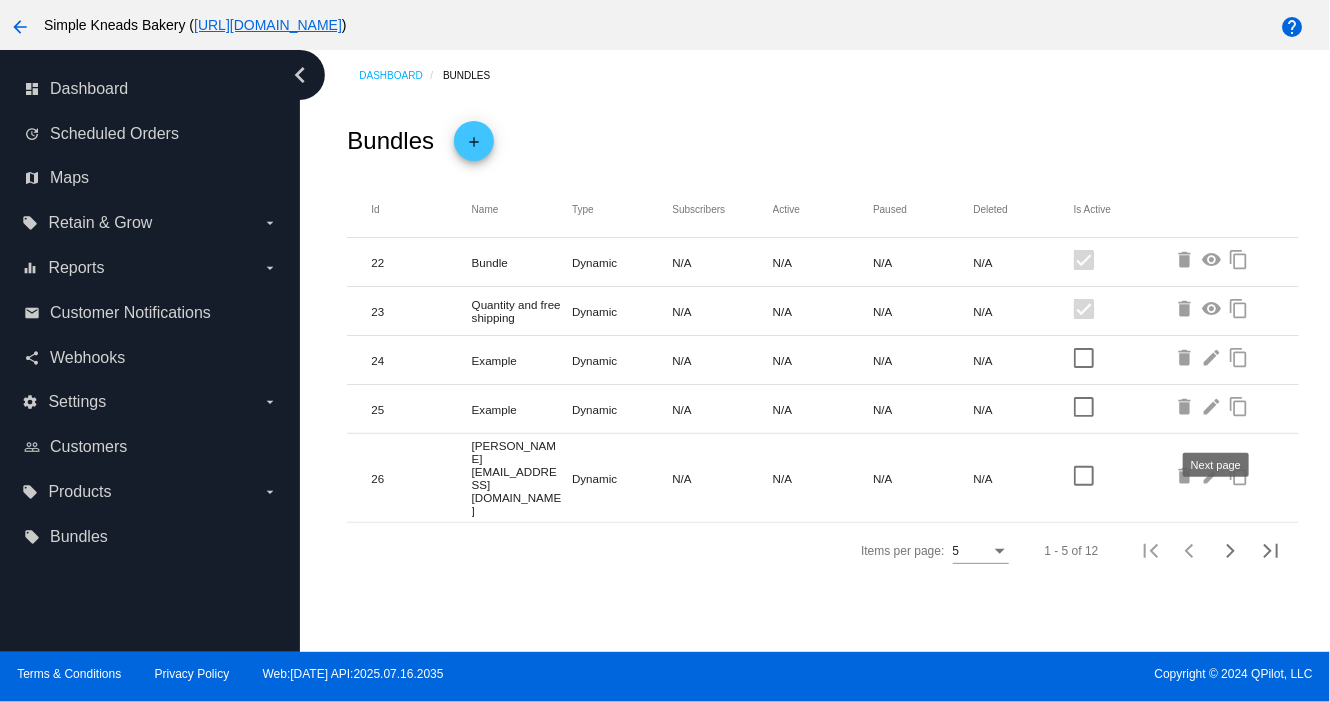 click 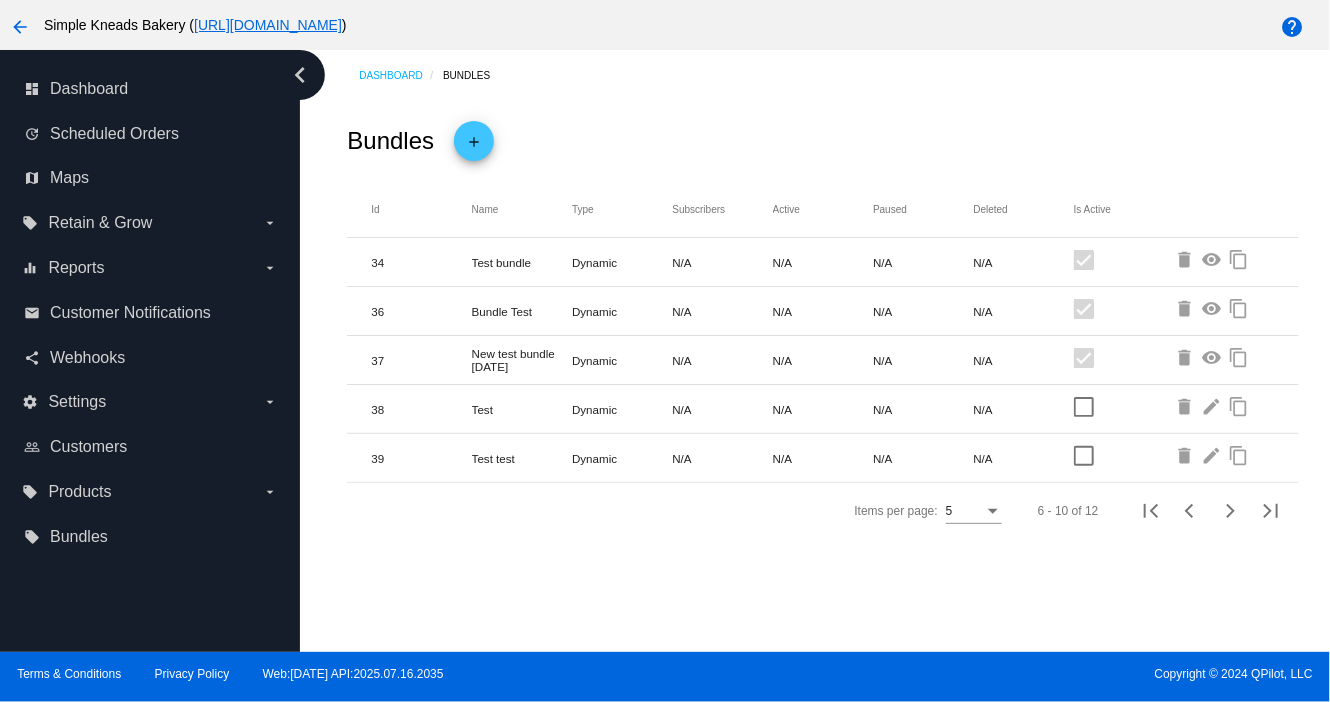 click on "New test bundle 7/22/2025" 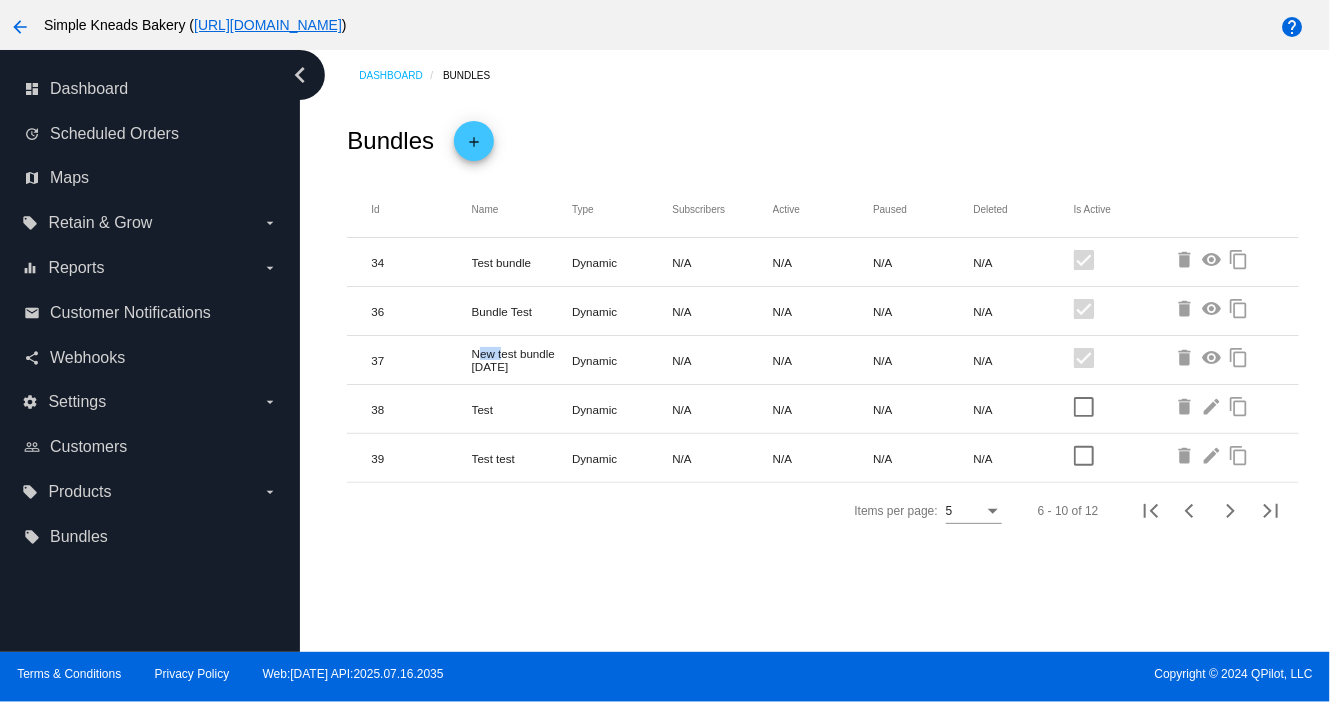 click on "New test bundle 7/22/2025" 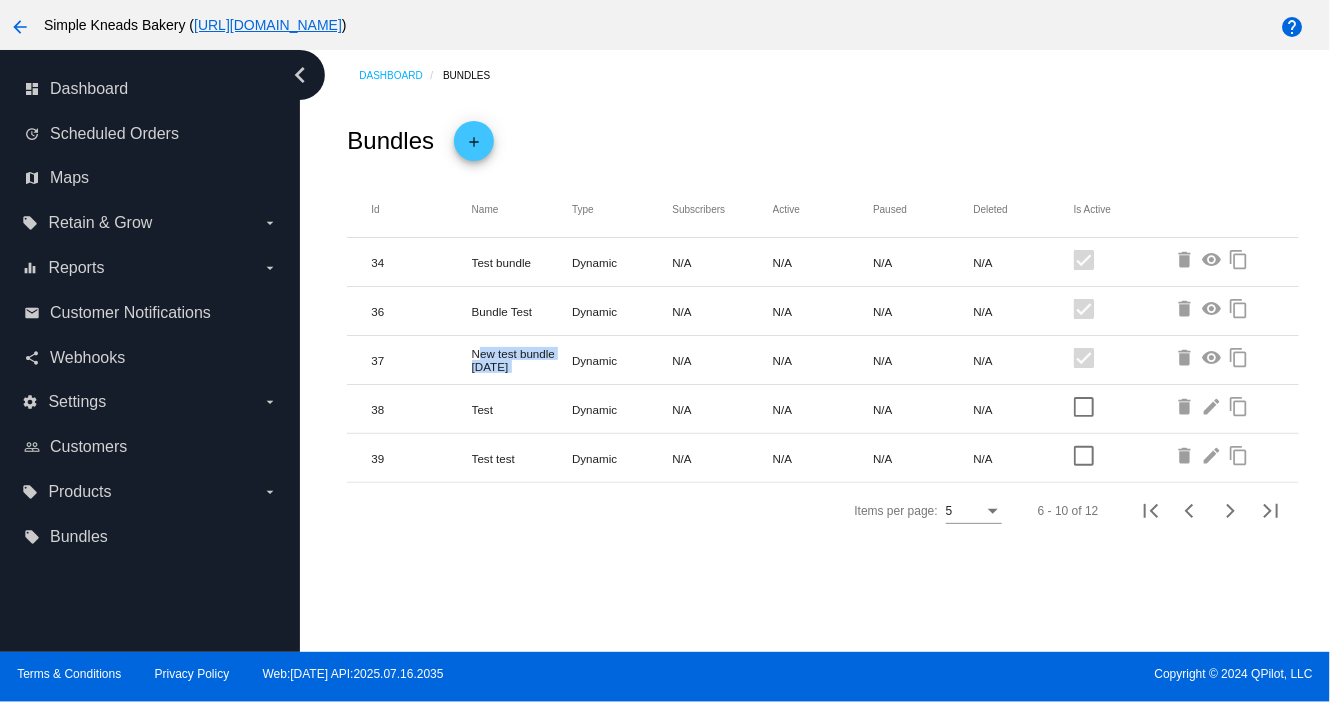 click on "New test bundle 7/22/2025" 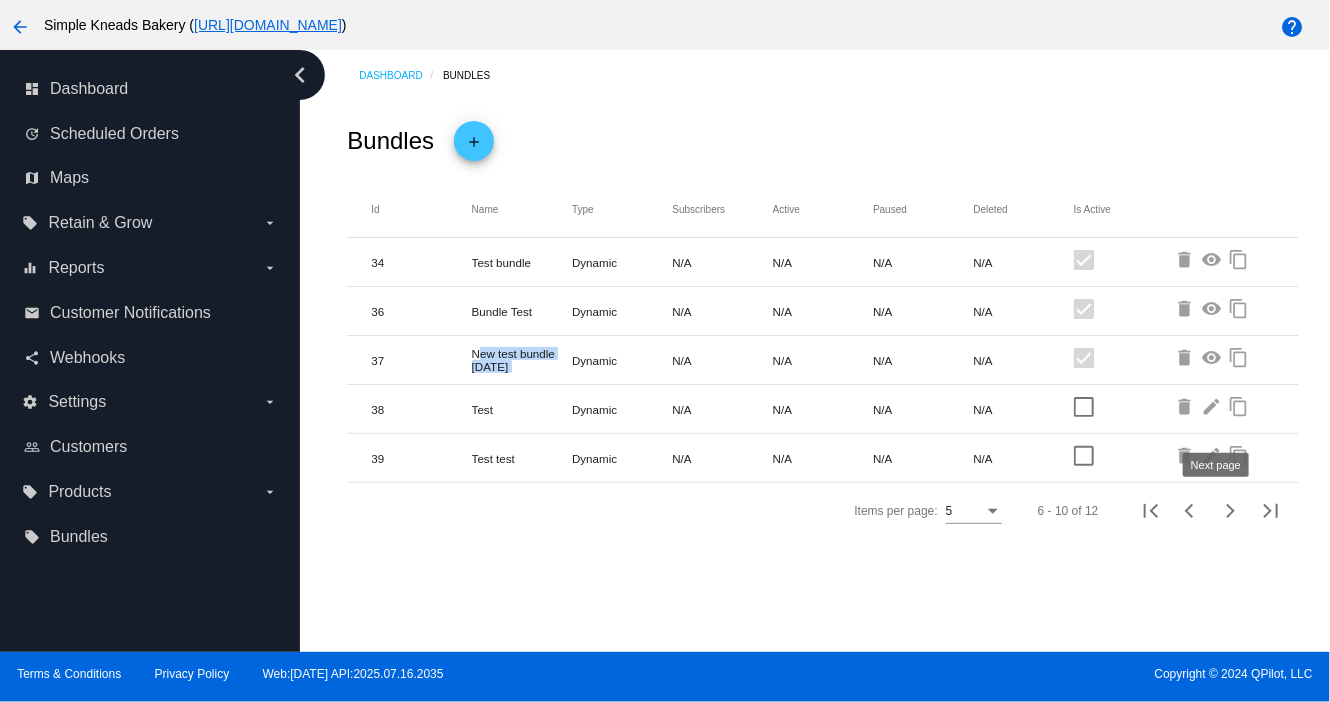 click 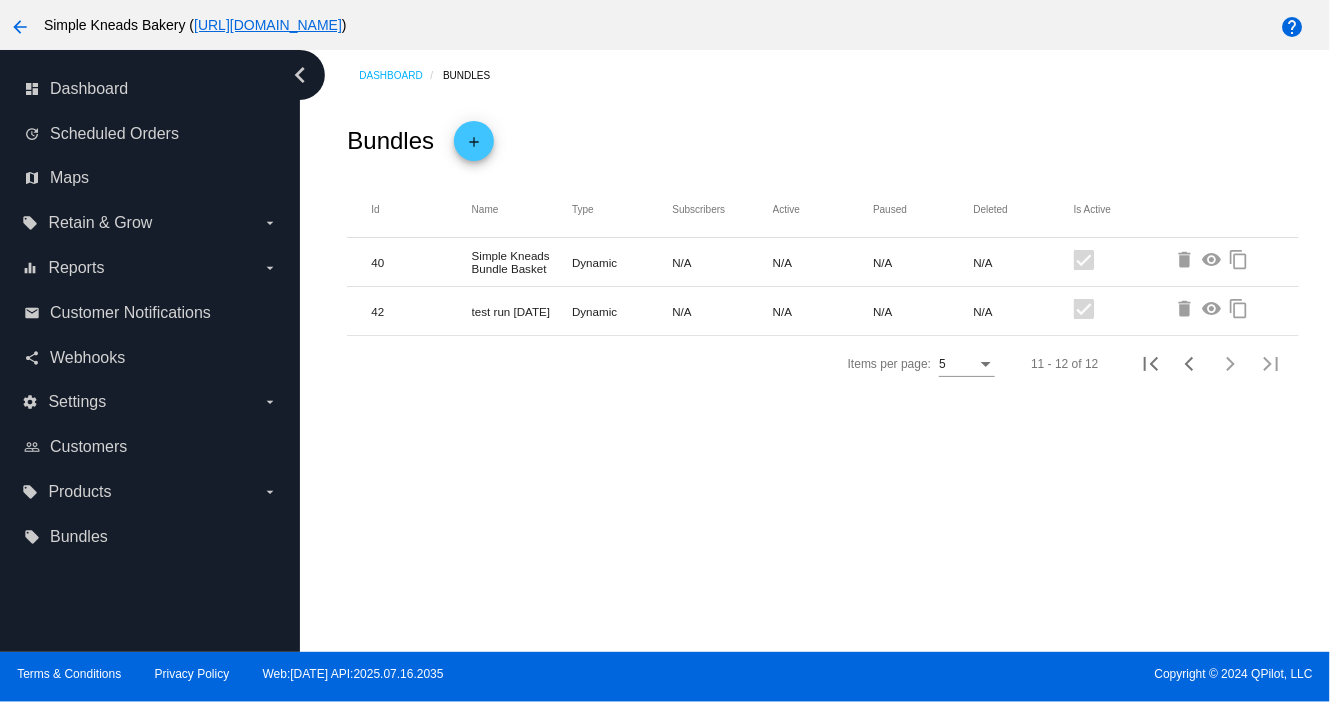 click on "test run 7/23/2025" 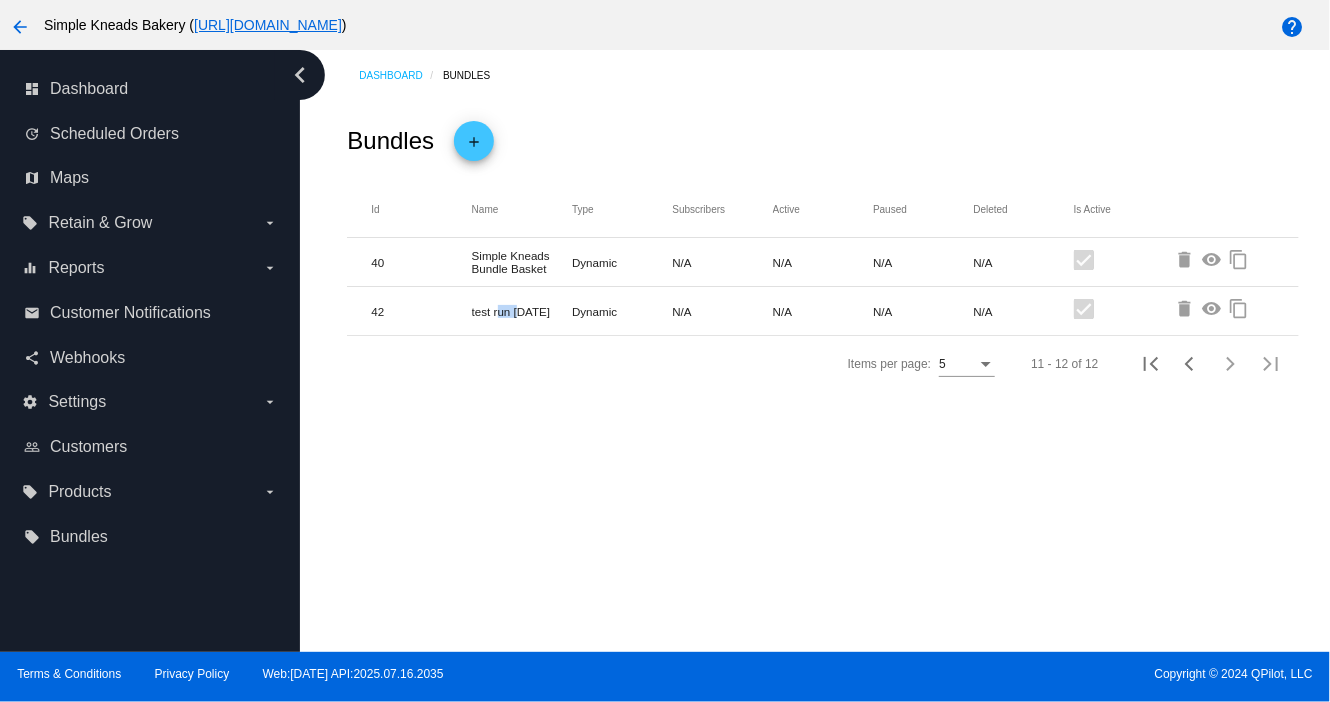 click on "test run 7/23/2025" 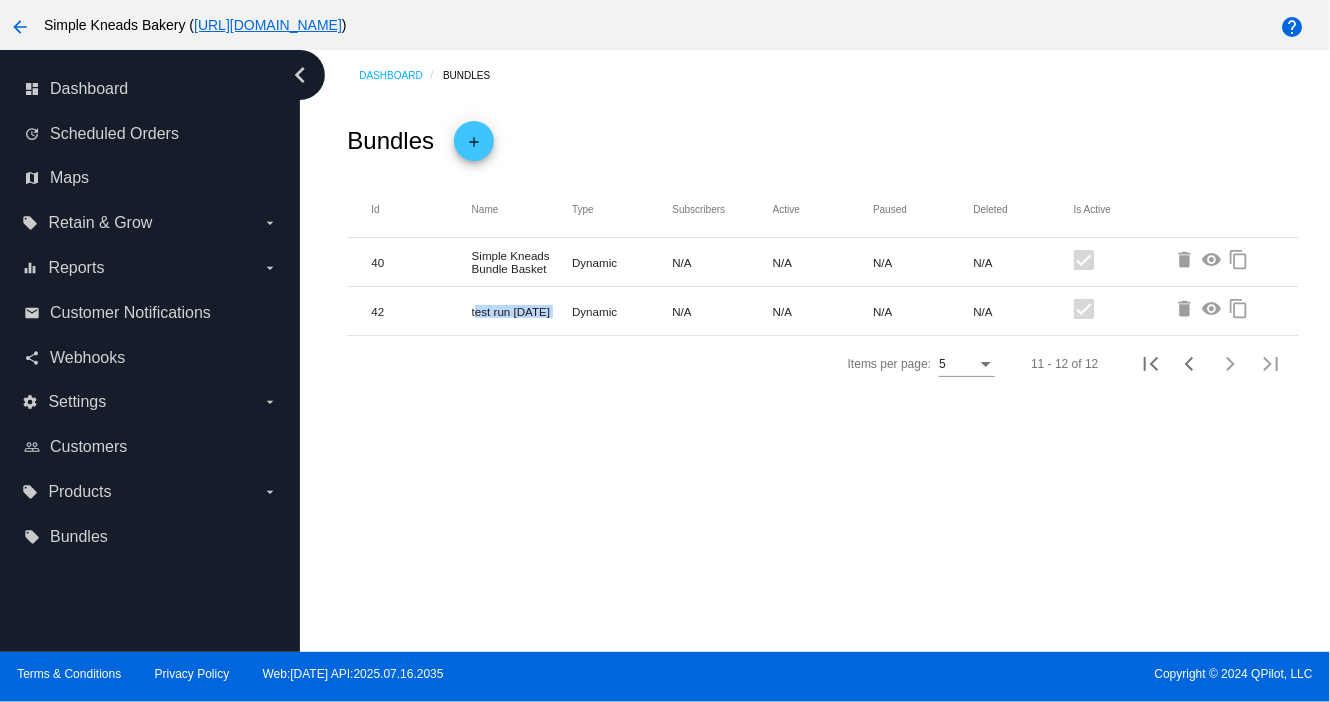click on "test run 7/23/2025" 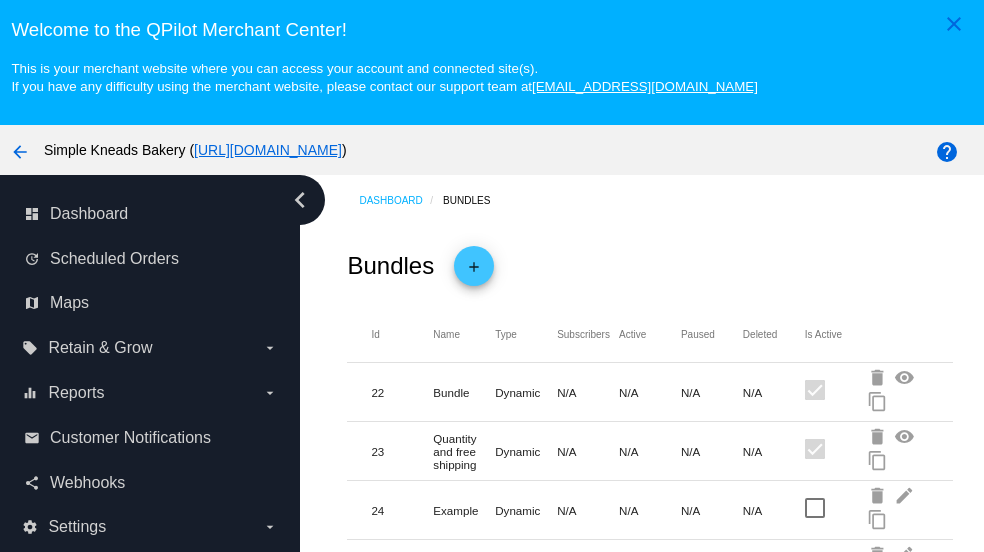 scroll, scrollTop: 0, scrollLeft: 0, axis: both 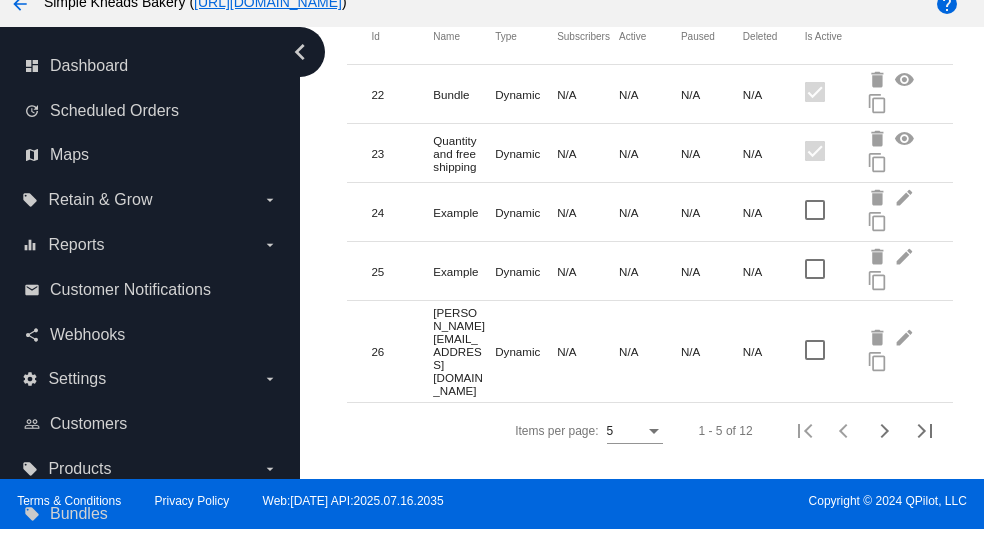 click on "Terms & Conditions
Privacy Policy
Web:1.5.19 API:2025.07.16.2035
Copyright © 2024 QPilot, LLC" at bounding box center (492, 504) 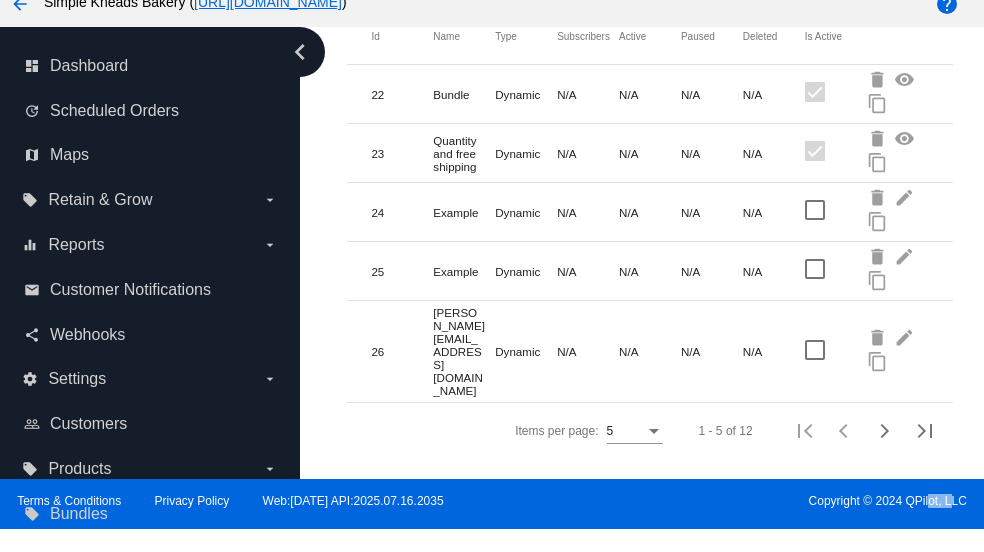 click on "Terms & Conditions
Privacy Policy
Web:1.5.19 API:2025.07.16.2035
Copyright © 2024 QPilot, LLC" at bounding box center [492, 504] 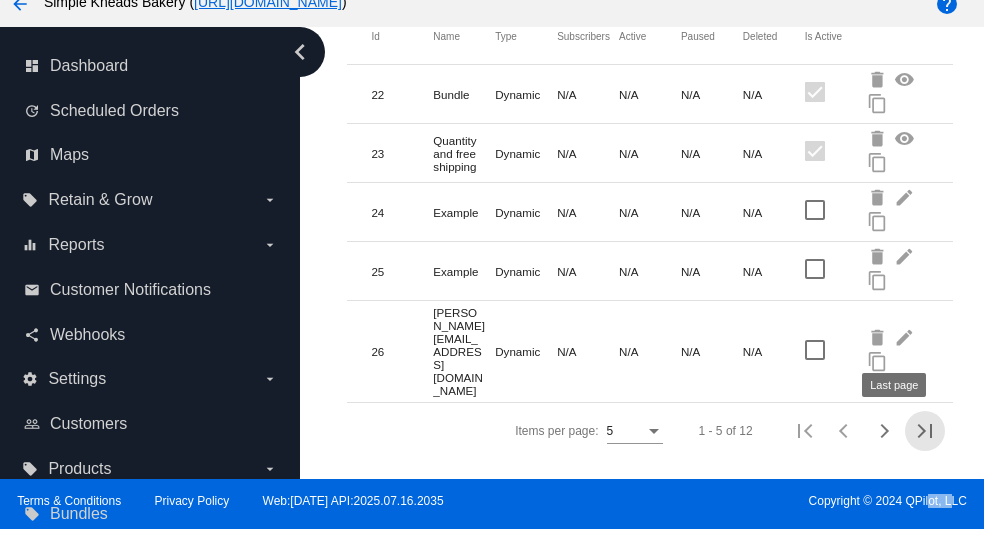 drag, startPoint x: 884, startPoint y: 483, endPoint x: 888, endPoint y: 435, distance: 48.166378 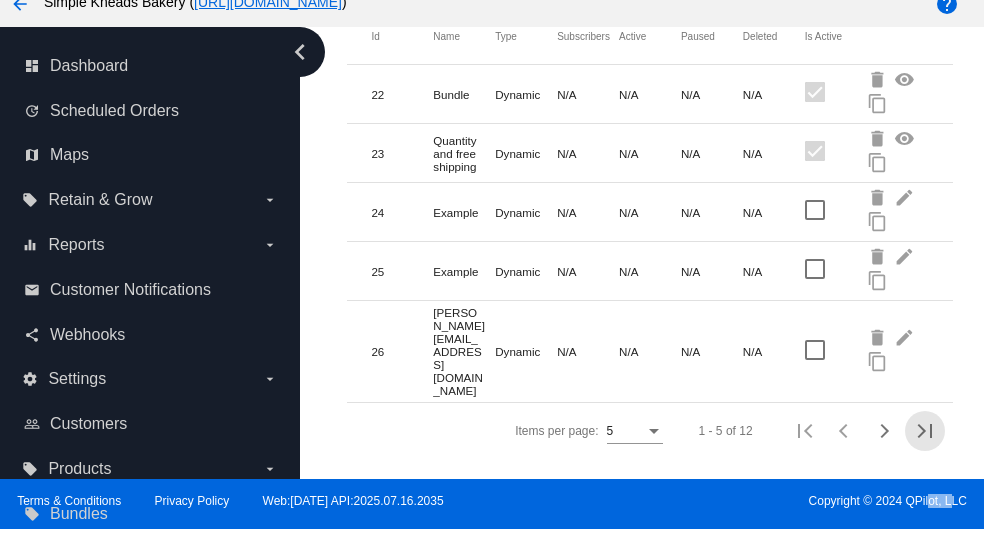 scroll, scrollTop: 0, scrollLeft: 0, axis: both 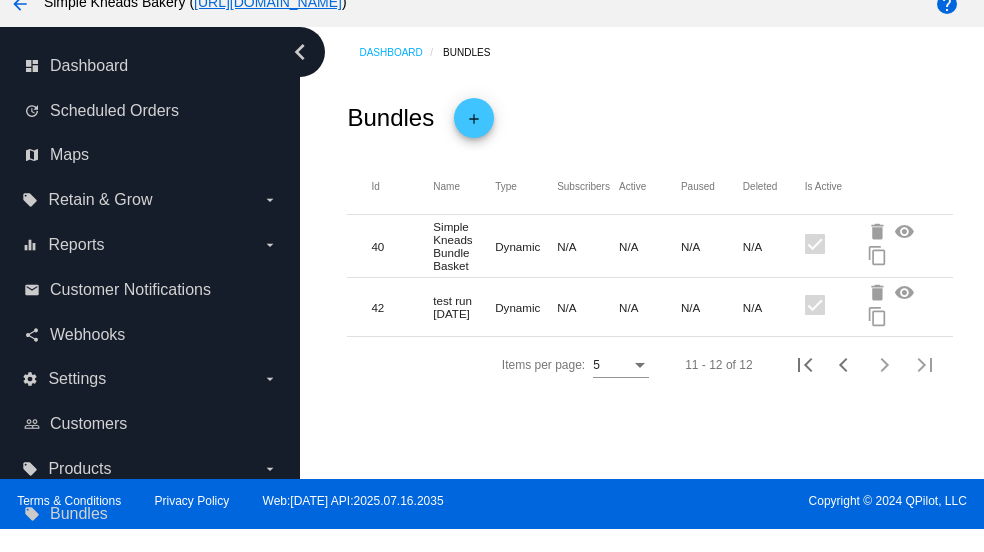 click on "visibility" 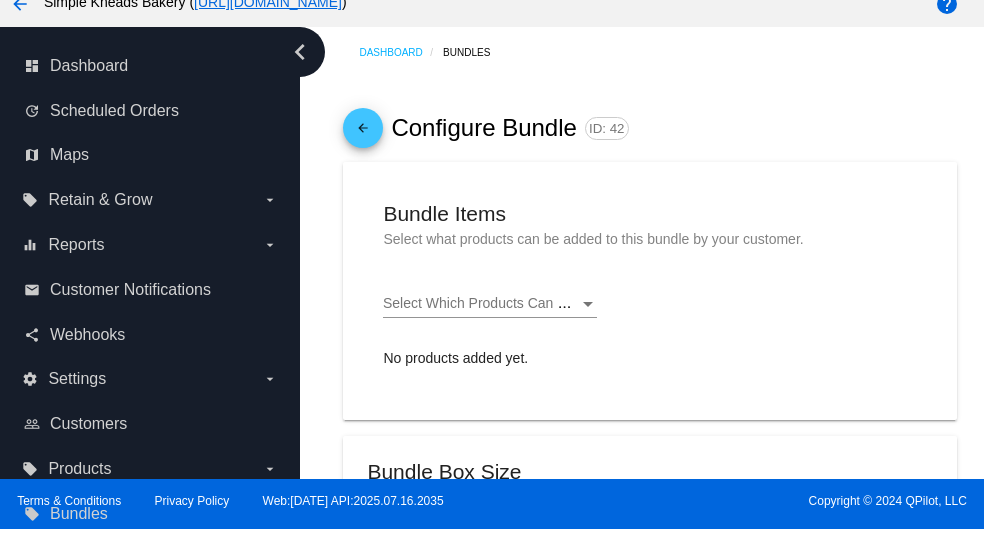 checkbox on "true" 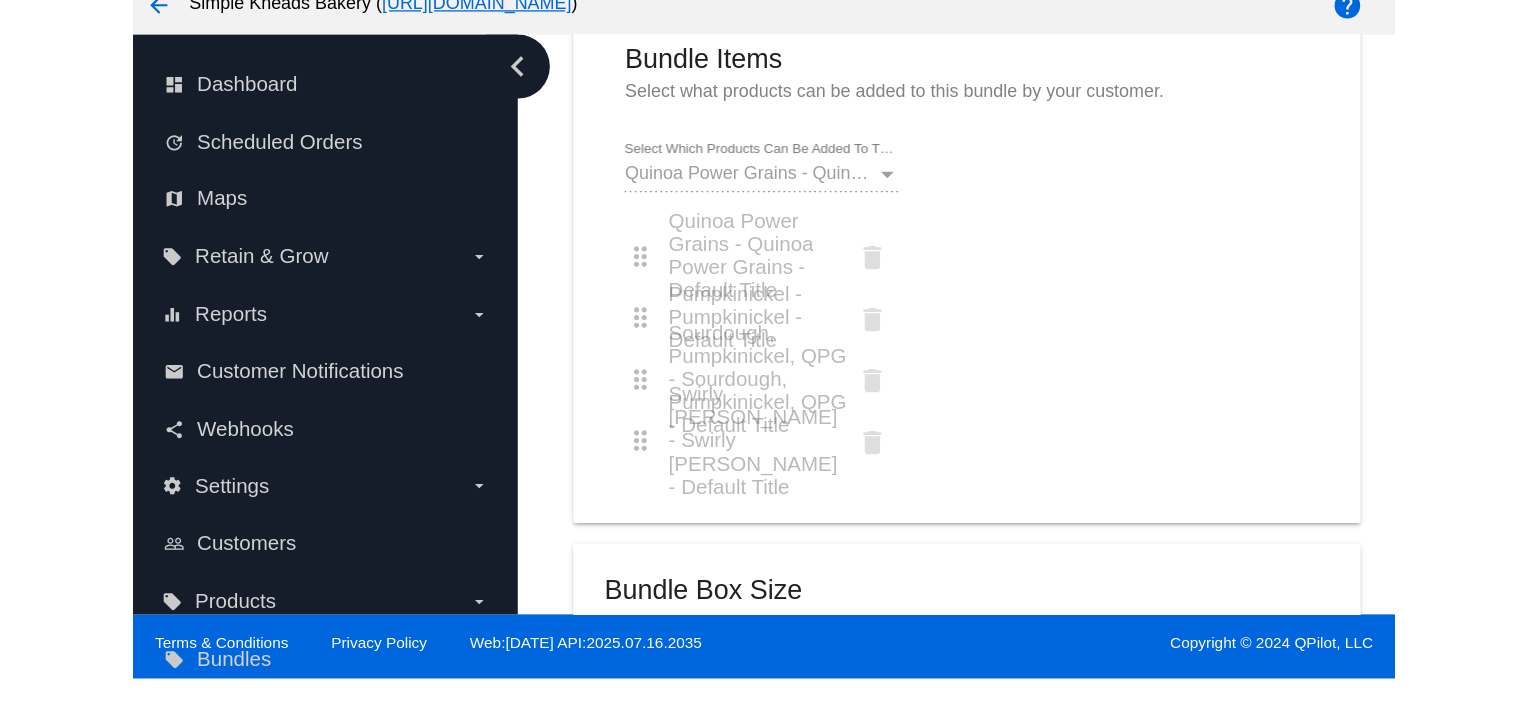 scroll, scrollTop: 167, scrollLeft: 0, axis: vertical 